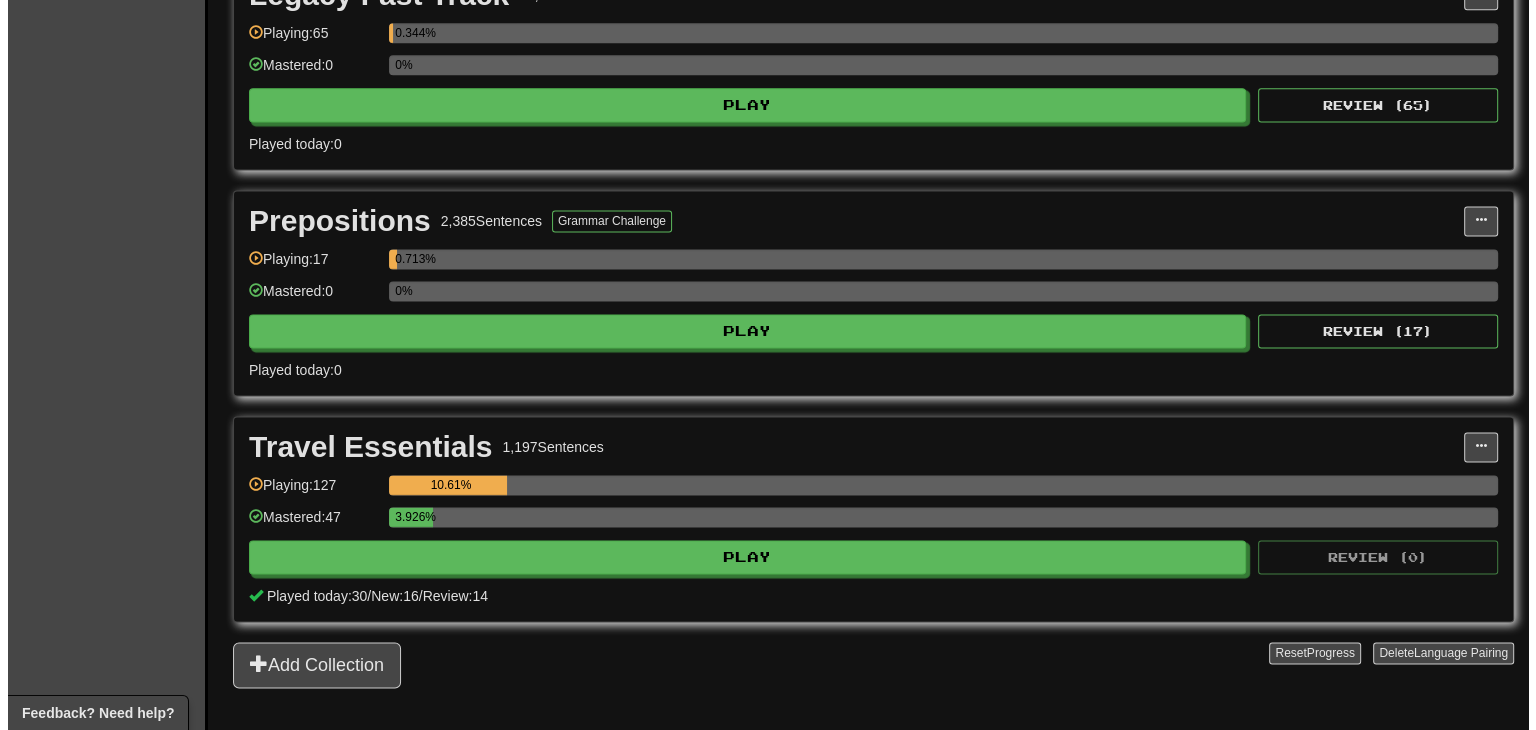 scroll, scrollTop: 2563, scrollLeft: 0, axis: vertical 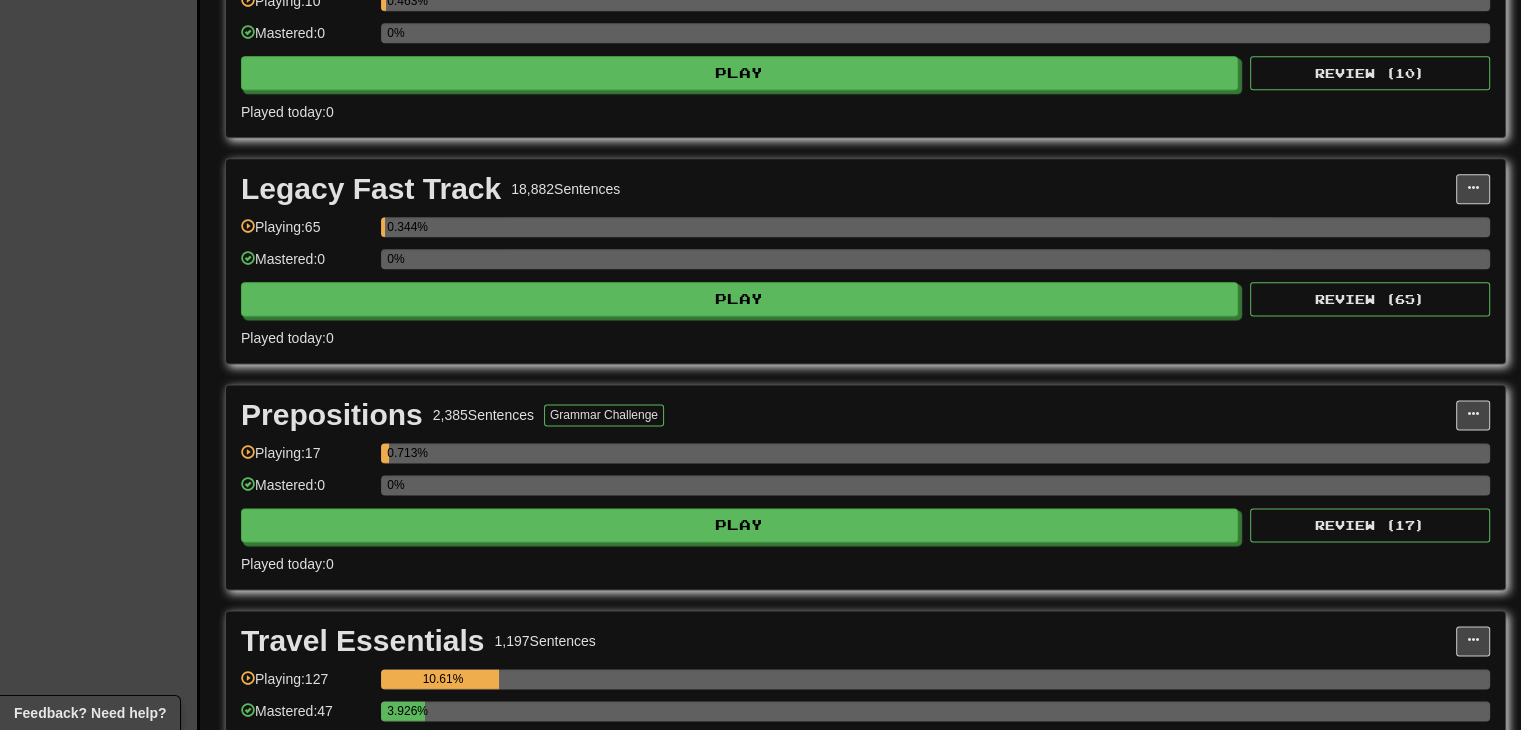 click on "Played today:  0" at bounding box center (865, 564) 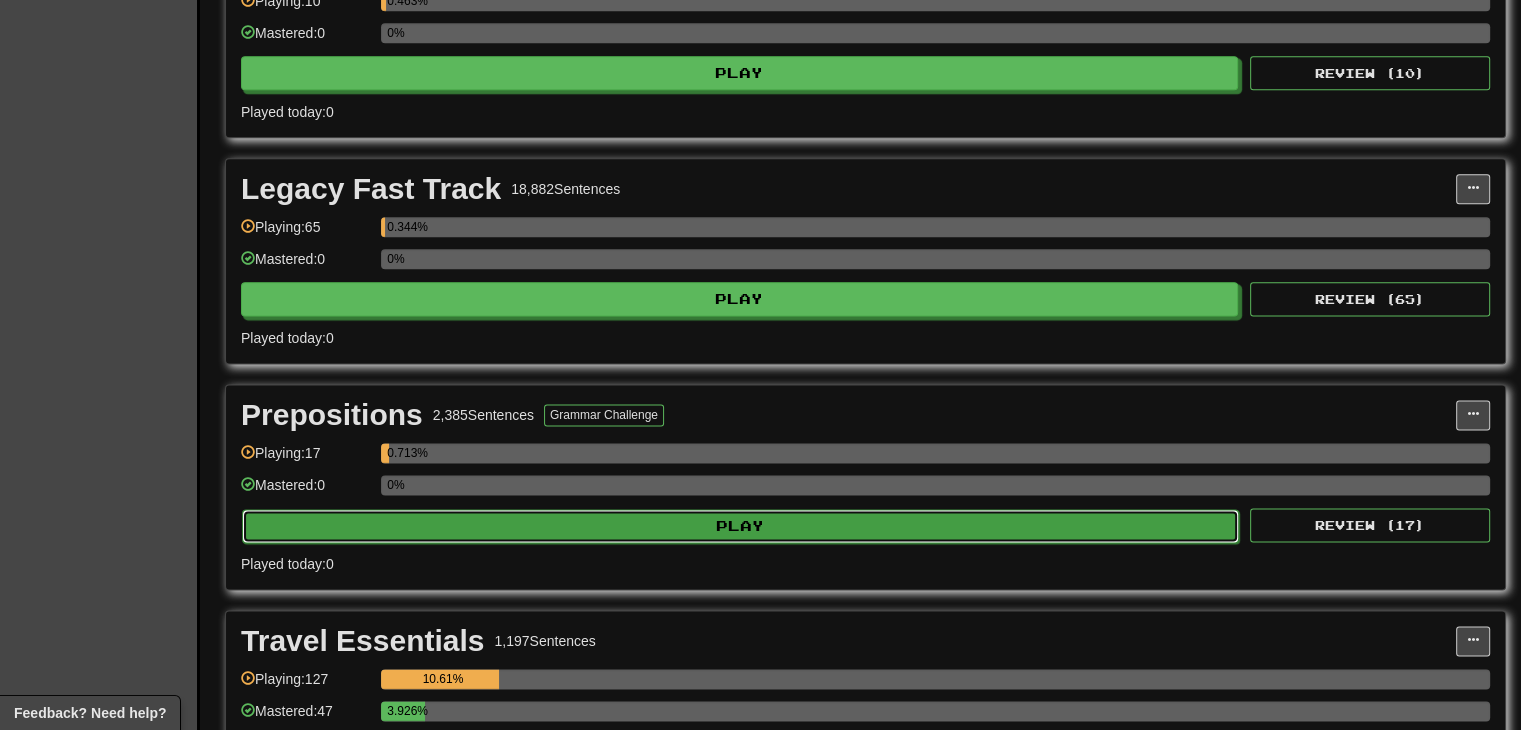 click on "Play" at bounding box center (740, 526) 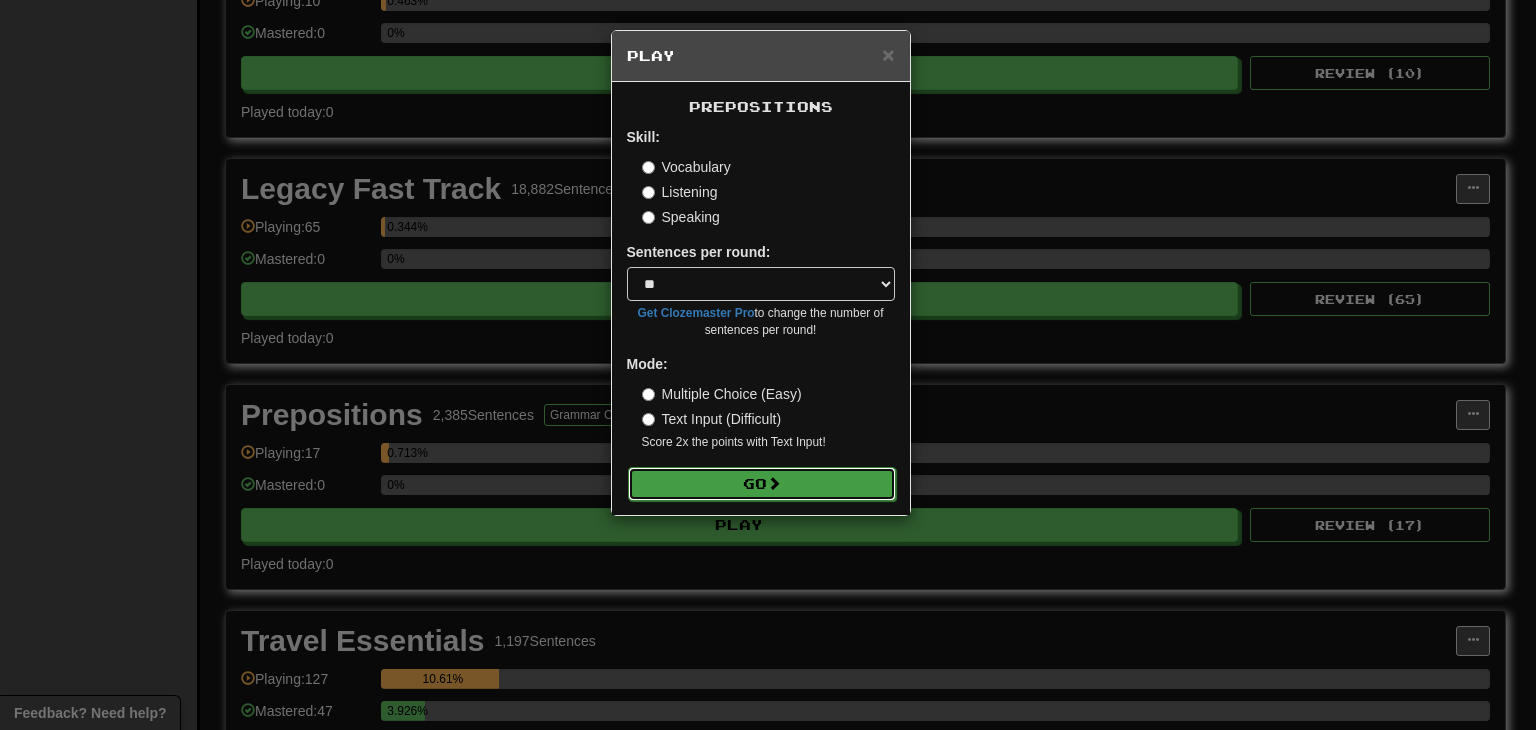 click on "Go" at bounding box center (762, 484) 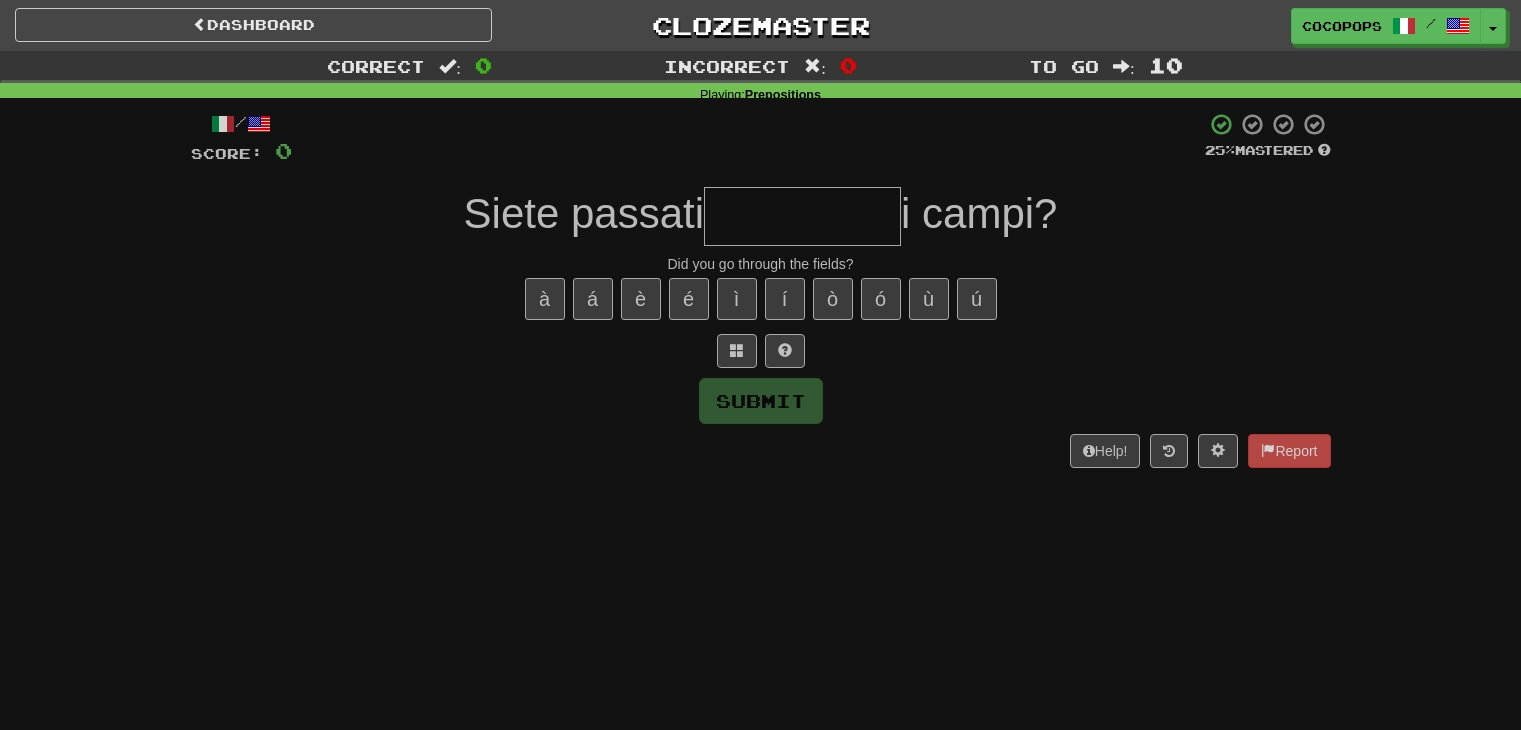 scroll, scrollTop: 0, scrollLeft: 0, axis: both 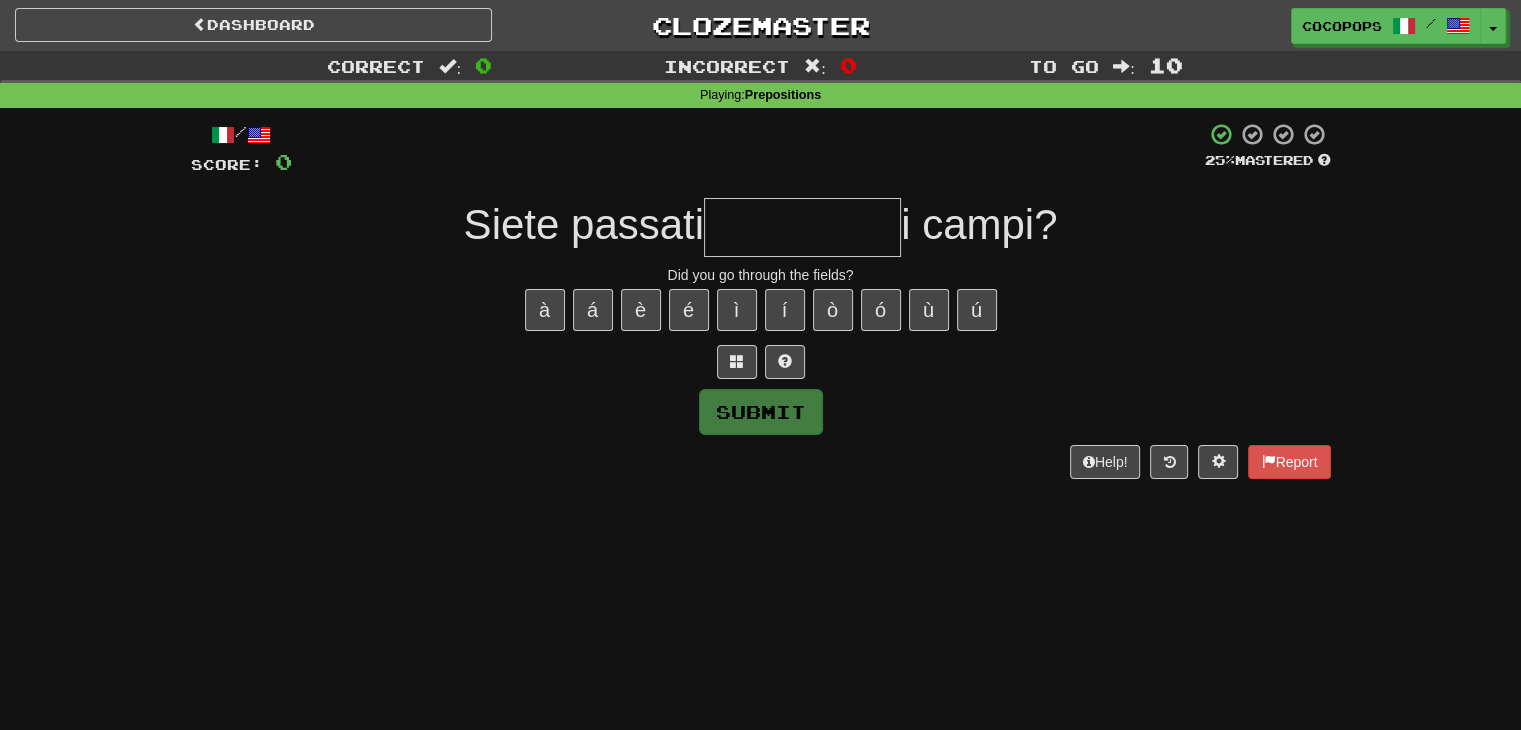 type on "*" 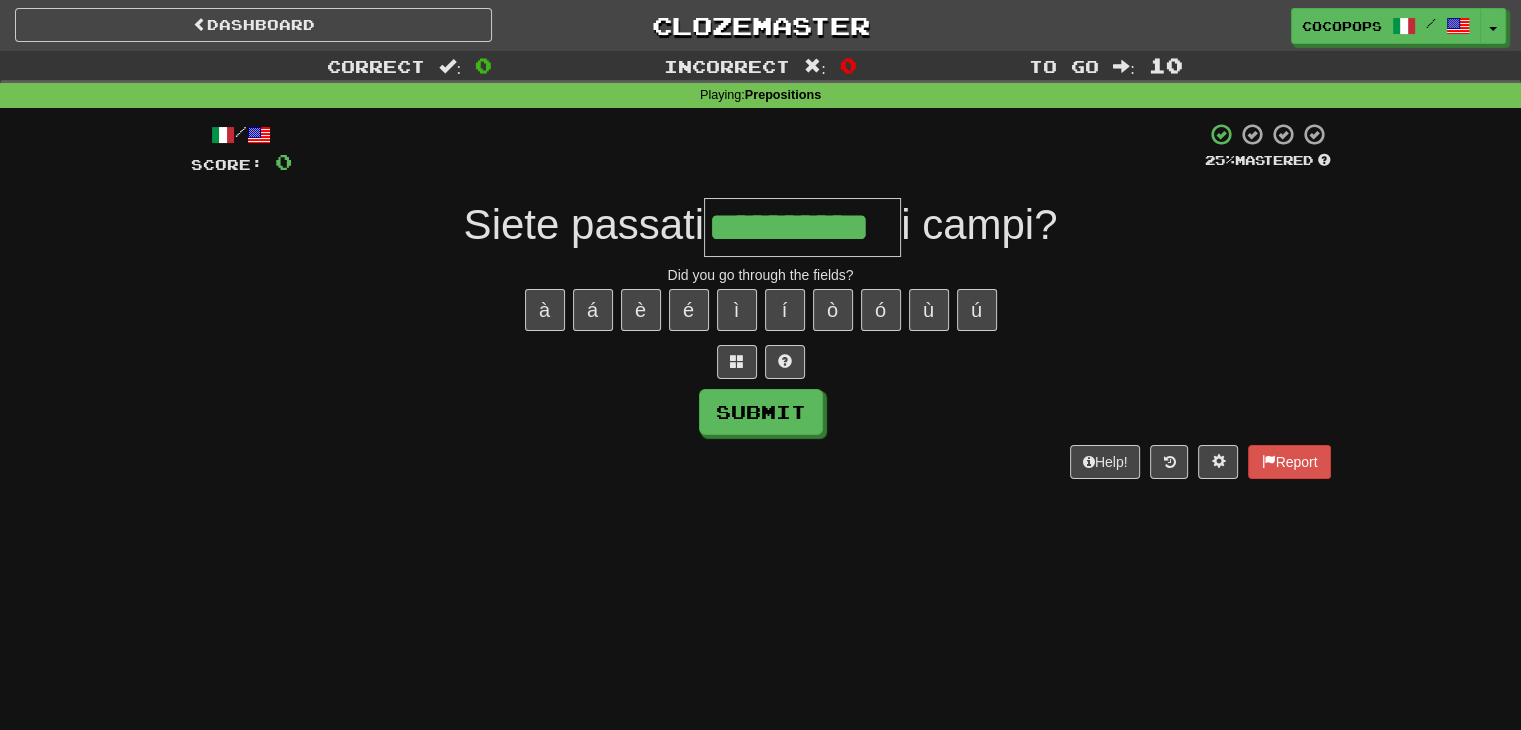 type on "**********" 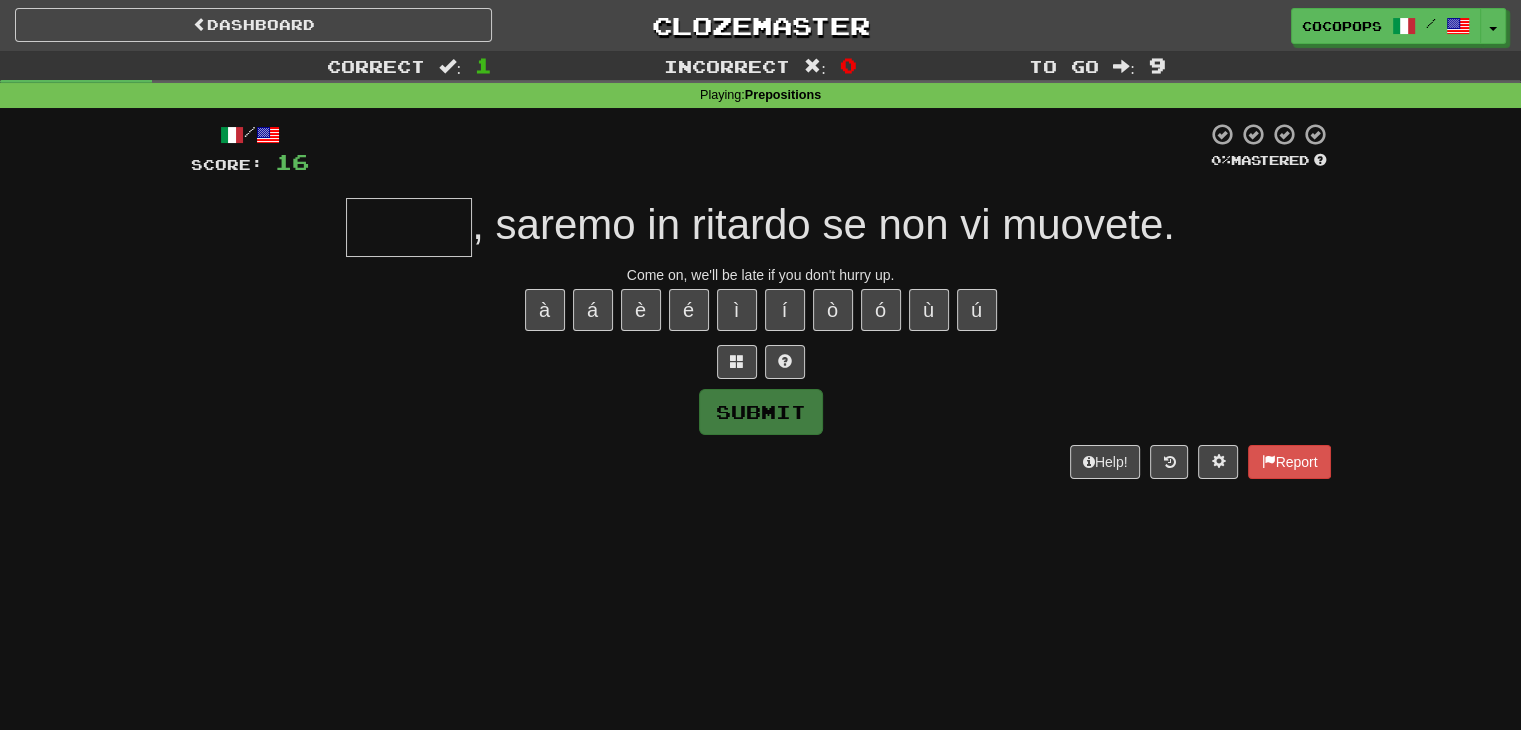 type on "*" 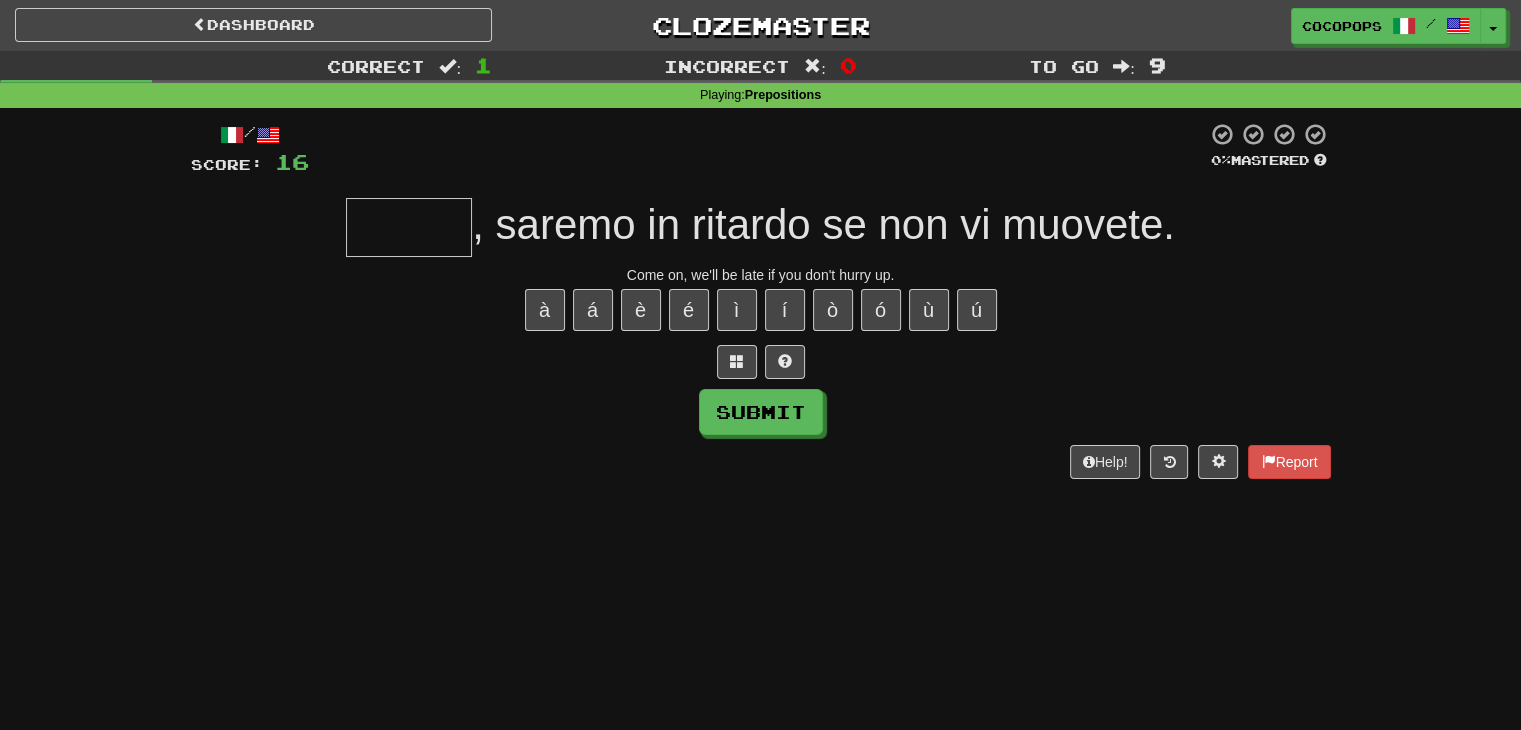type on "*" 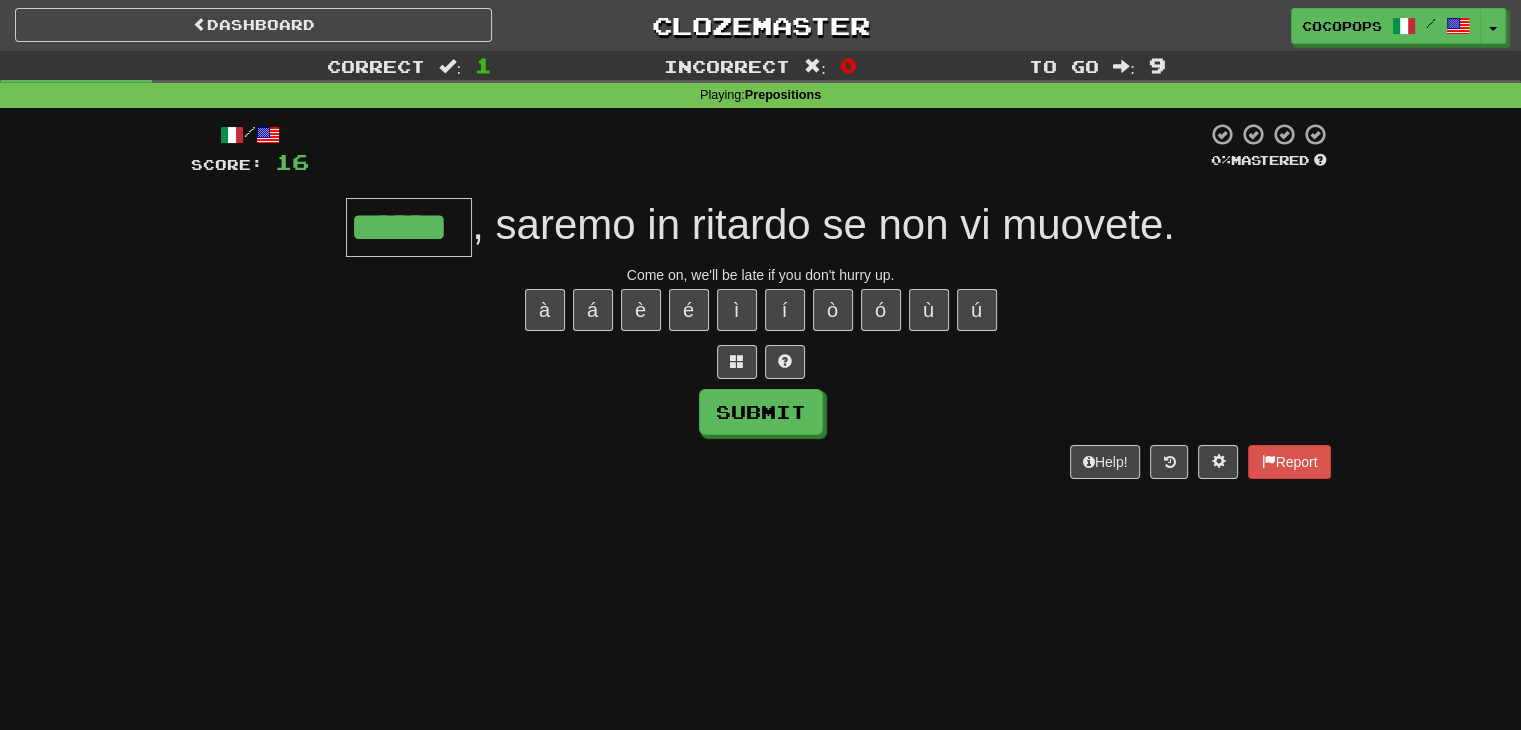 type on "******" 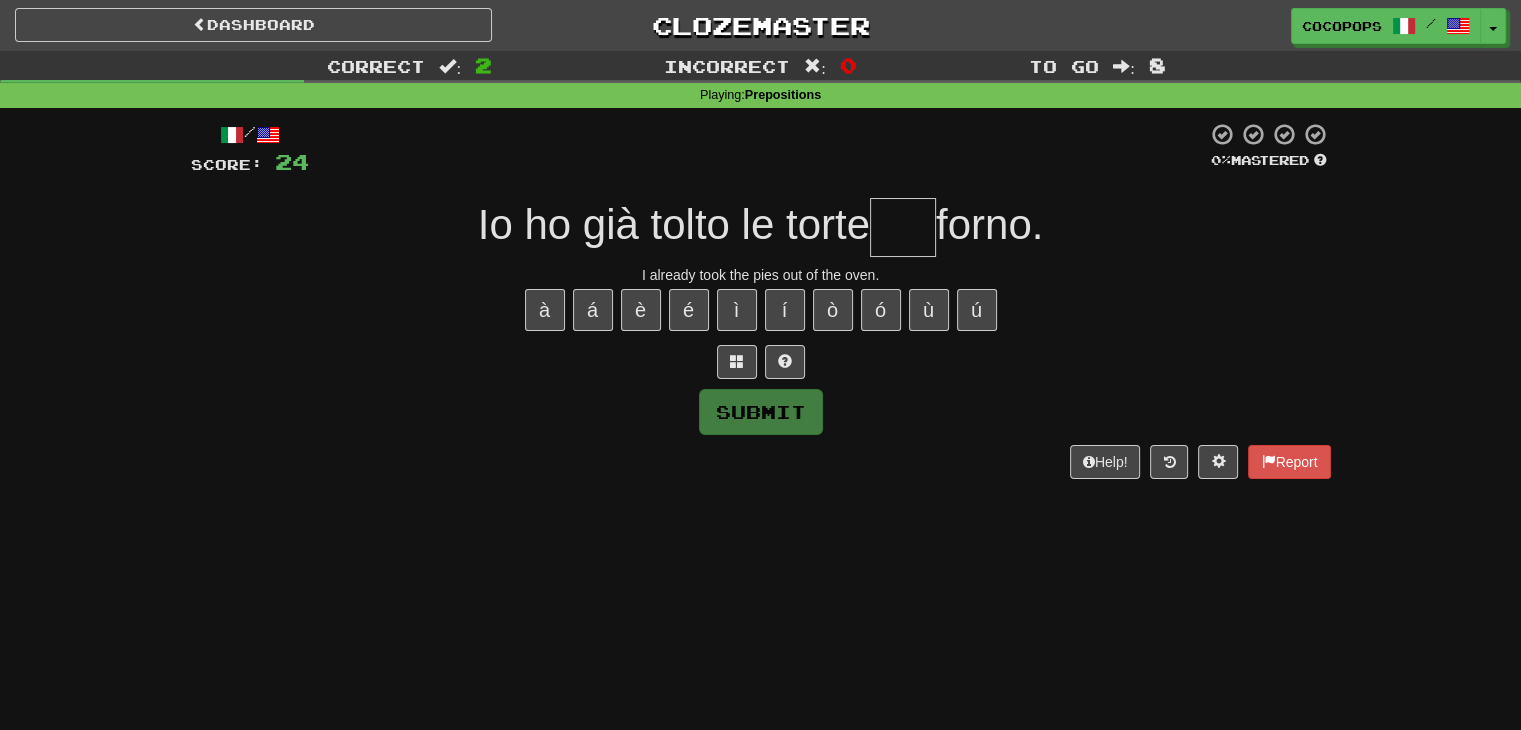 type on "*" 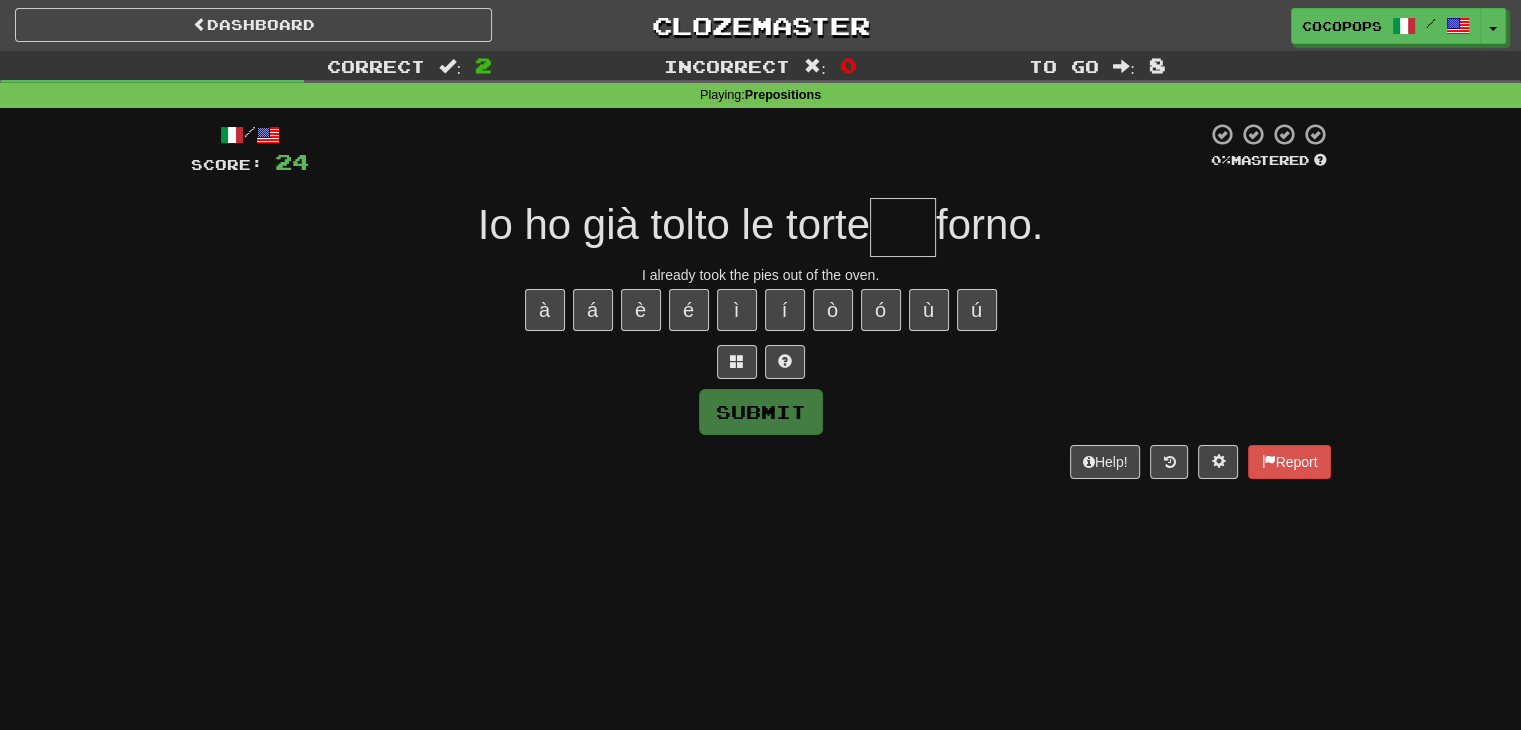 type on "*" 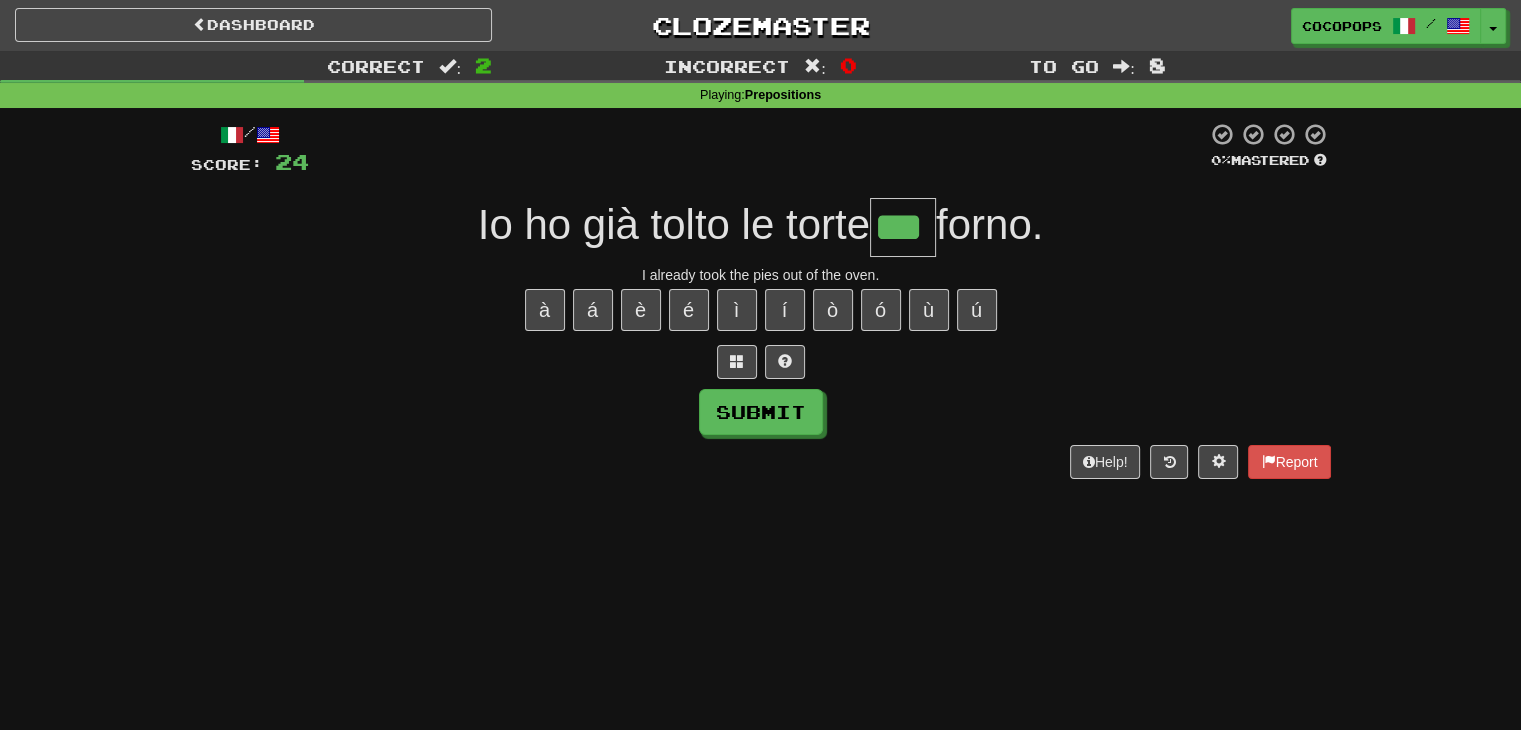 type on "***" 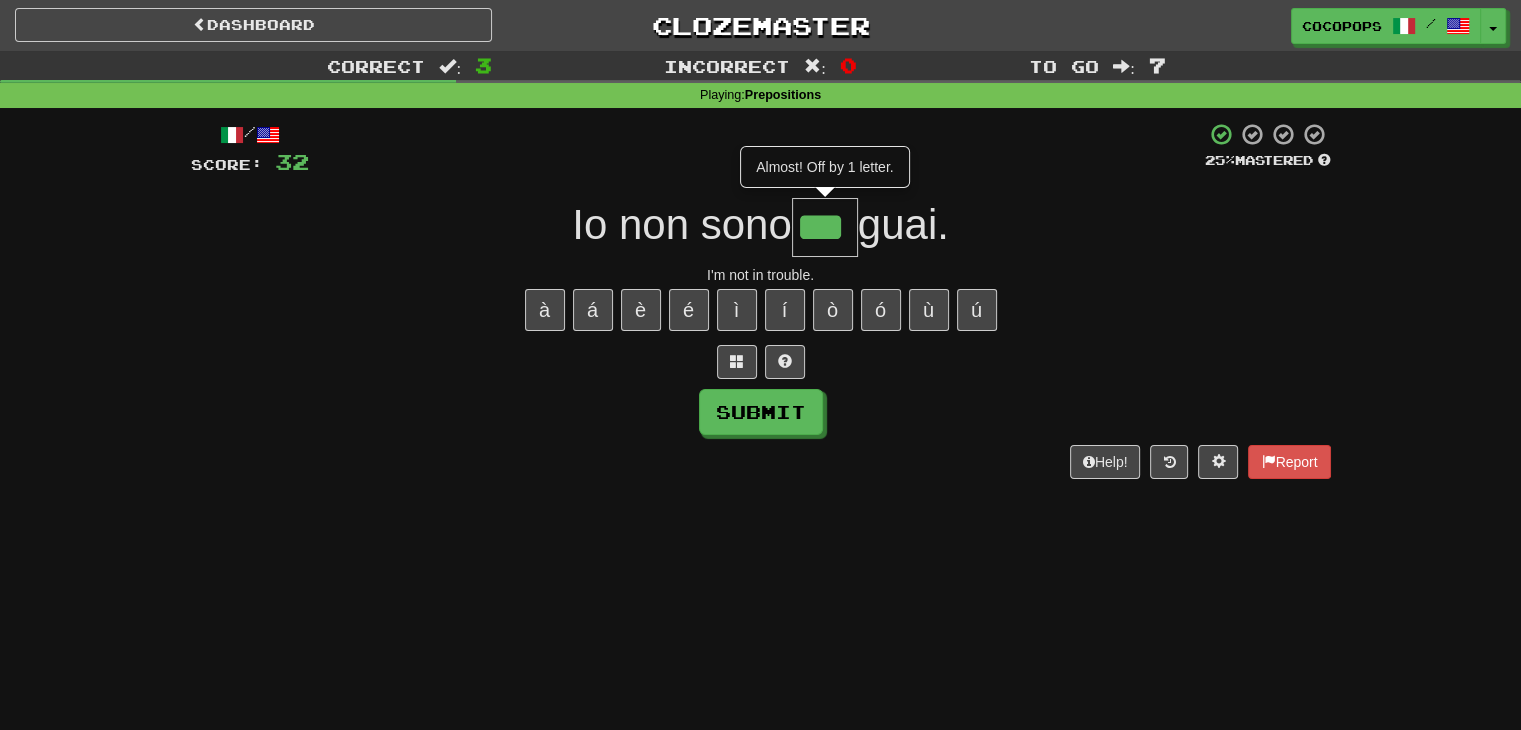 type on "***" 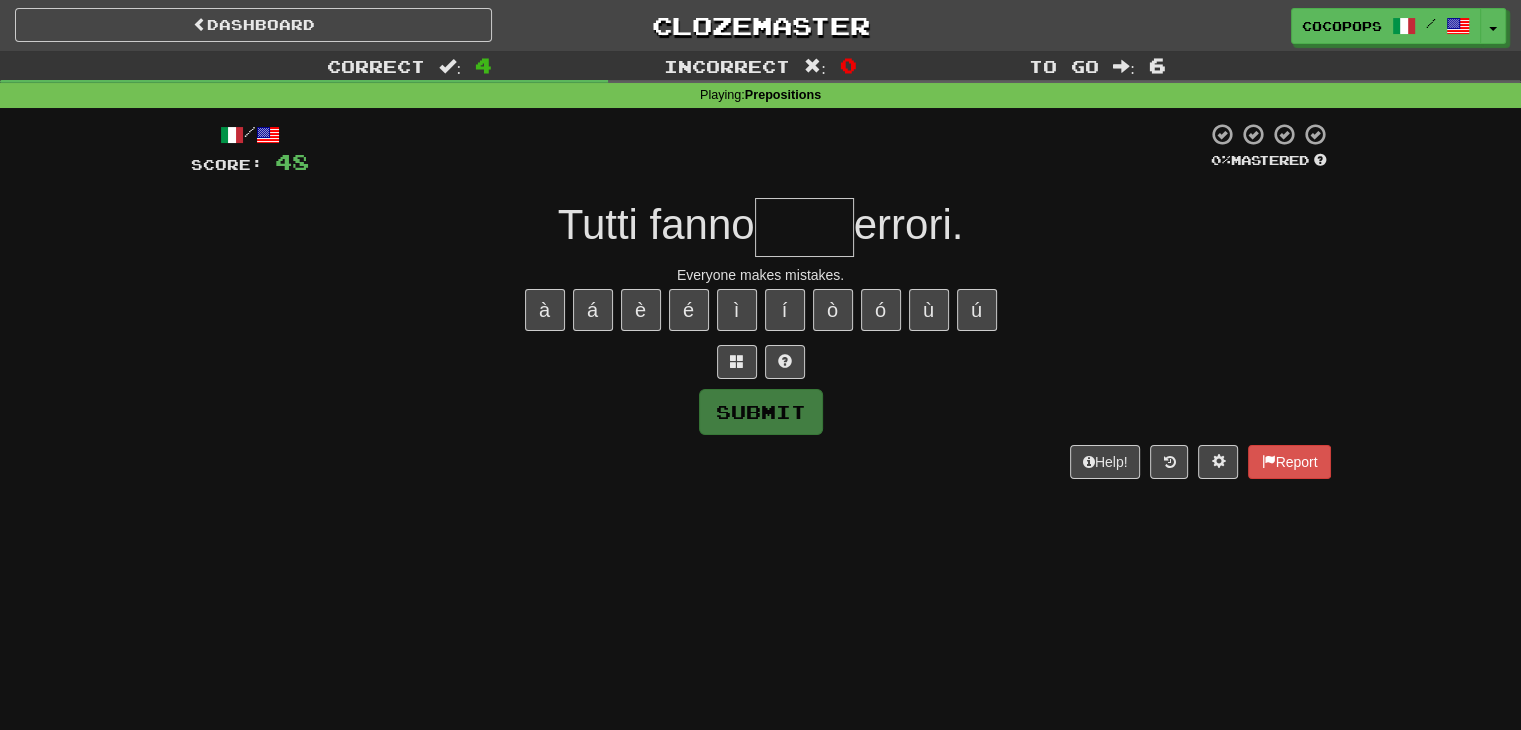type on "*" 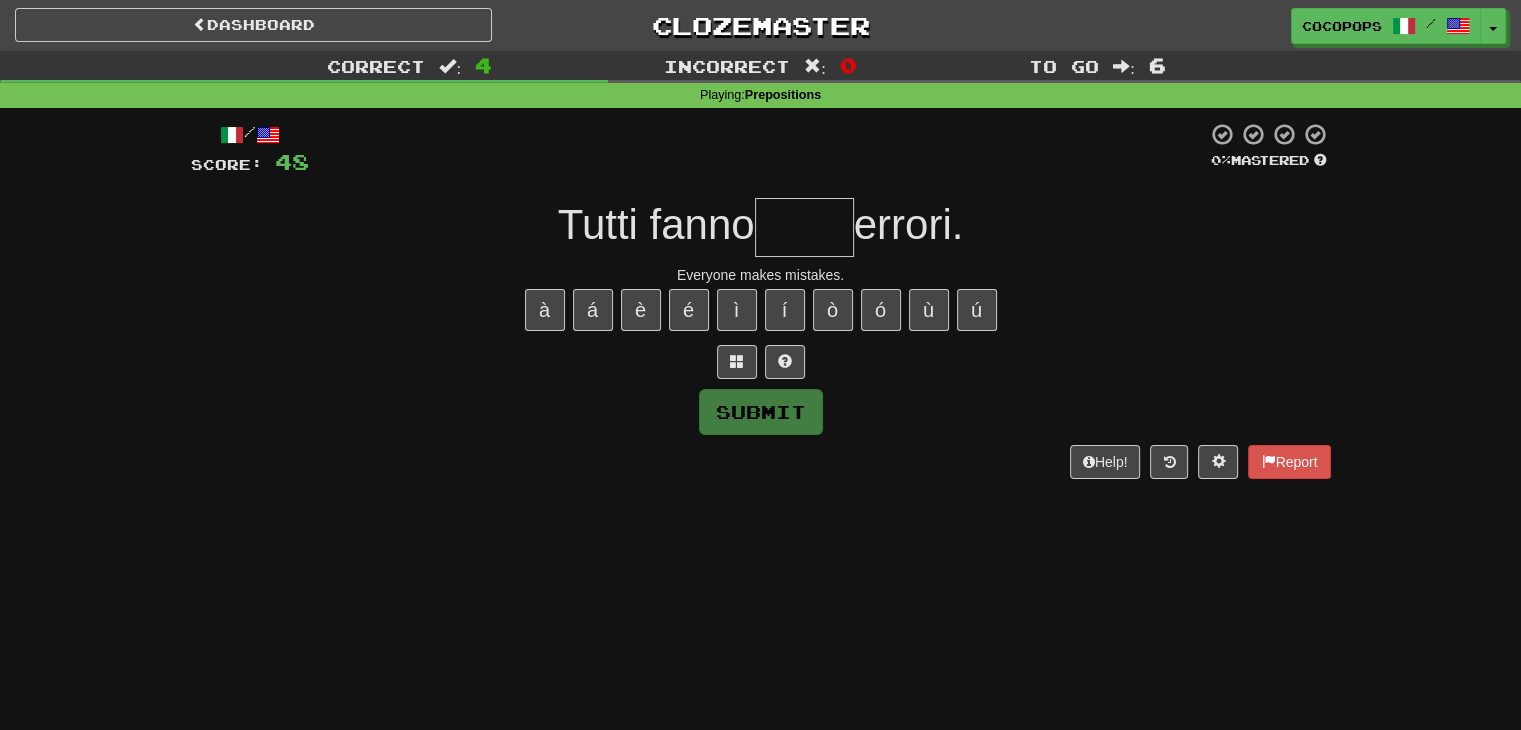 type on "*" 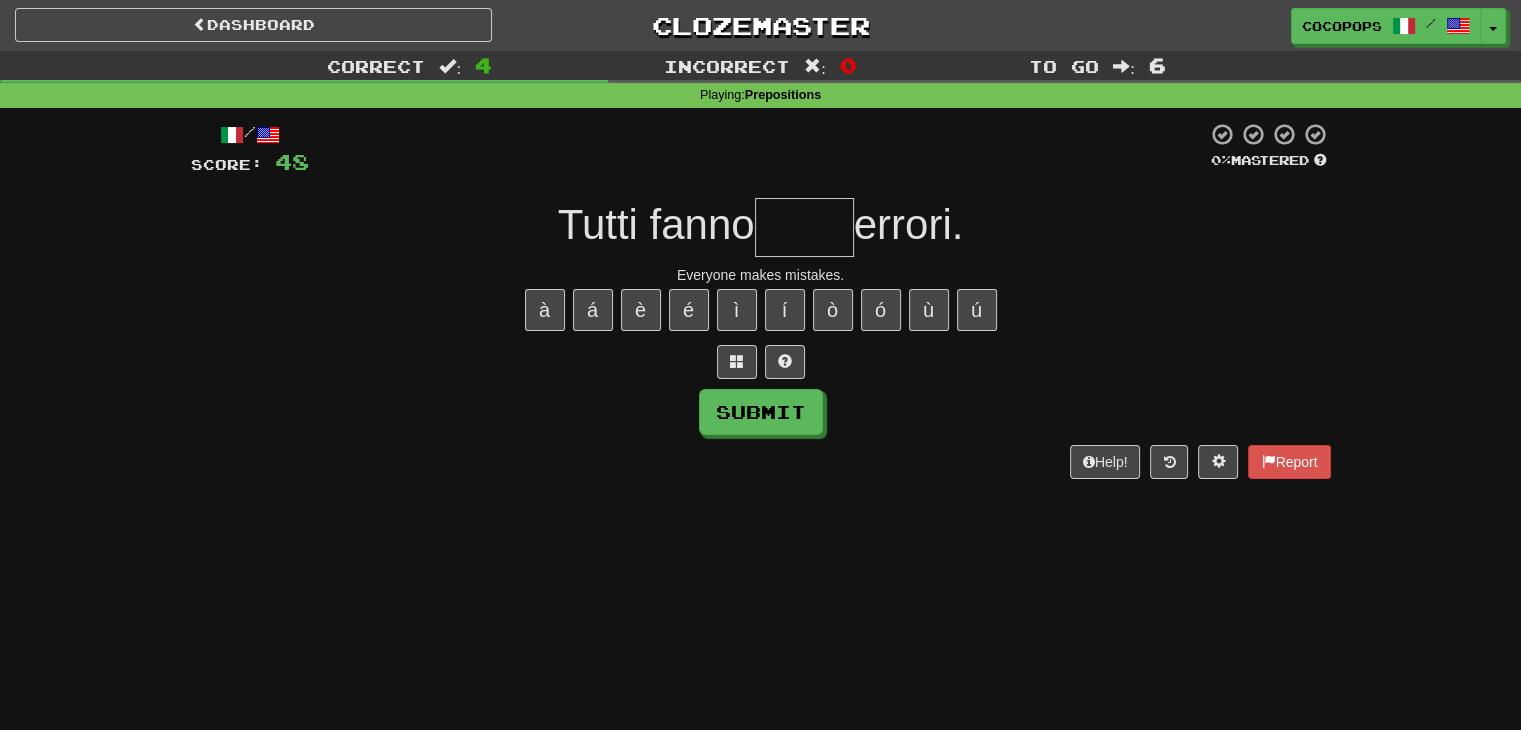 type on "*" 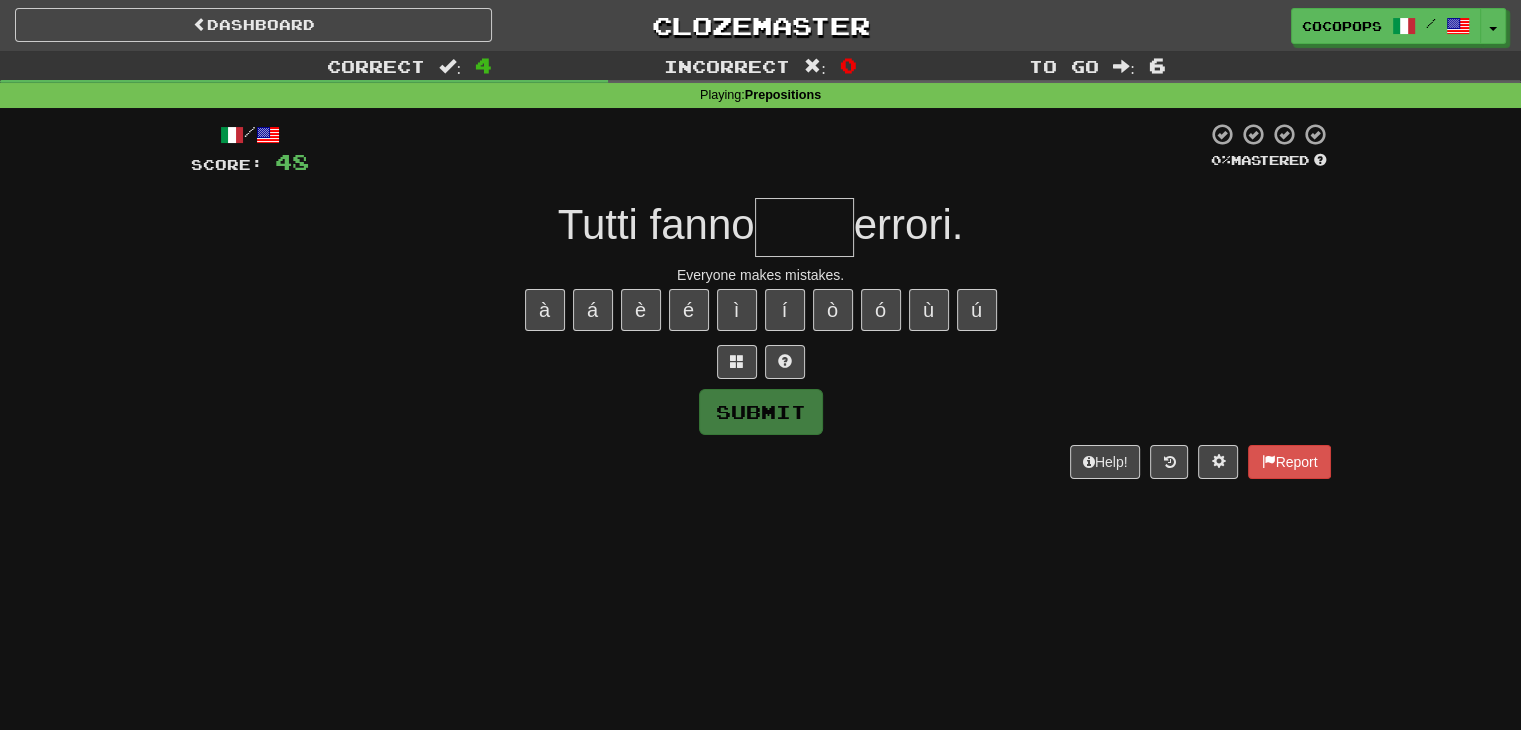 type on "*" 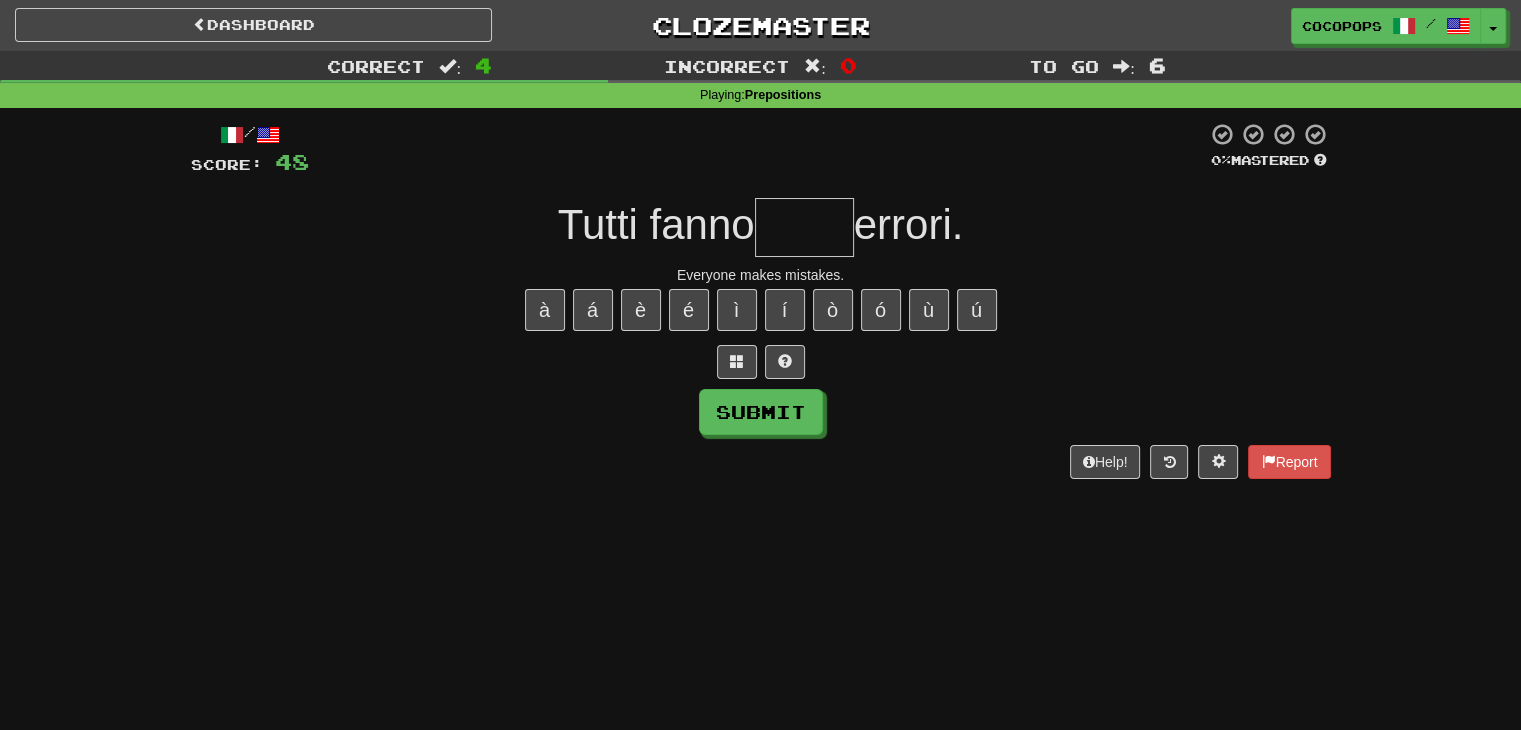type on "*" 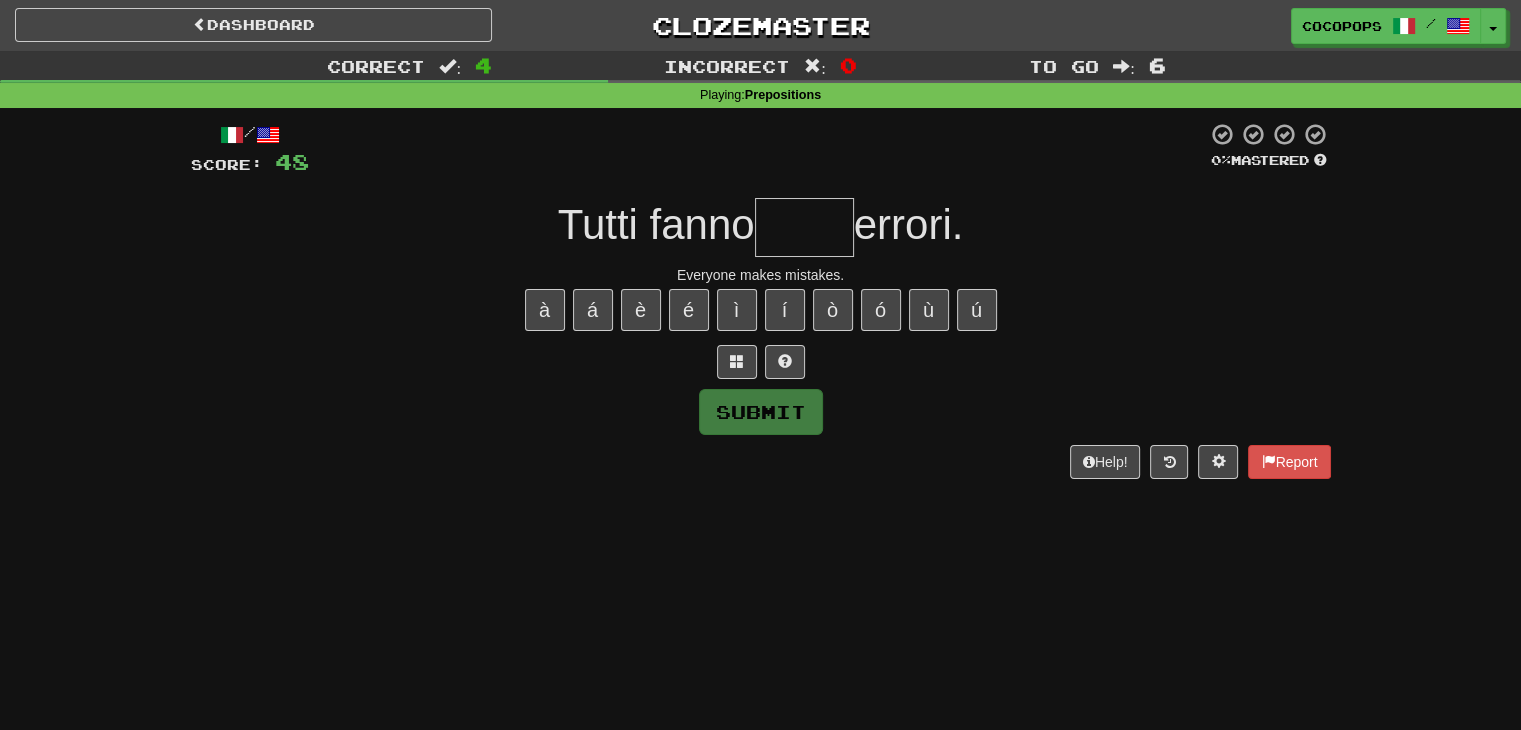 type on "*" 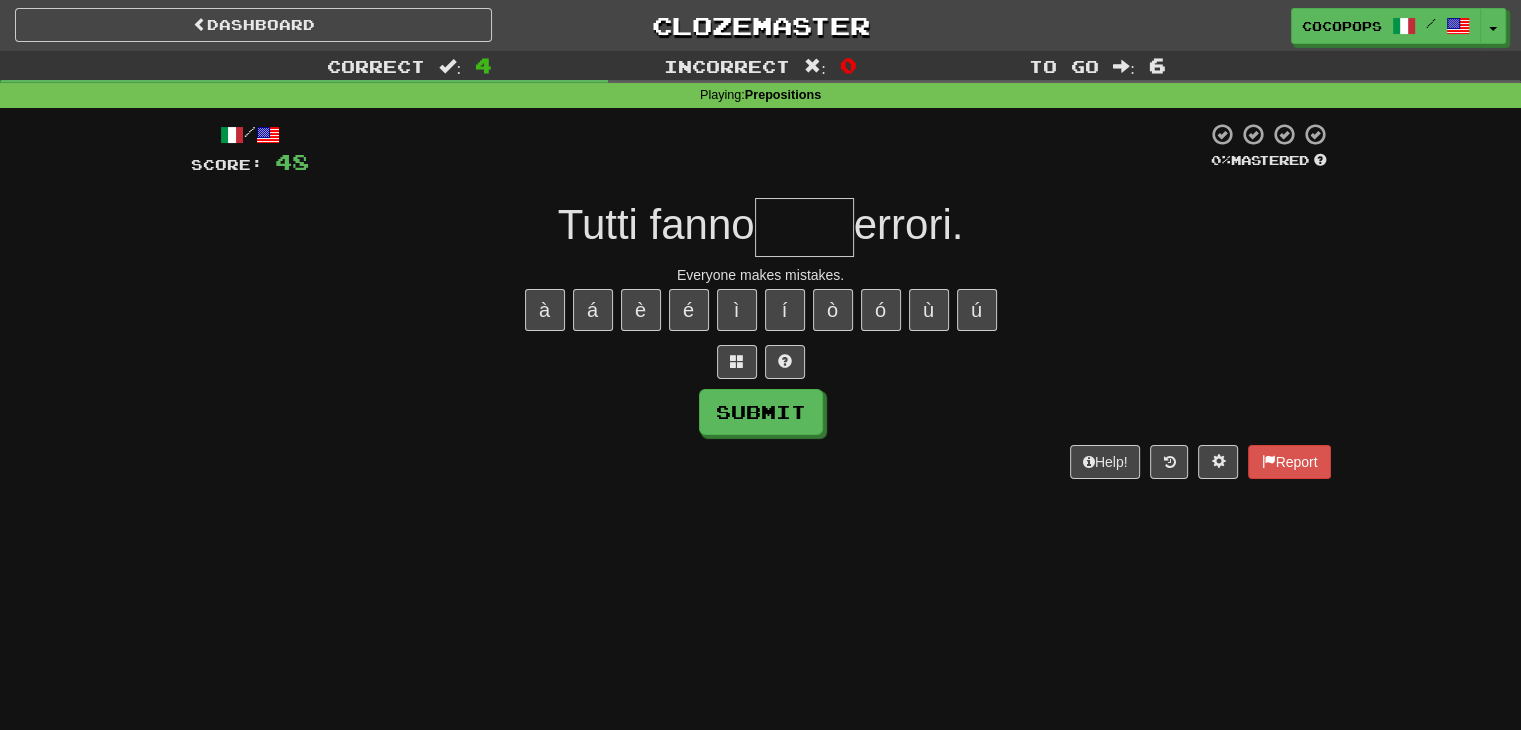 type on "*" 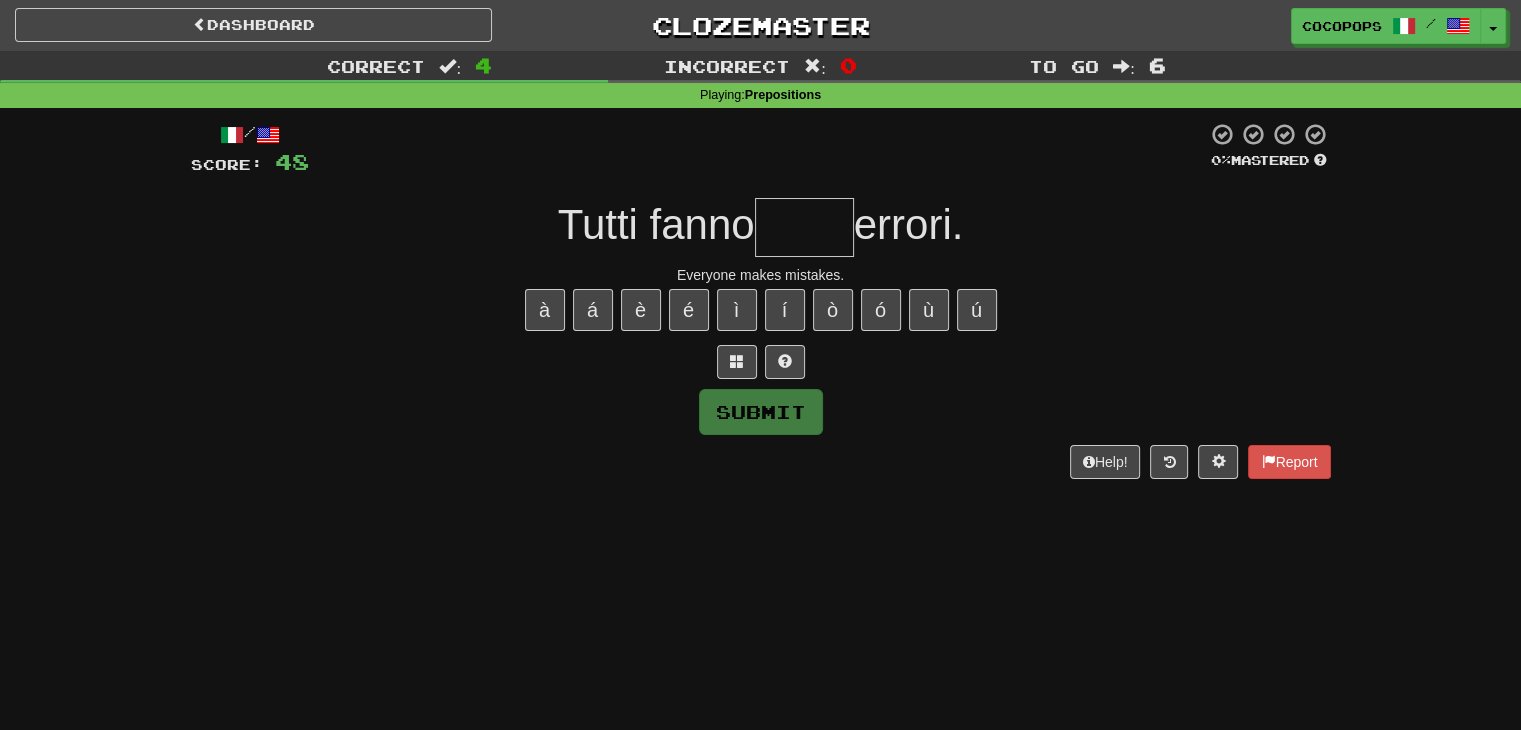 type on "*" 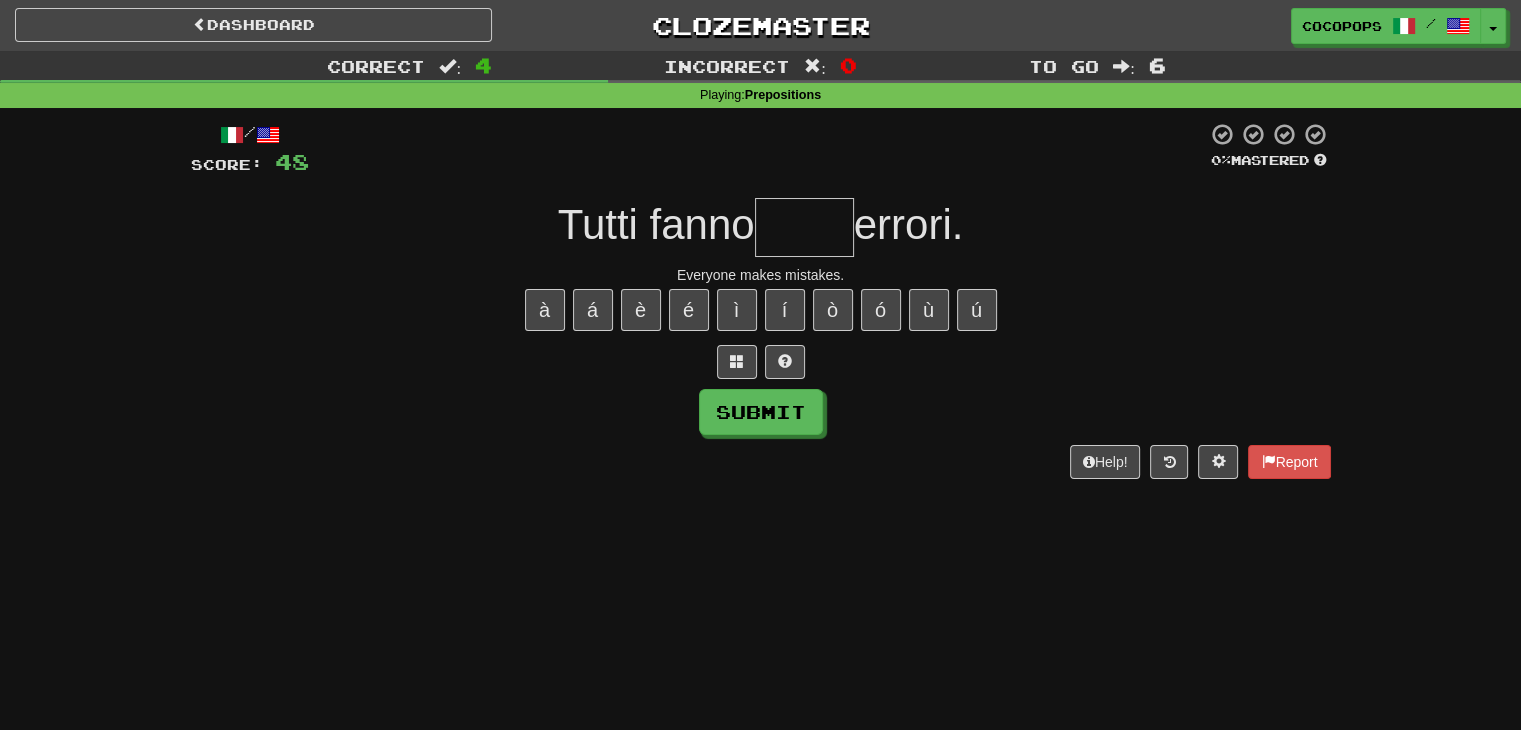 type on "*" 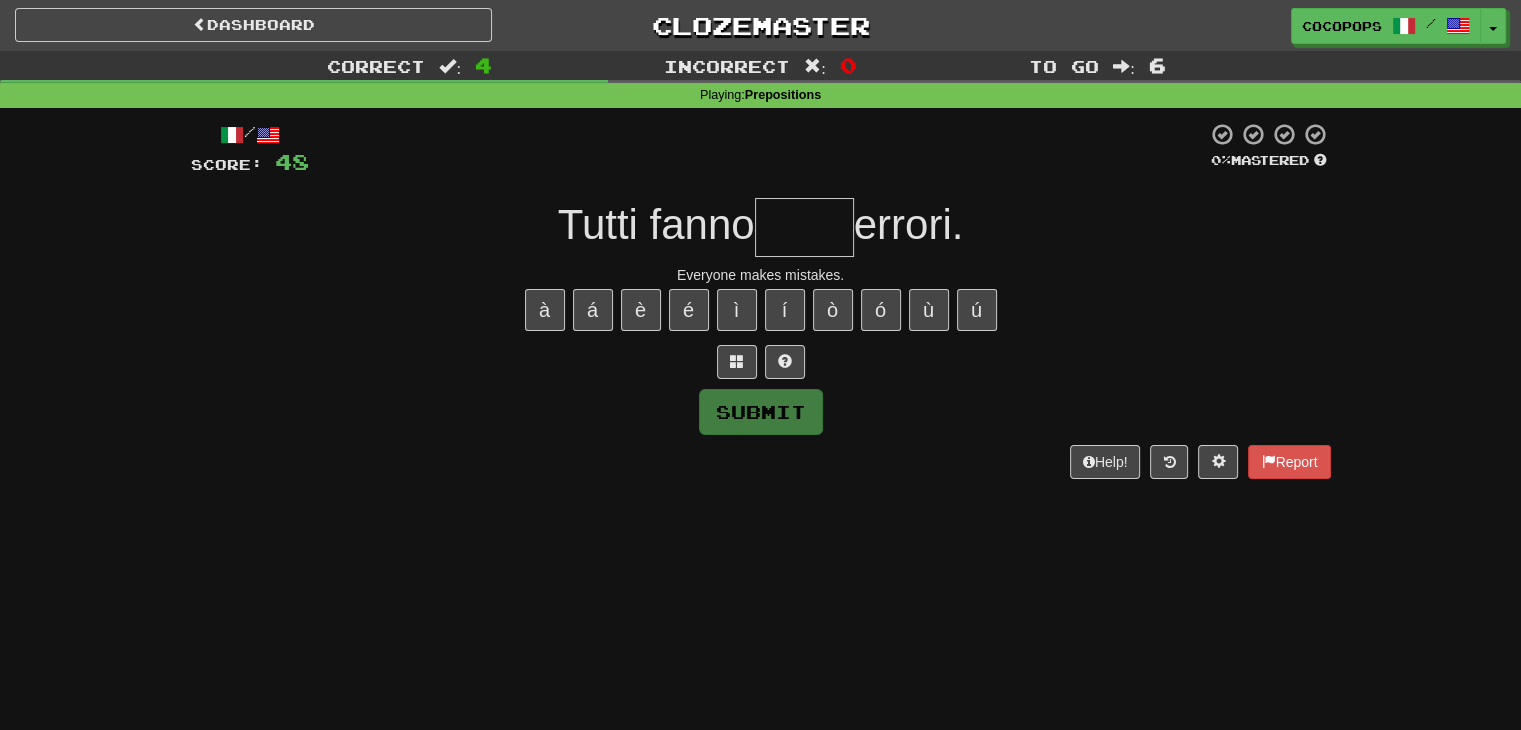 type on "*" 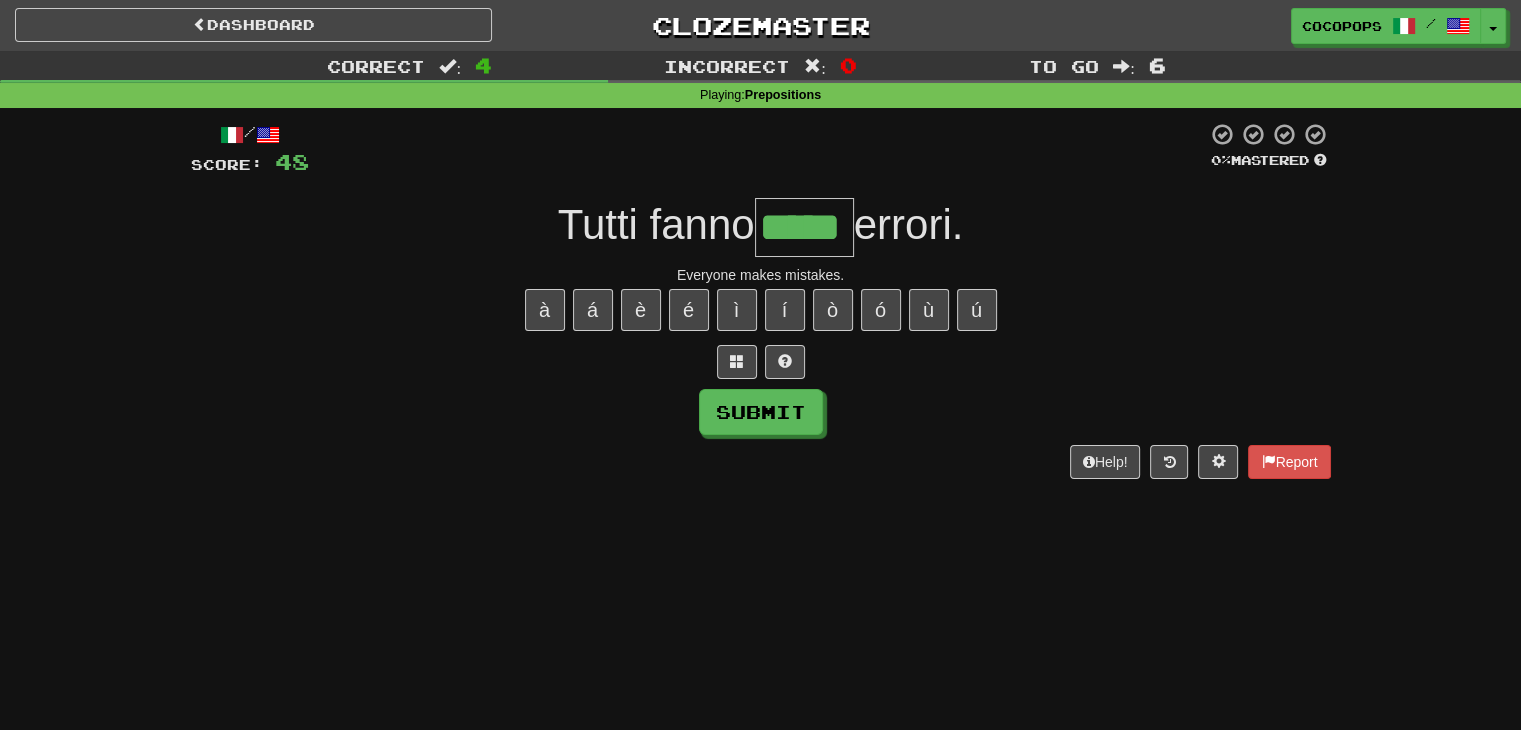 type on "*****" 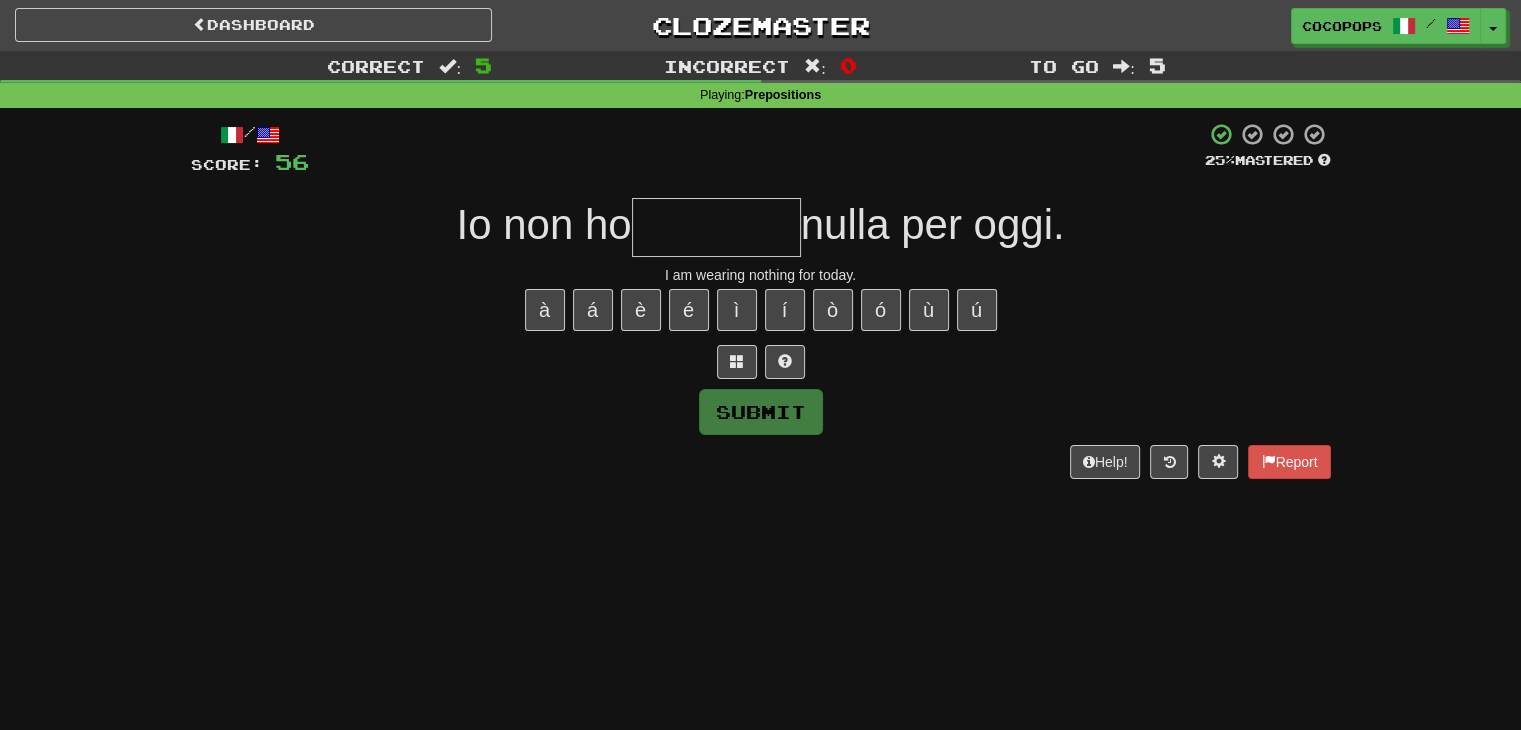 type on "*" 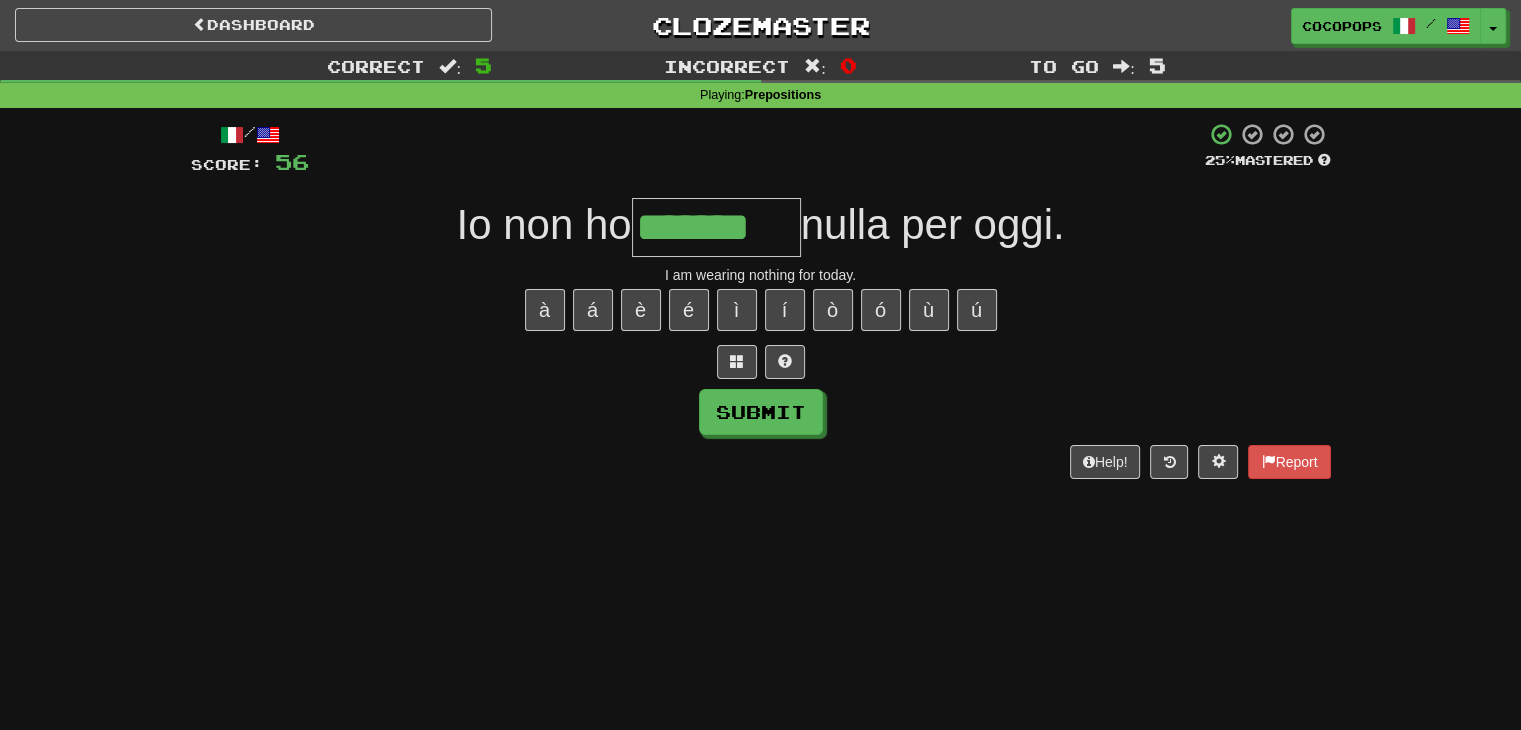 type on "*******" 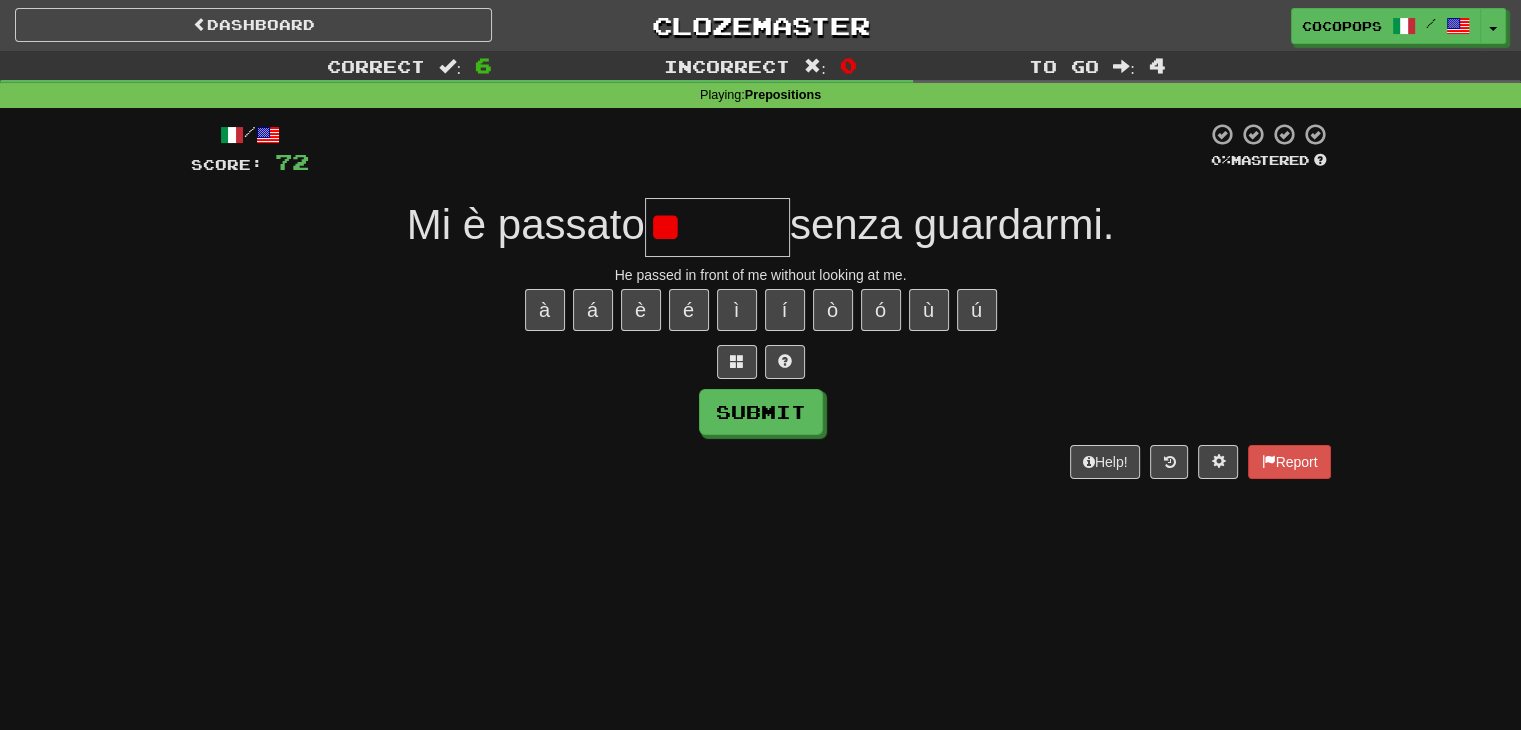 type on "*" 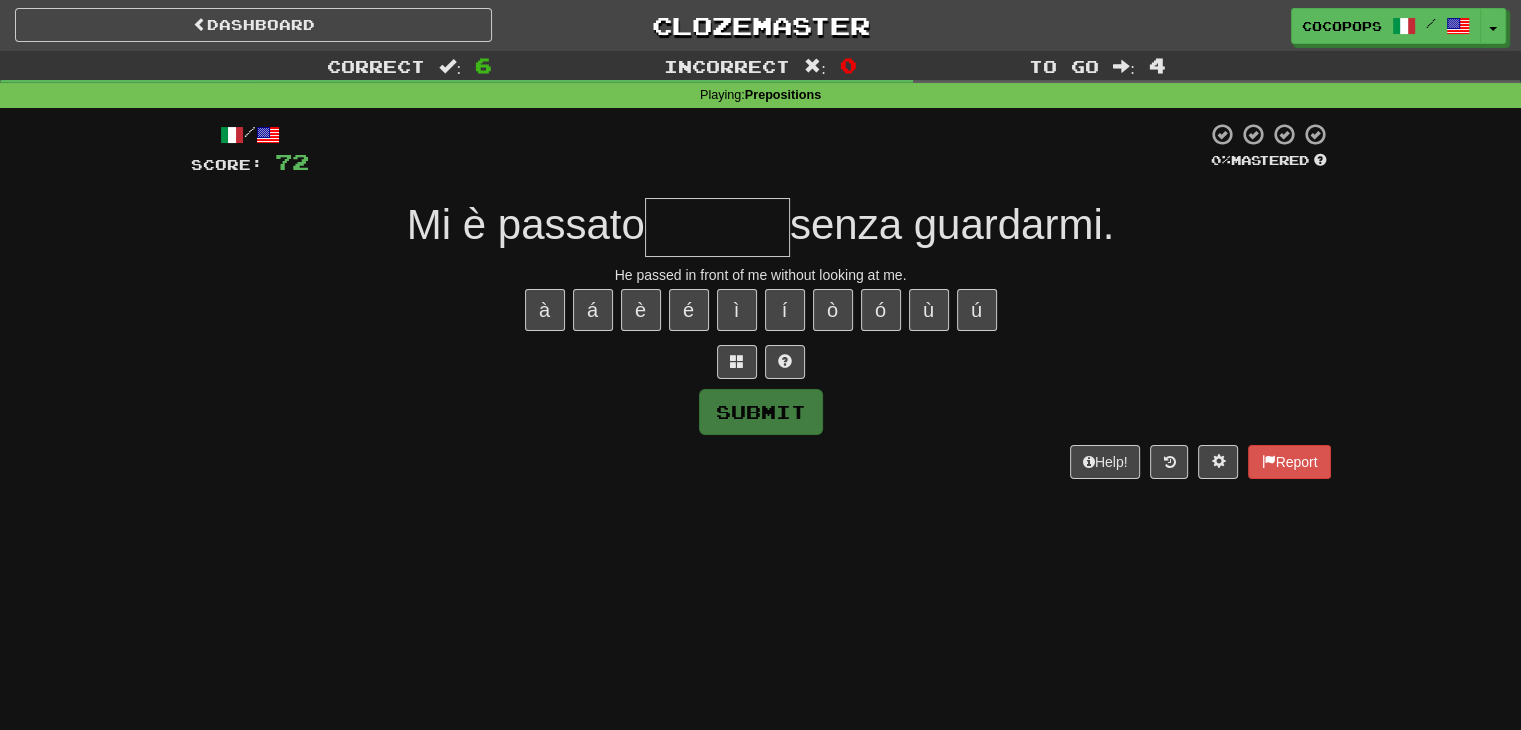 type on "*" 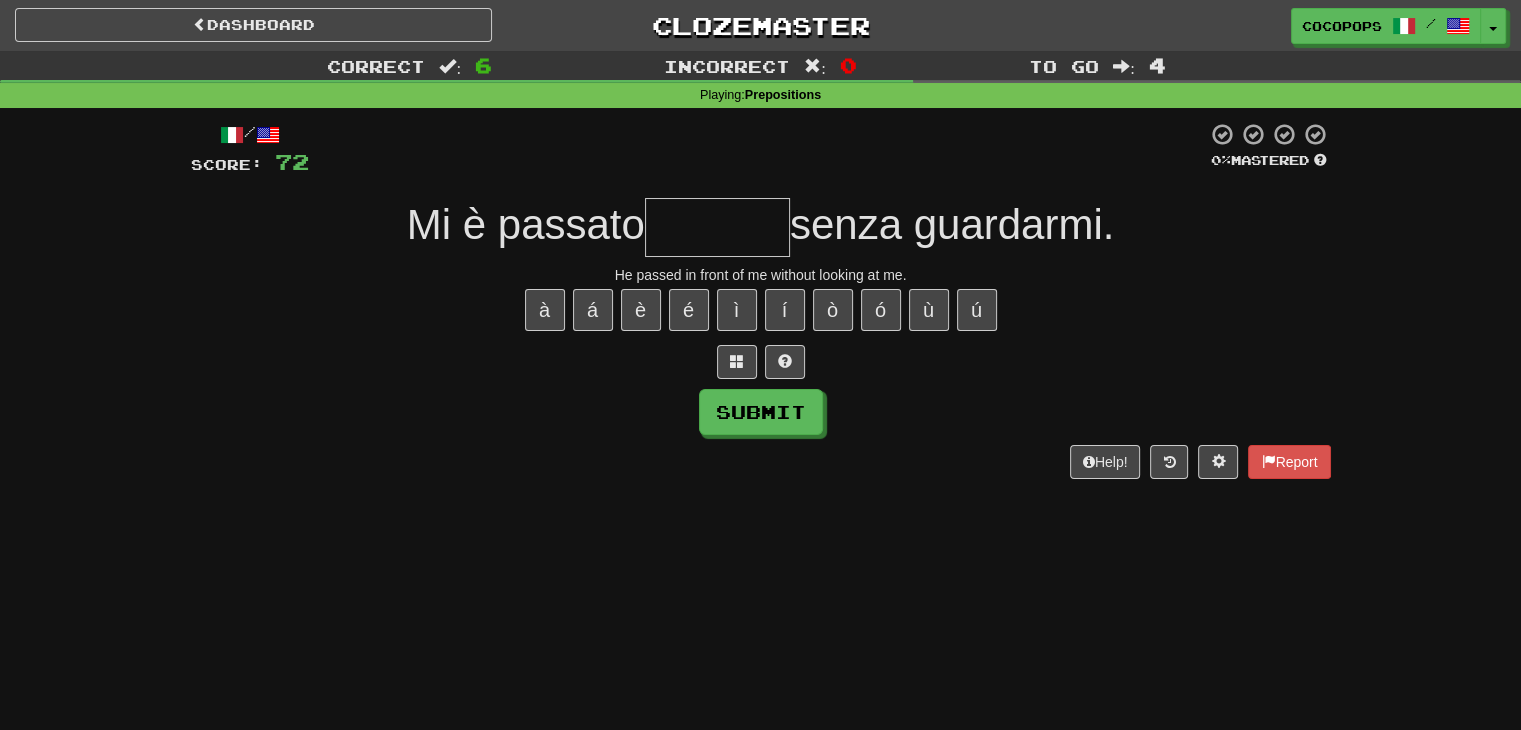 type on "*" 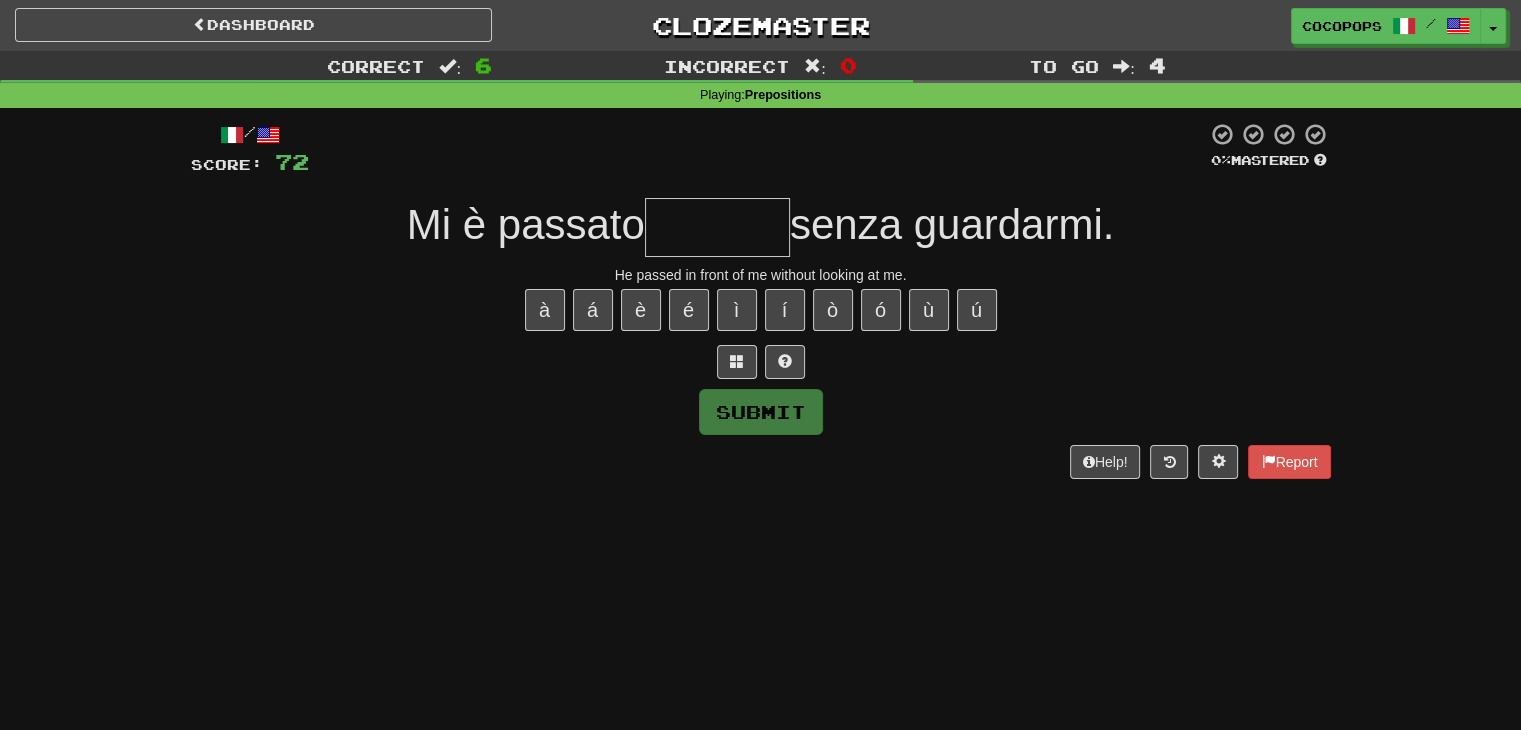 type on "*" 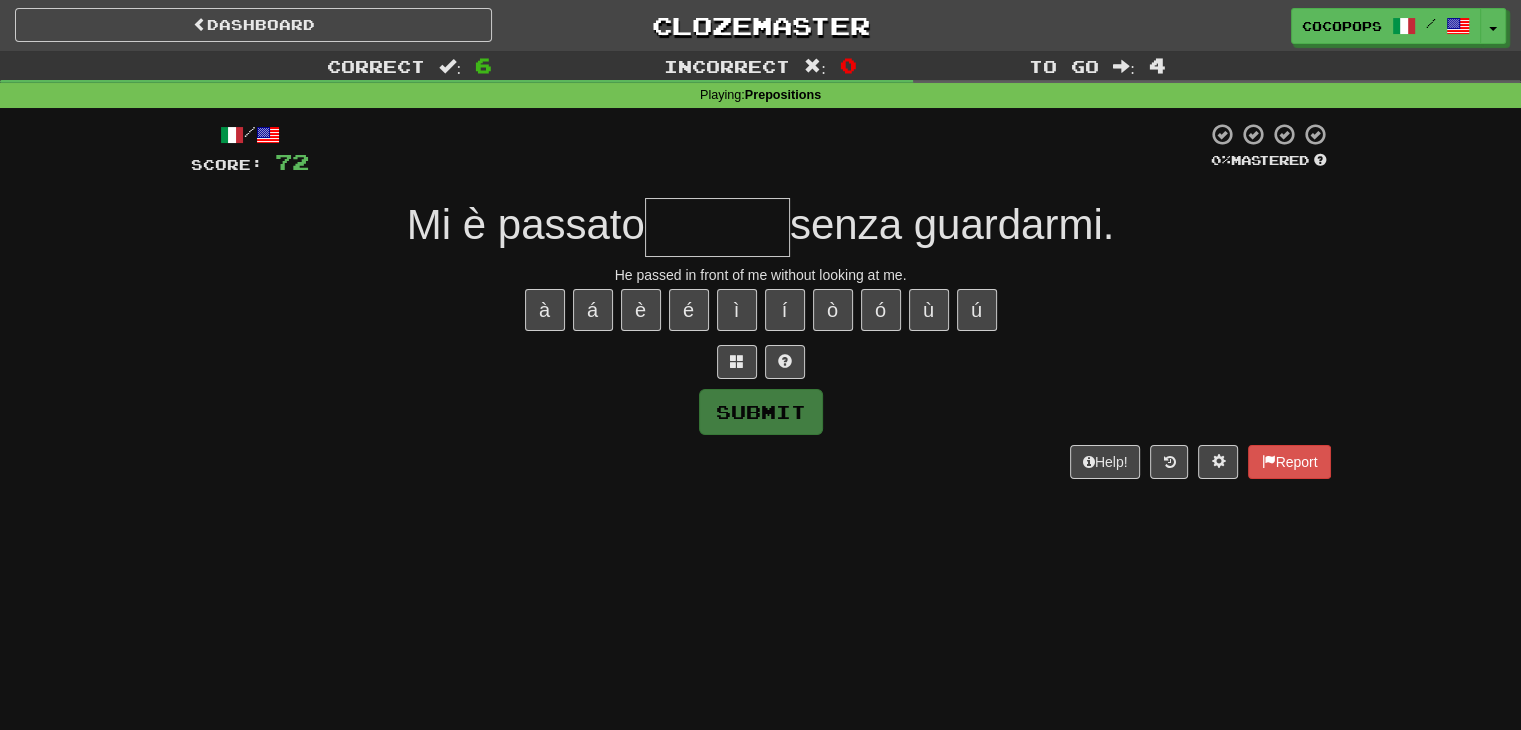 type on "*" 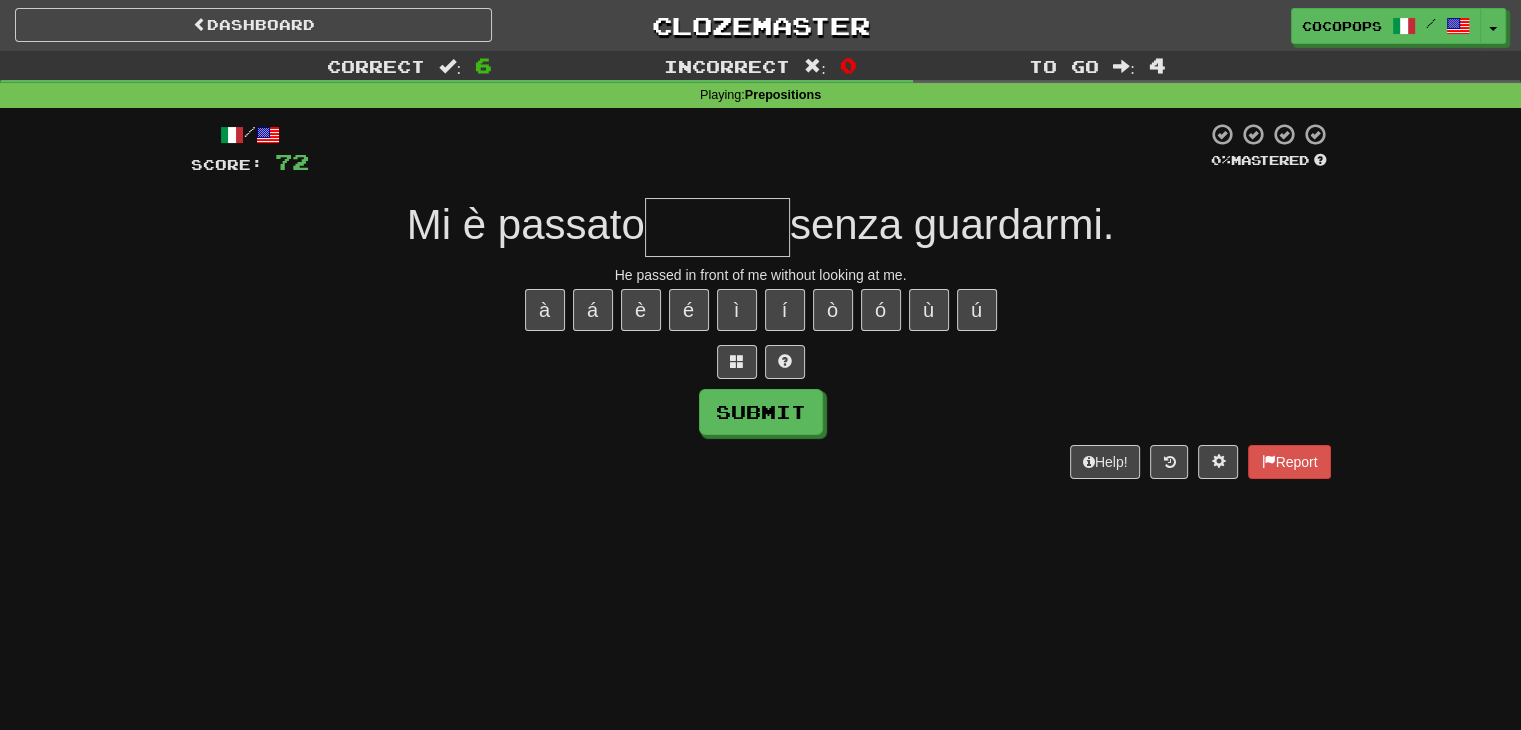type on "*" 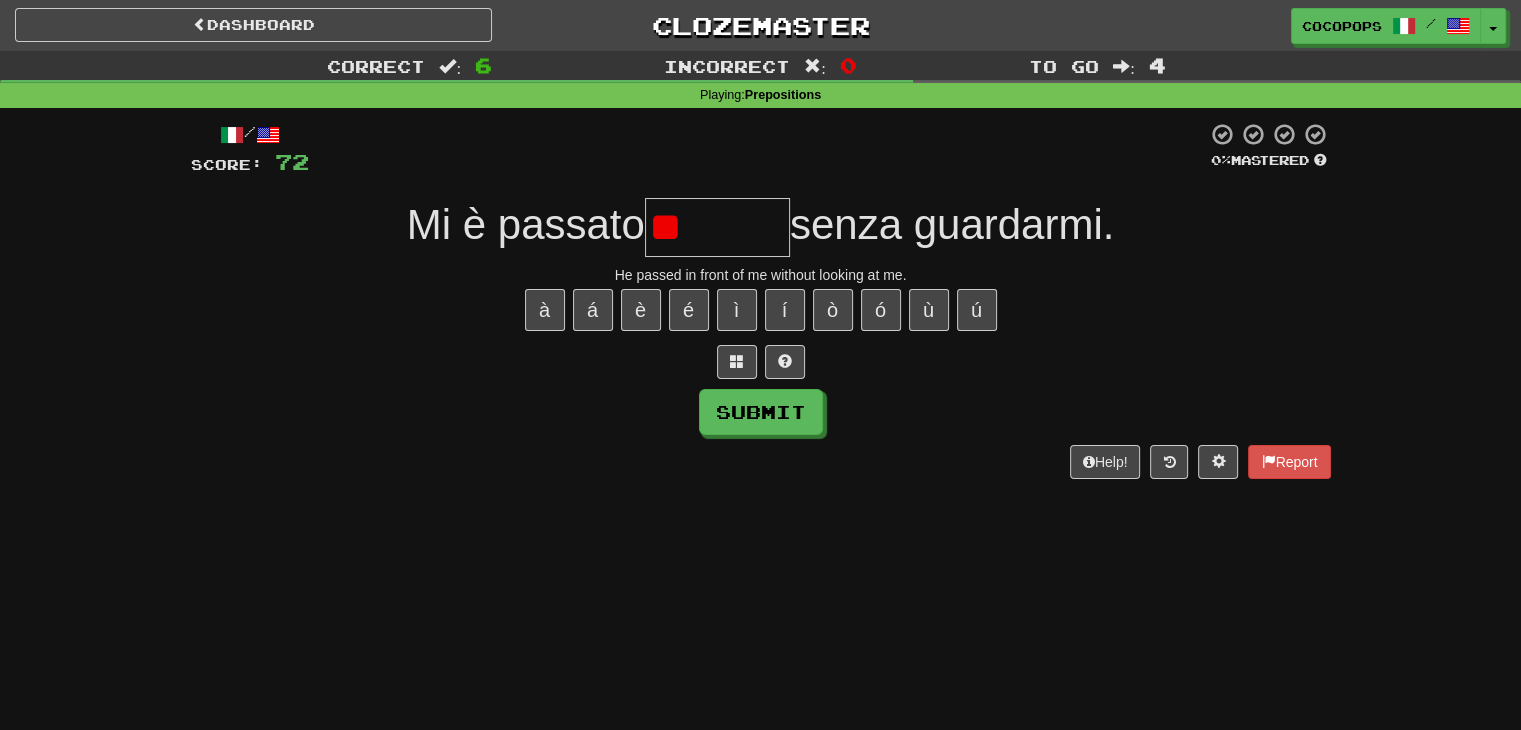 type on "*" 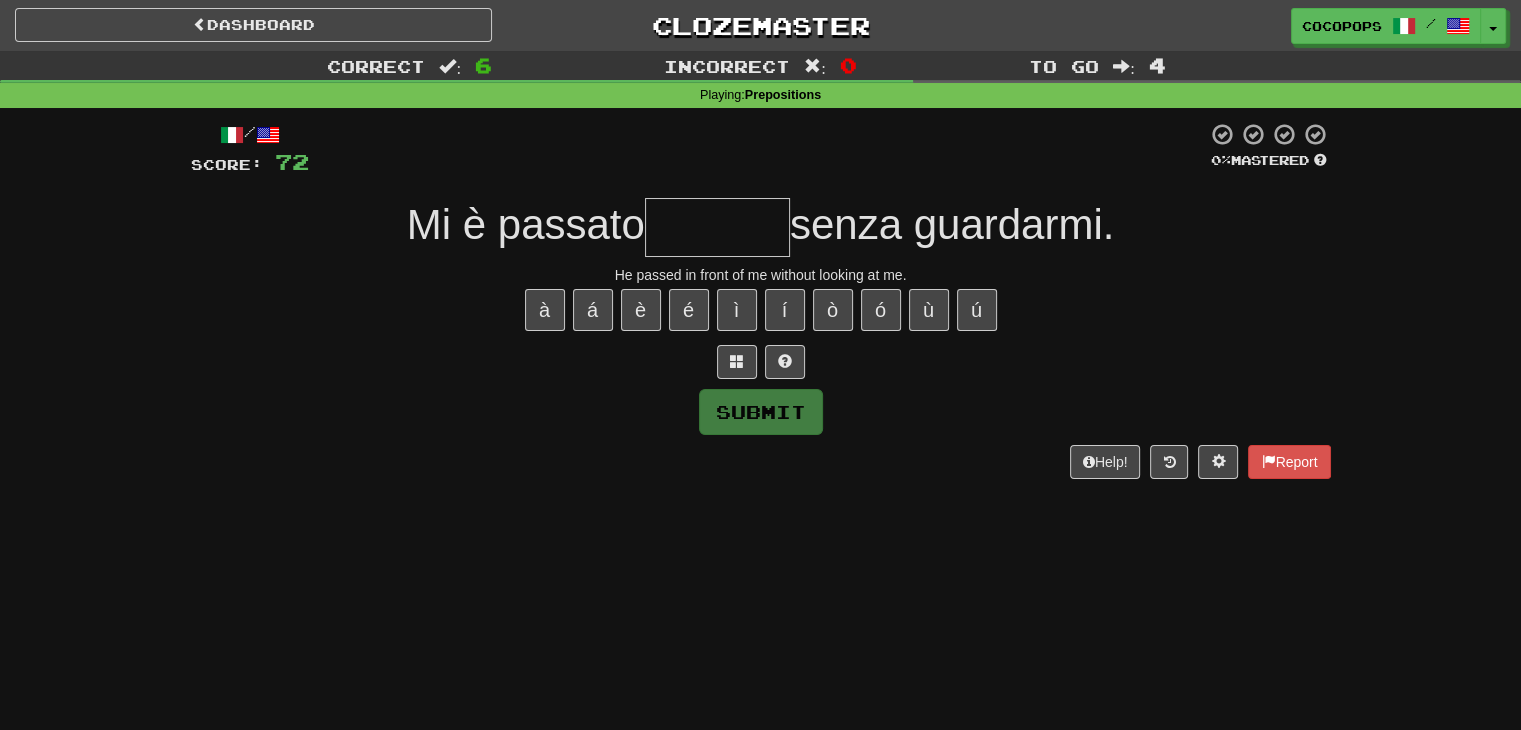 type on "*" 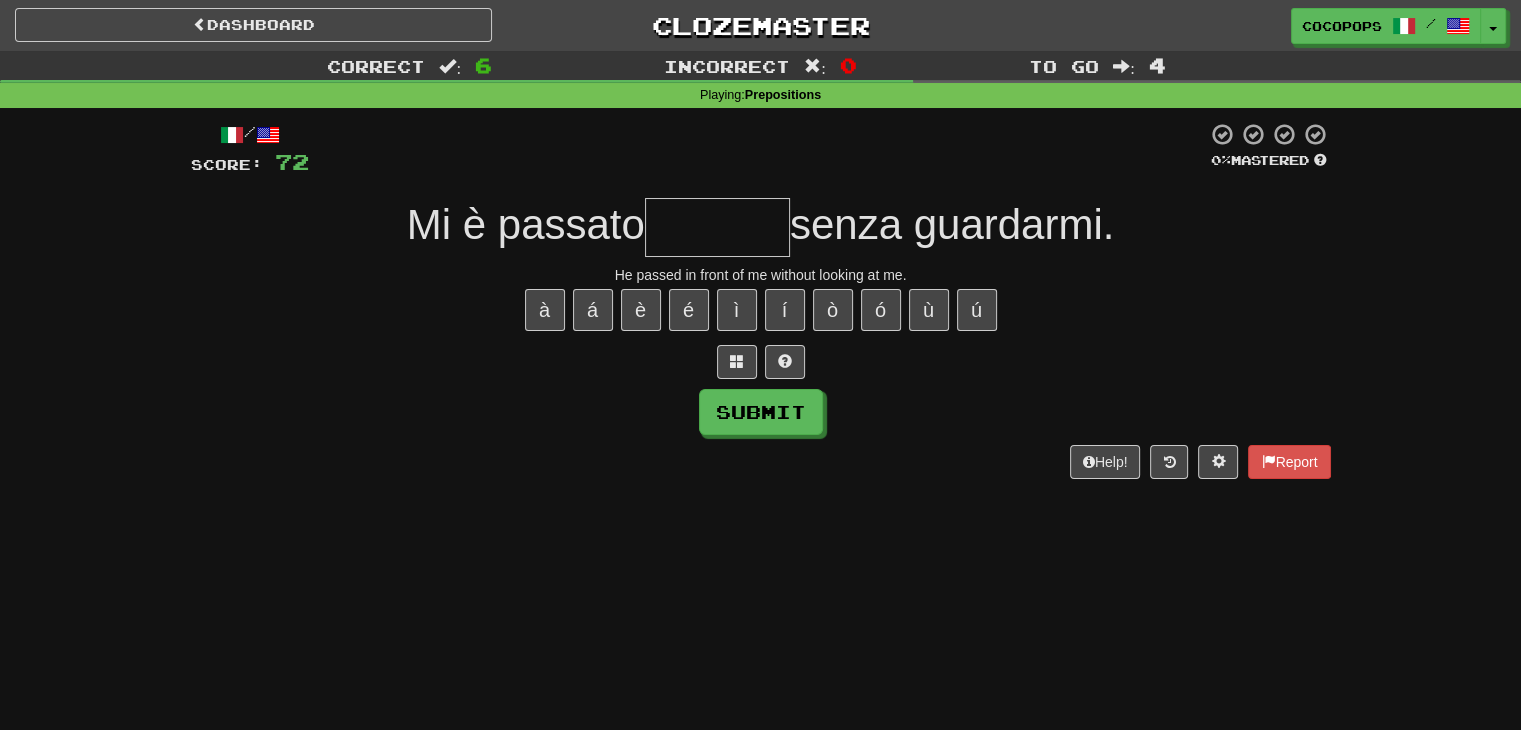 type on "*" 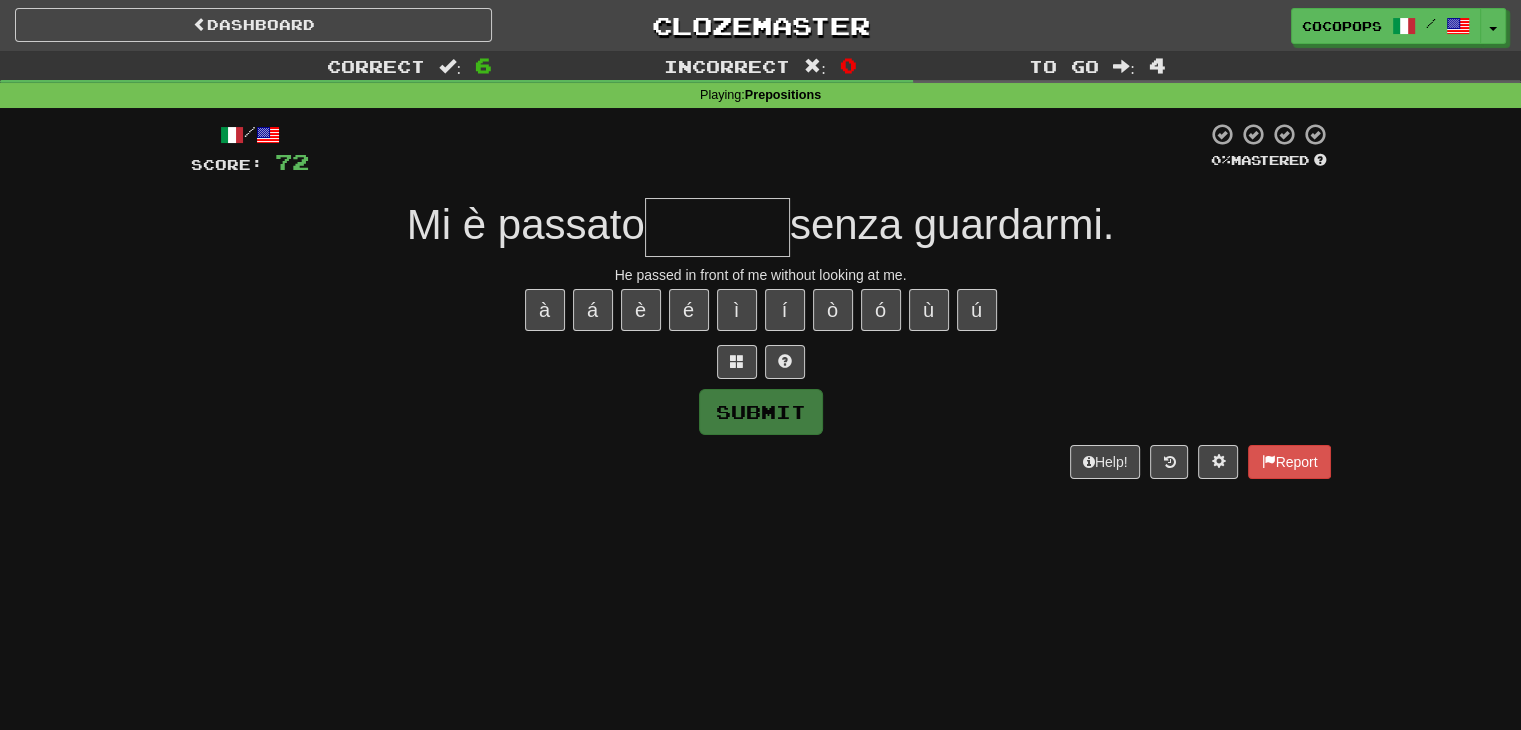 type on "*" 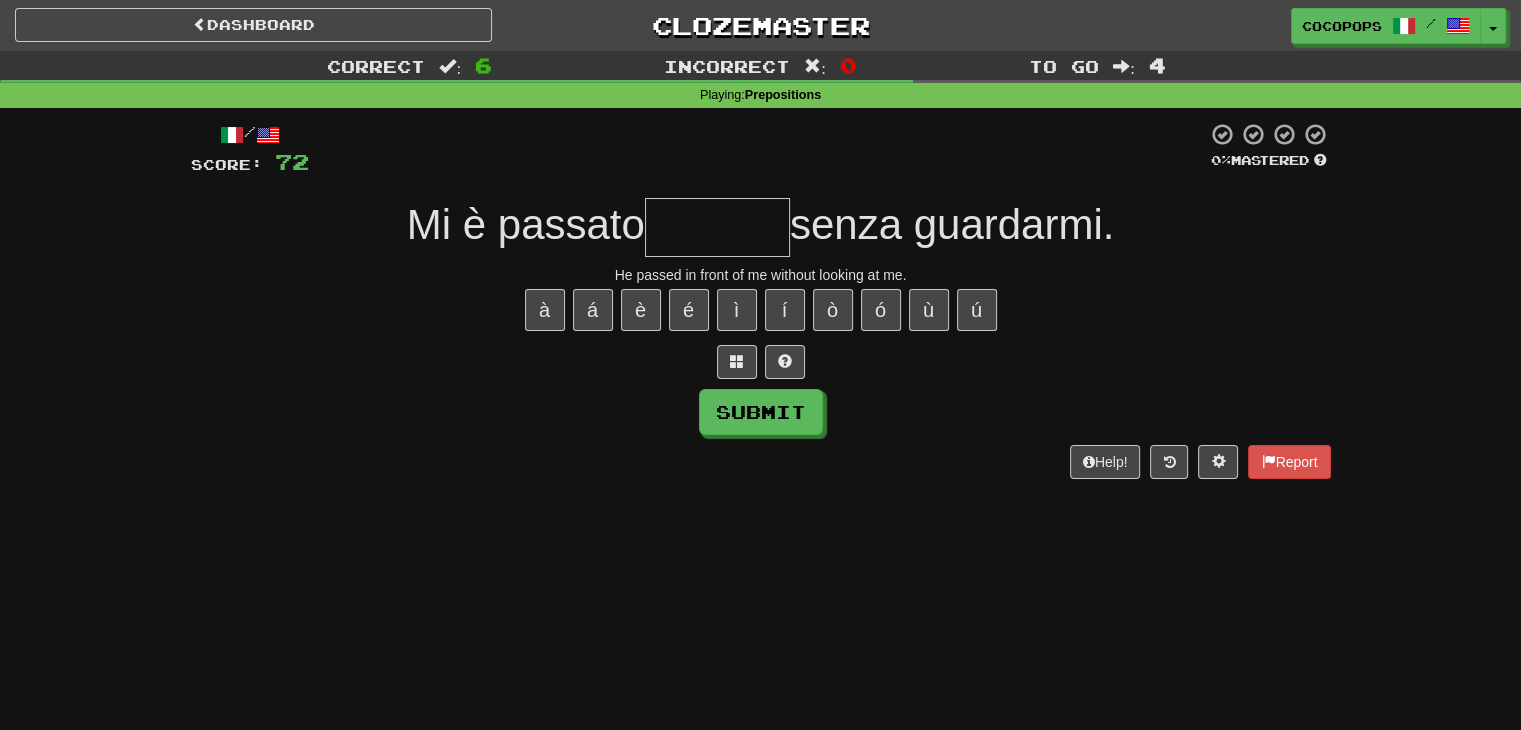 type on "*" 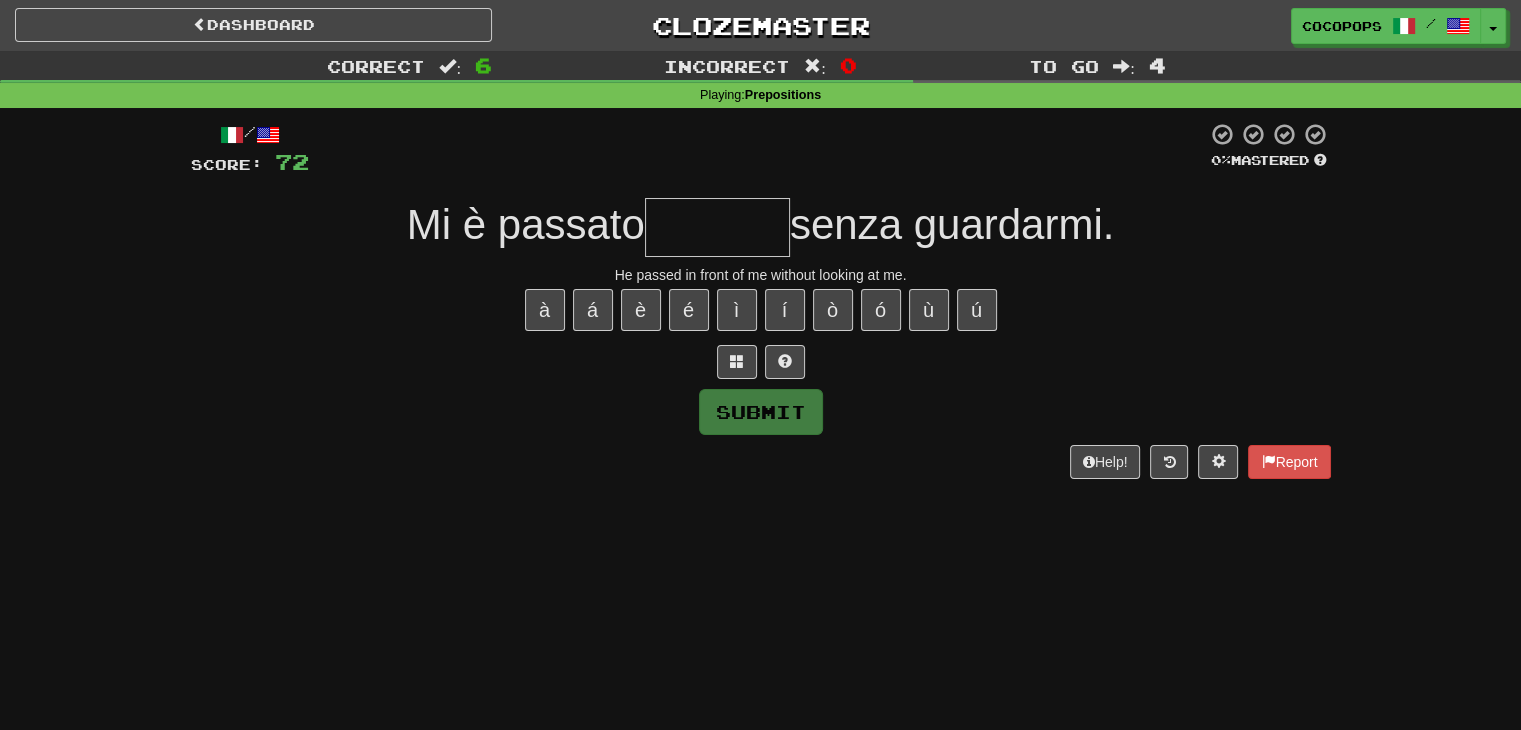 type on "*" 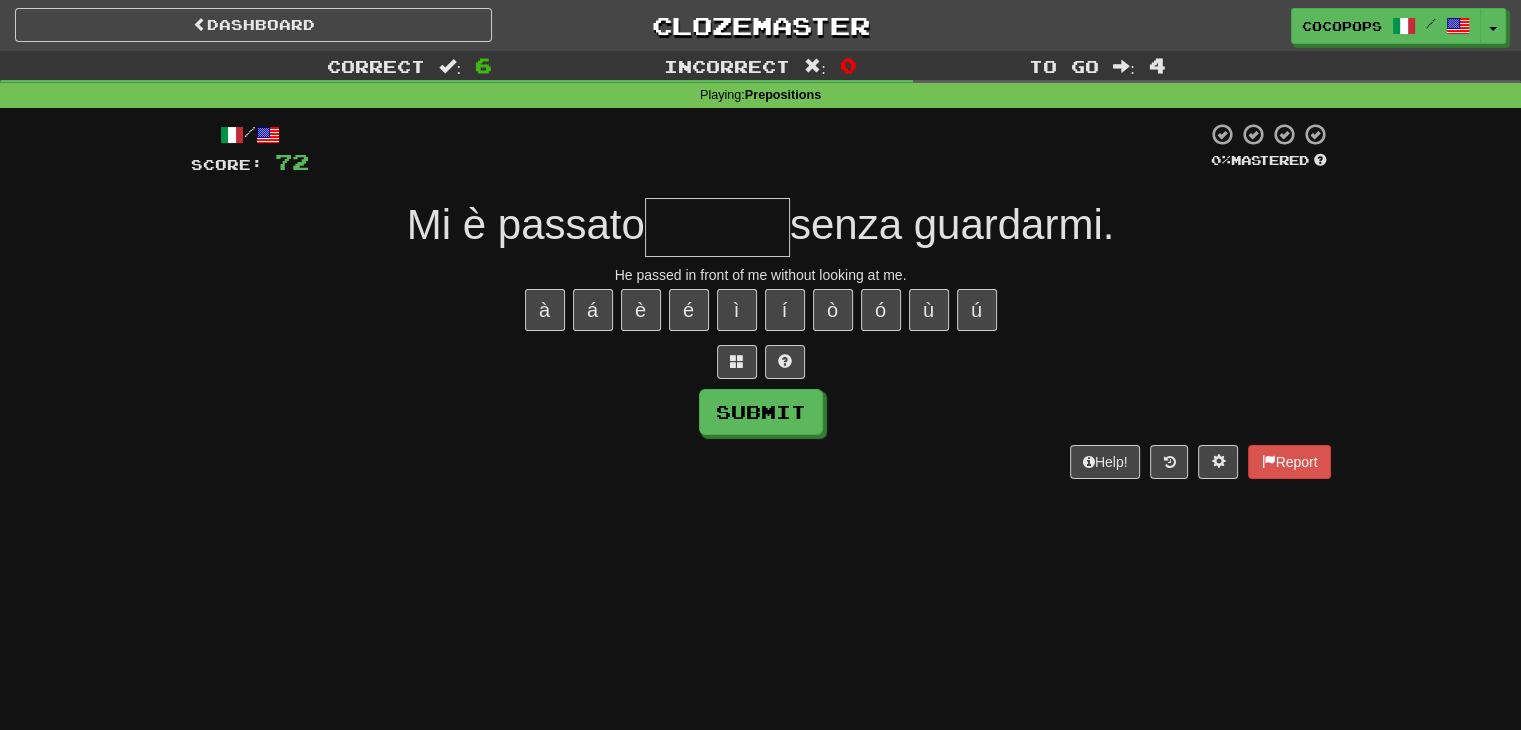 type on "*" 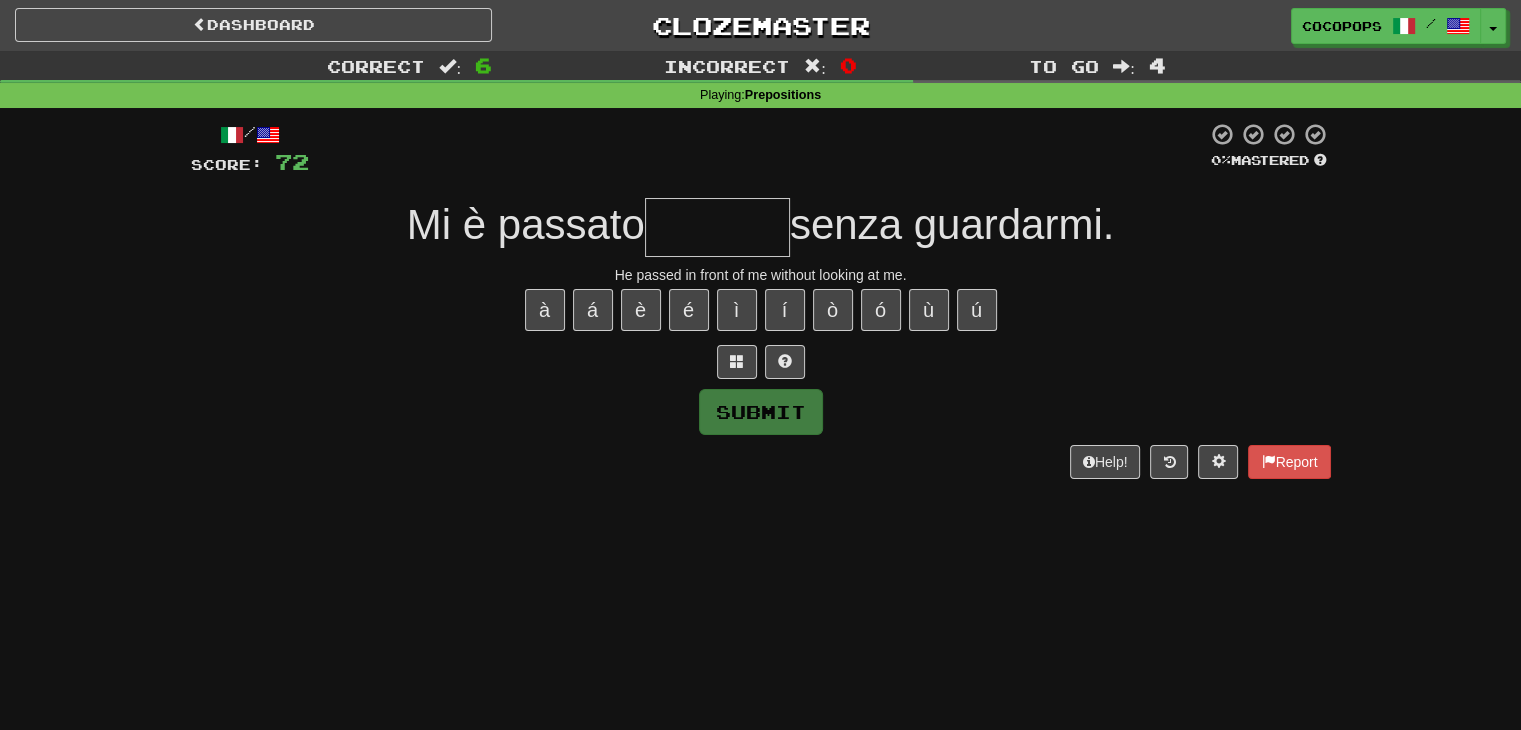 type on "*" 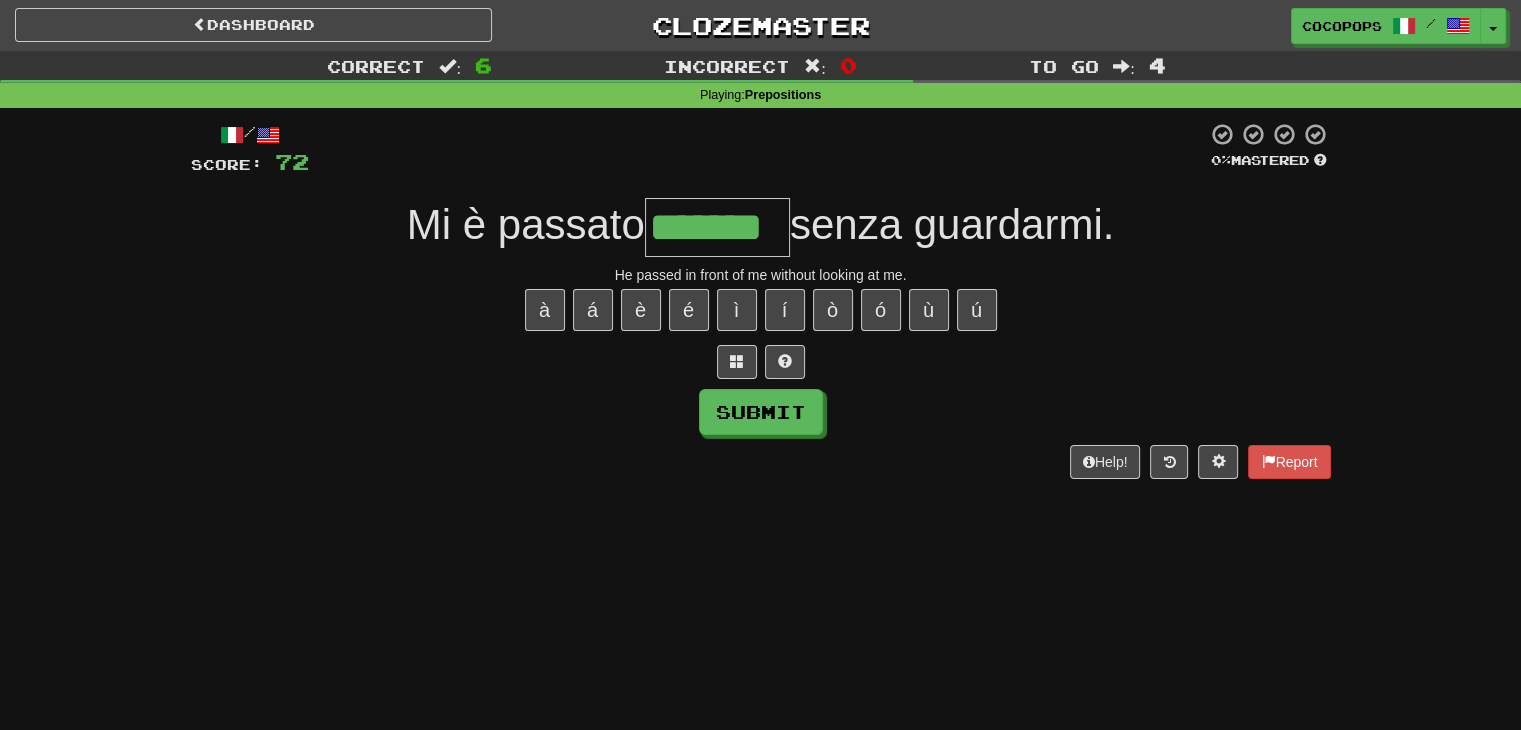 type on "*******" 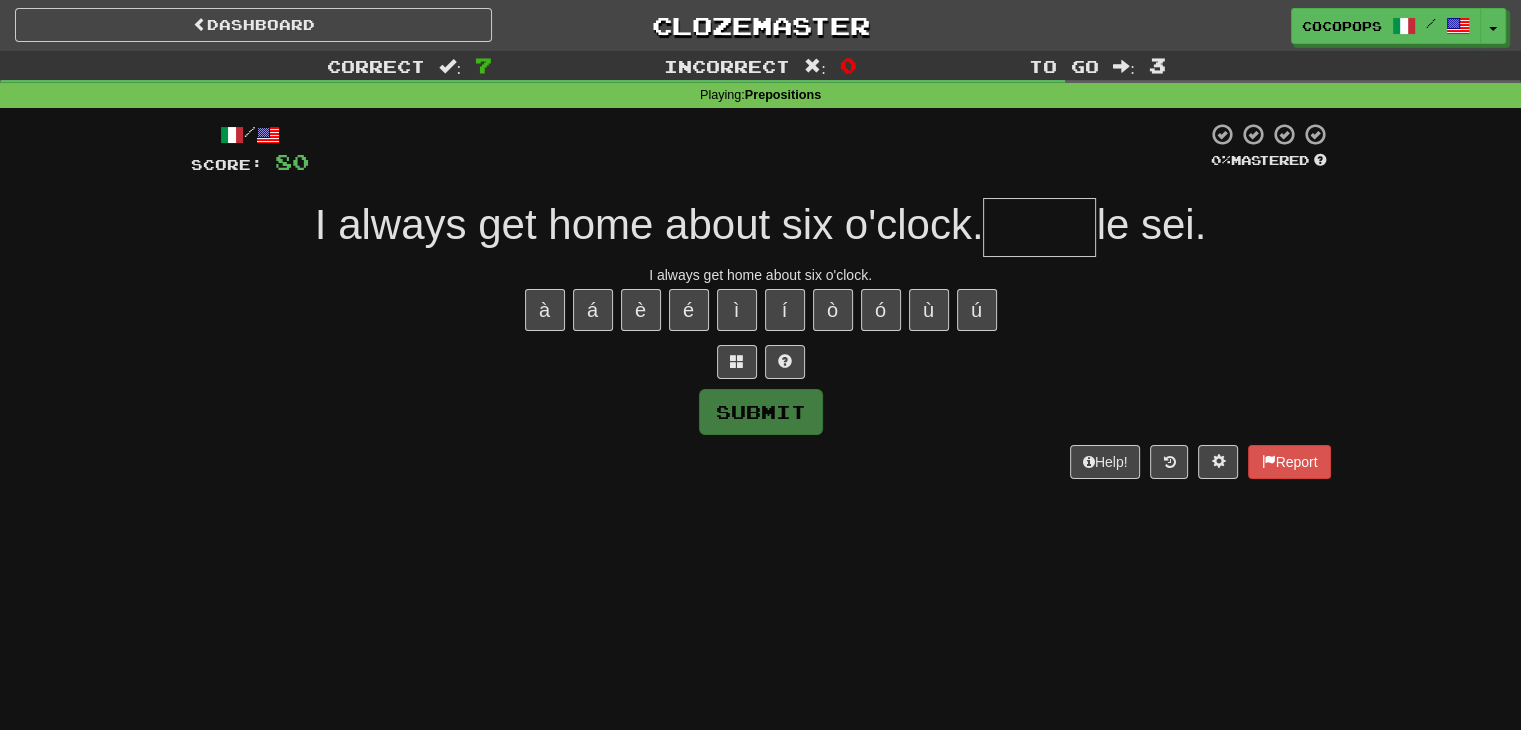 type on "*" 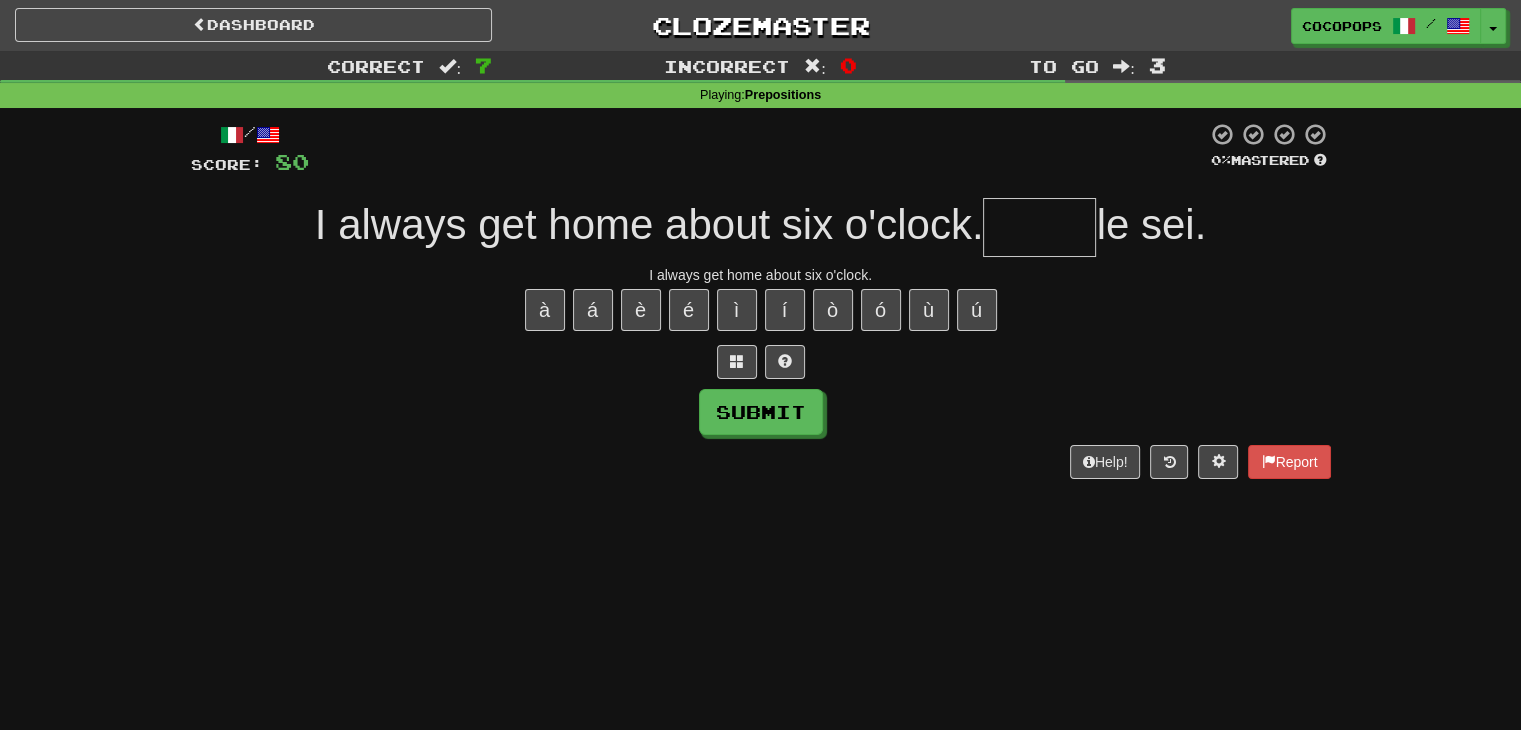 type on "*" 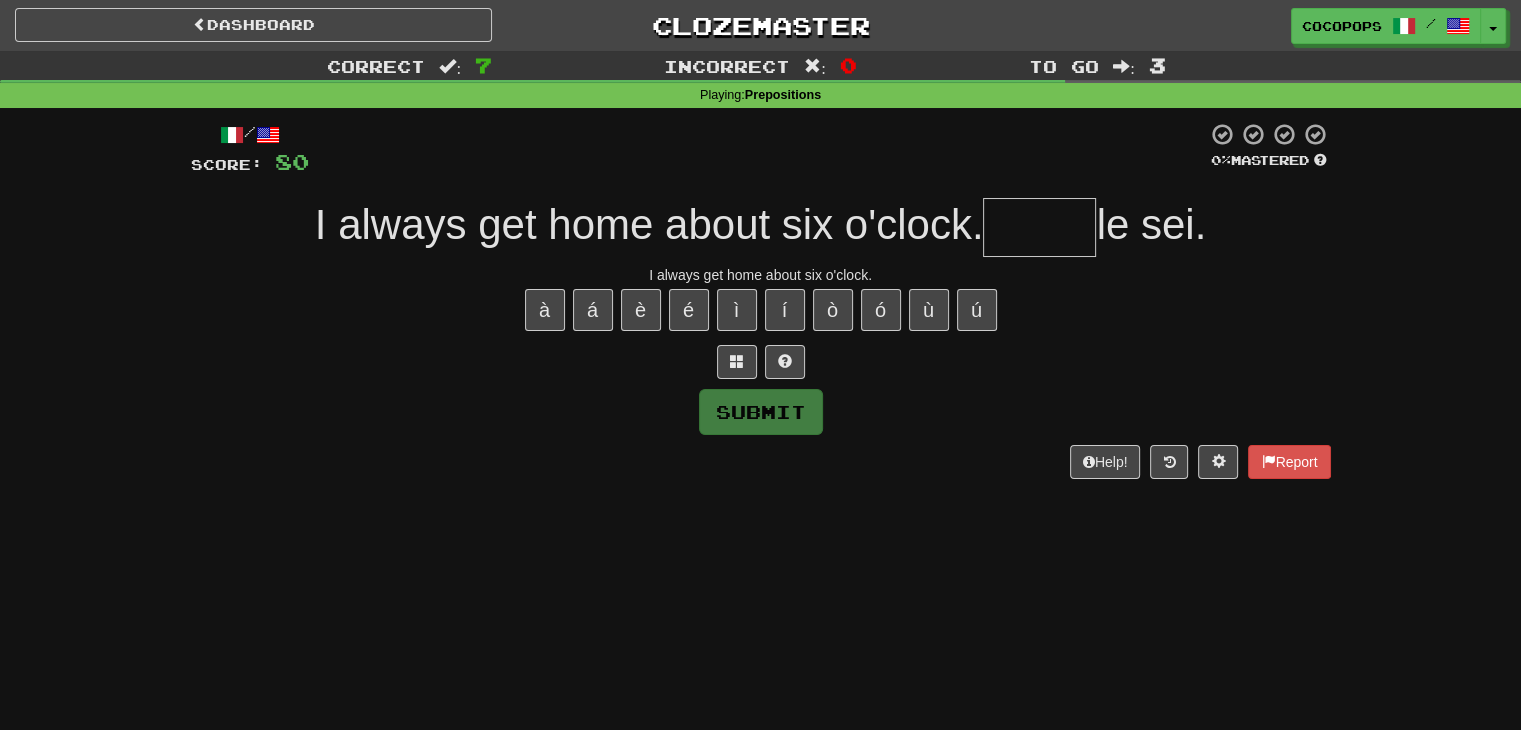 type on "*" 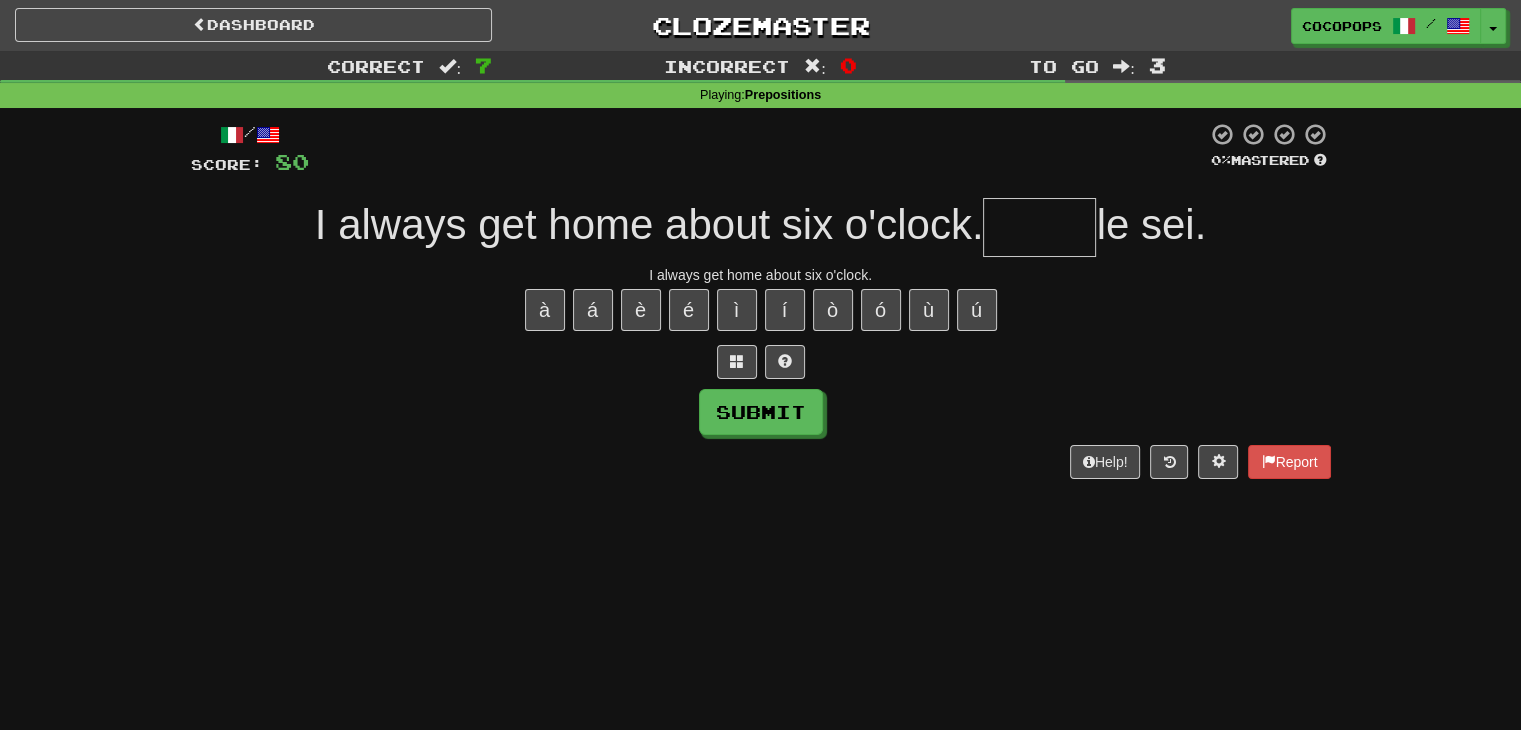 type on "*" 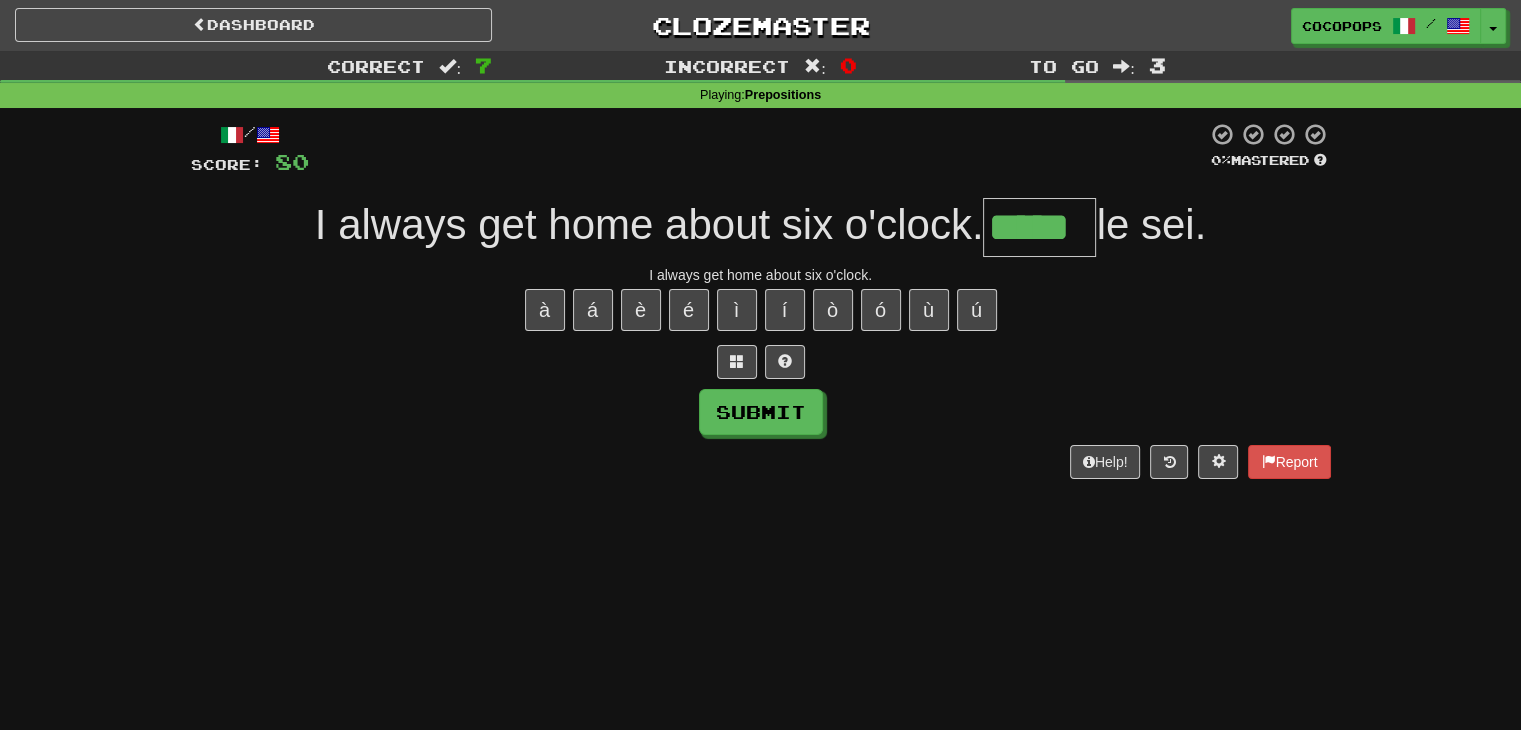 type on "*****" 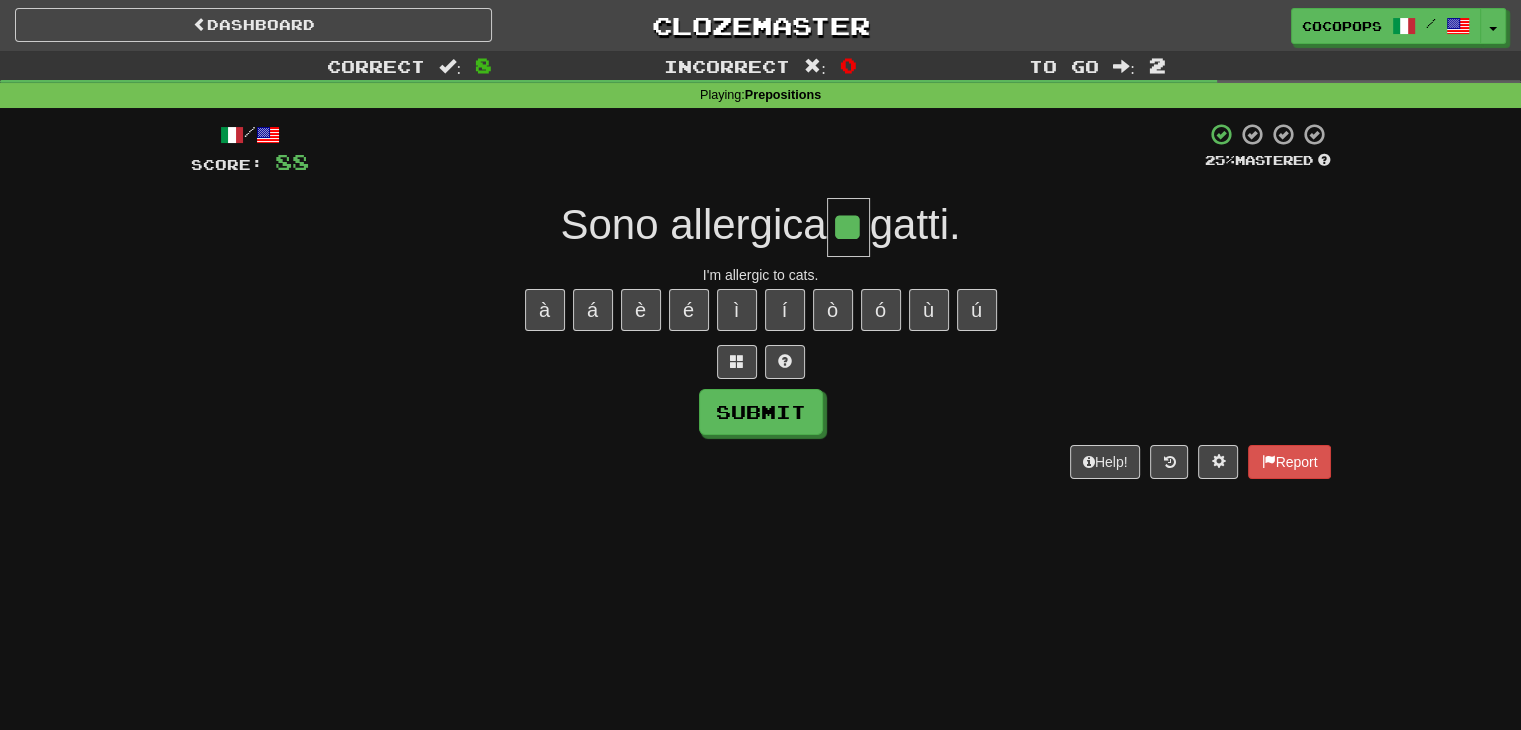 type on "**" 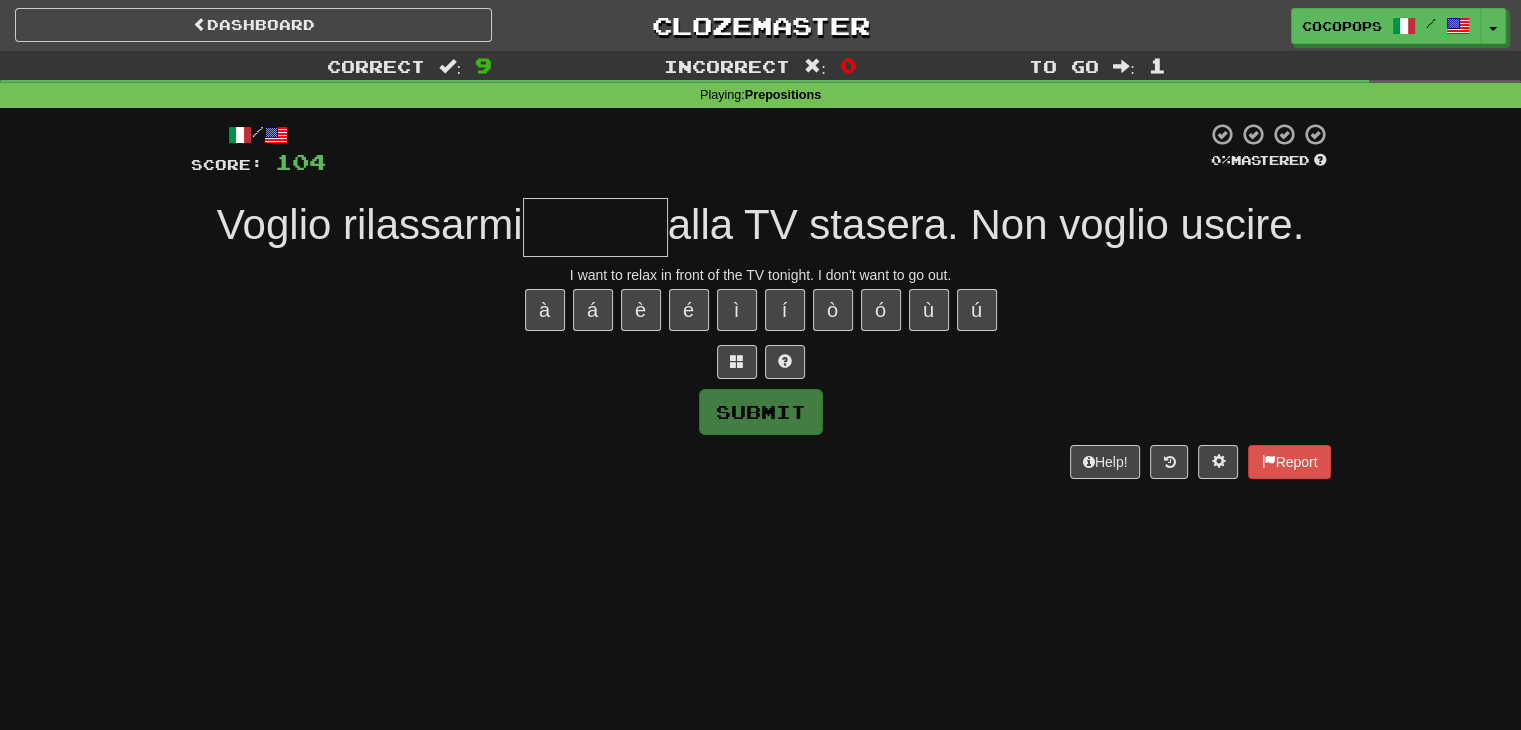 type on "*" 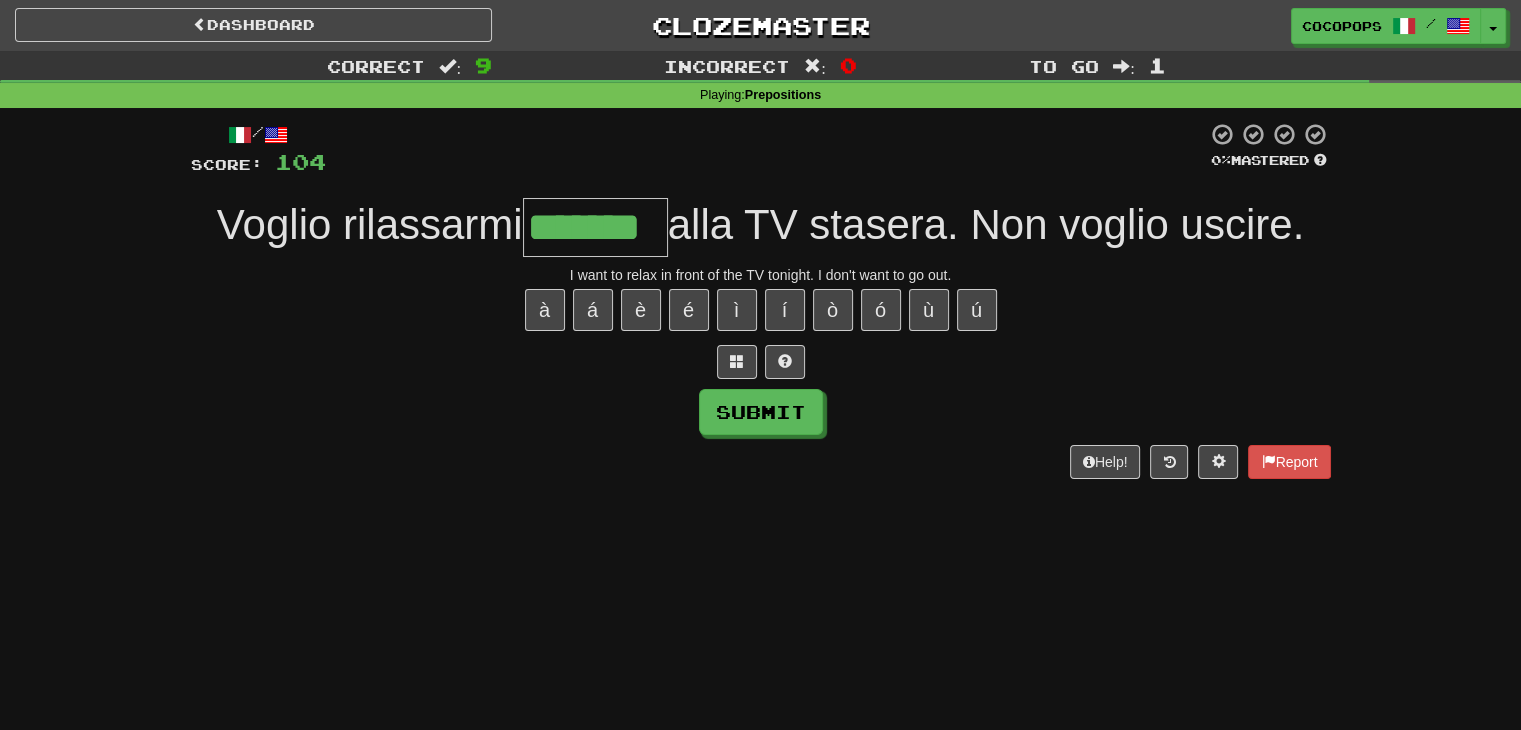 type on "*******" 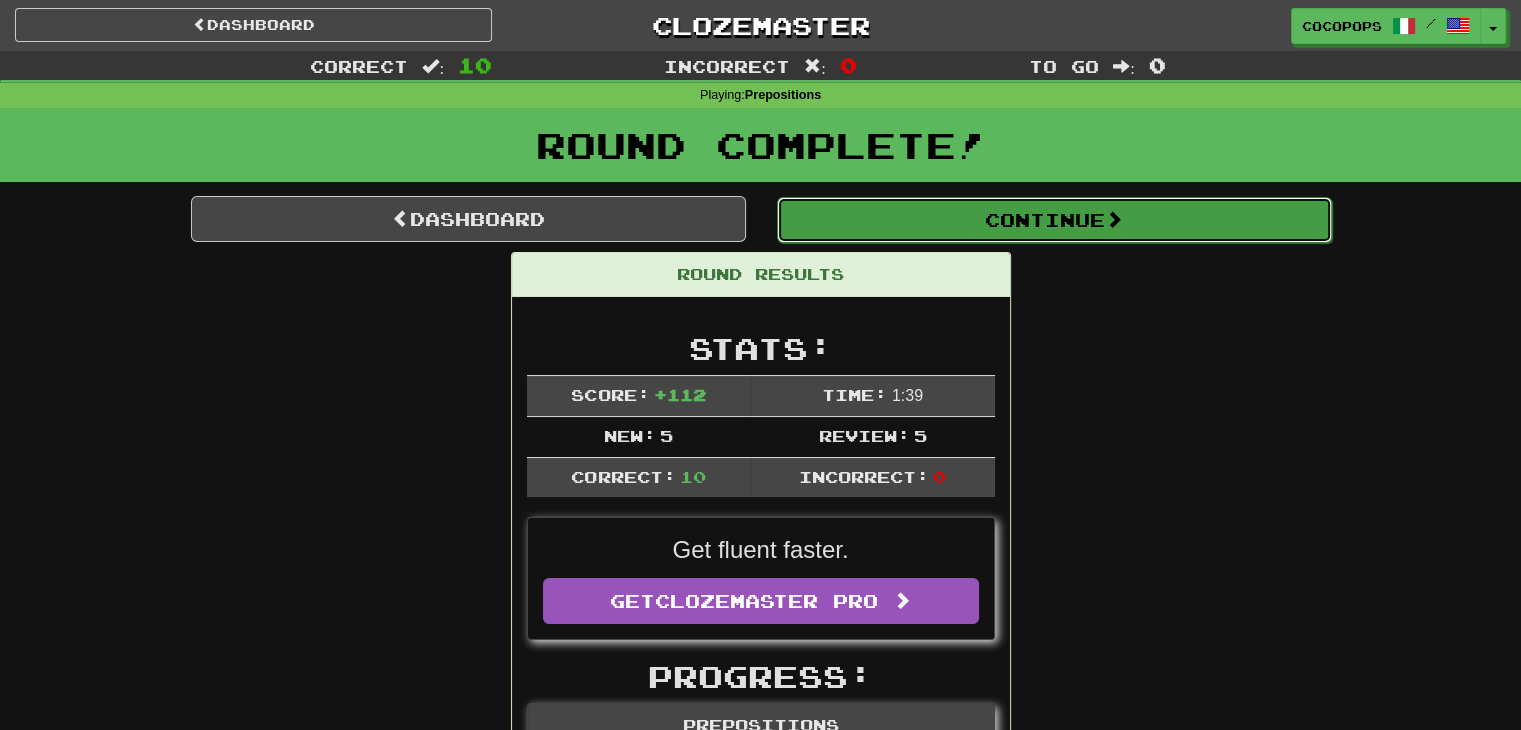 click on "Continue" at bounding box center [1054, 220] 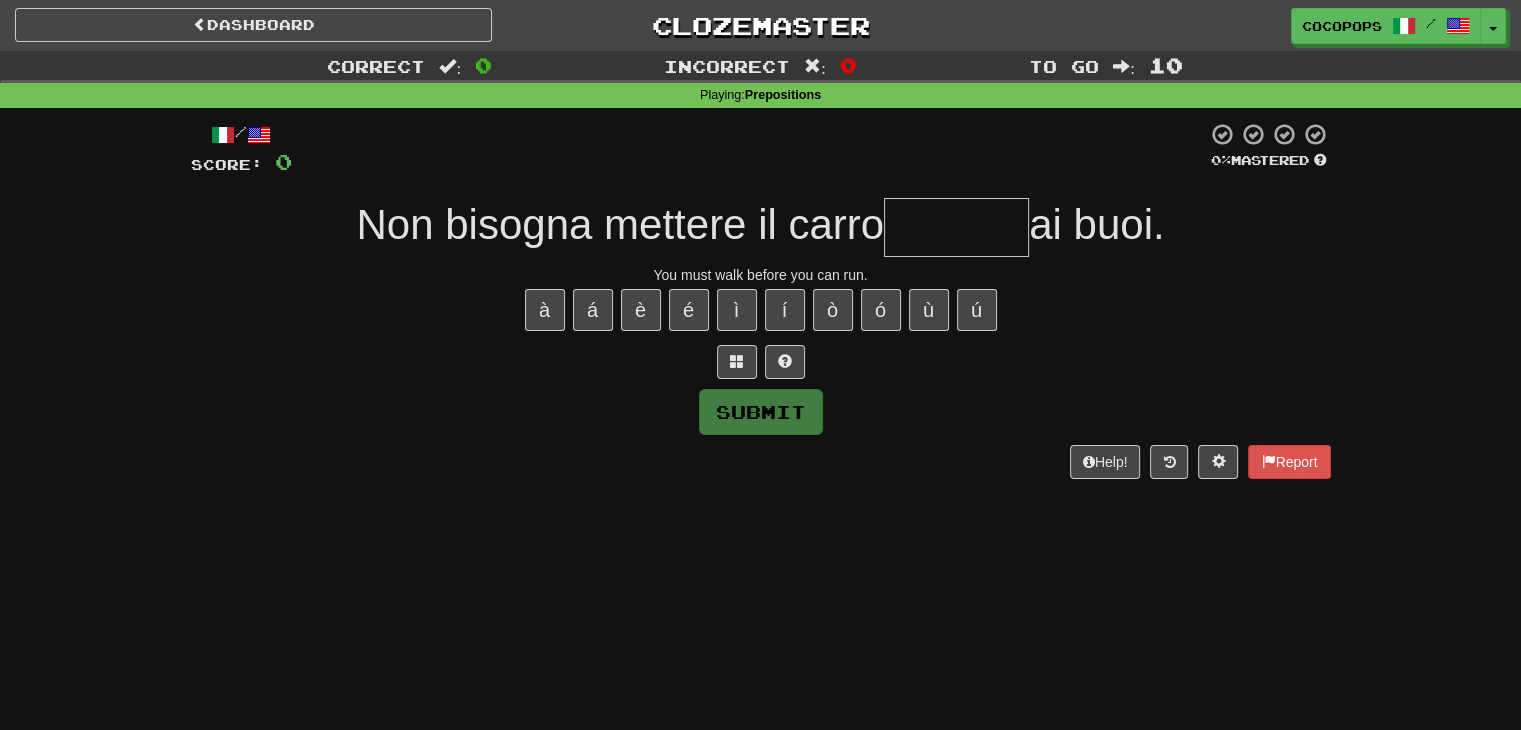 type on "*" 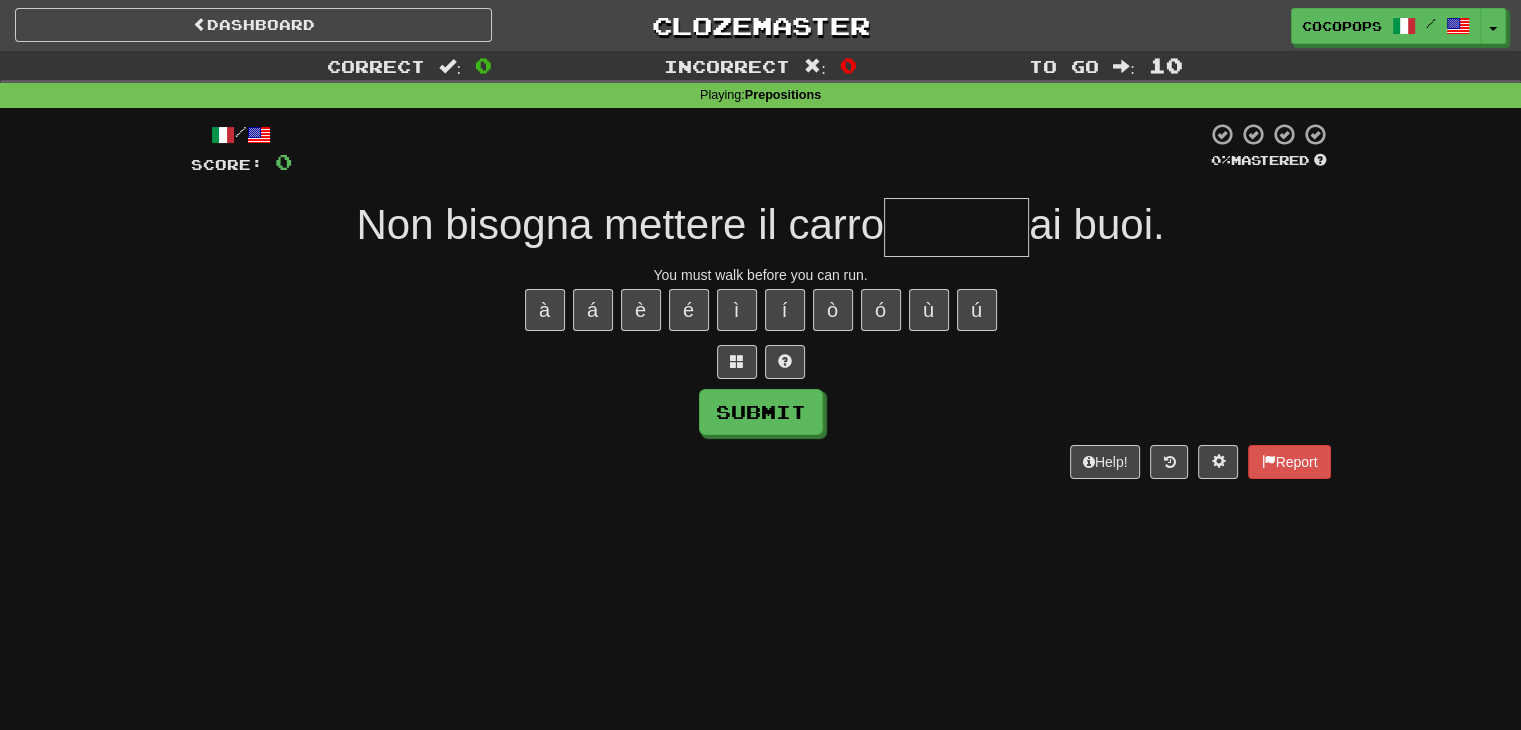 type on "*" 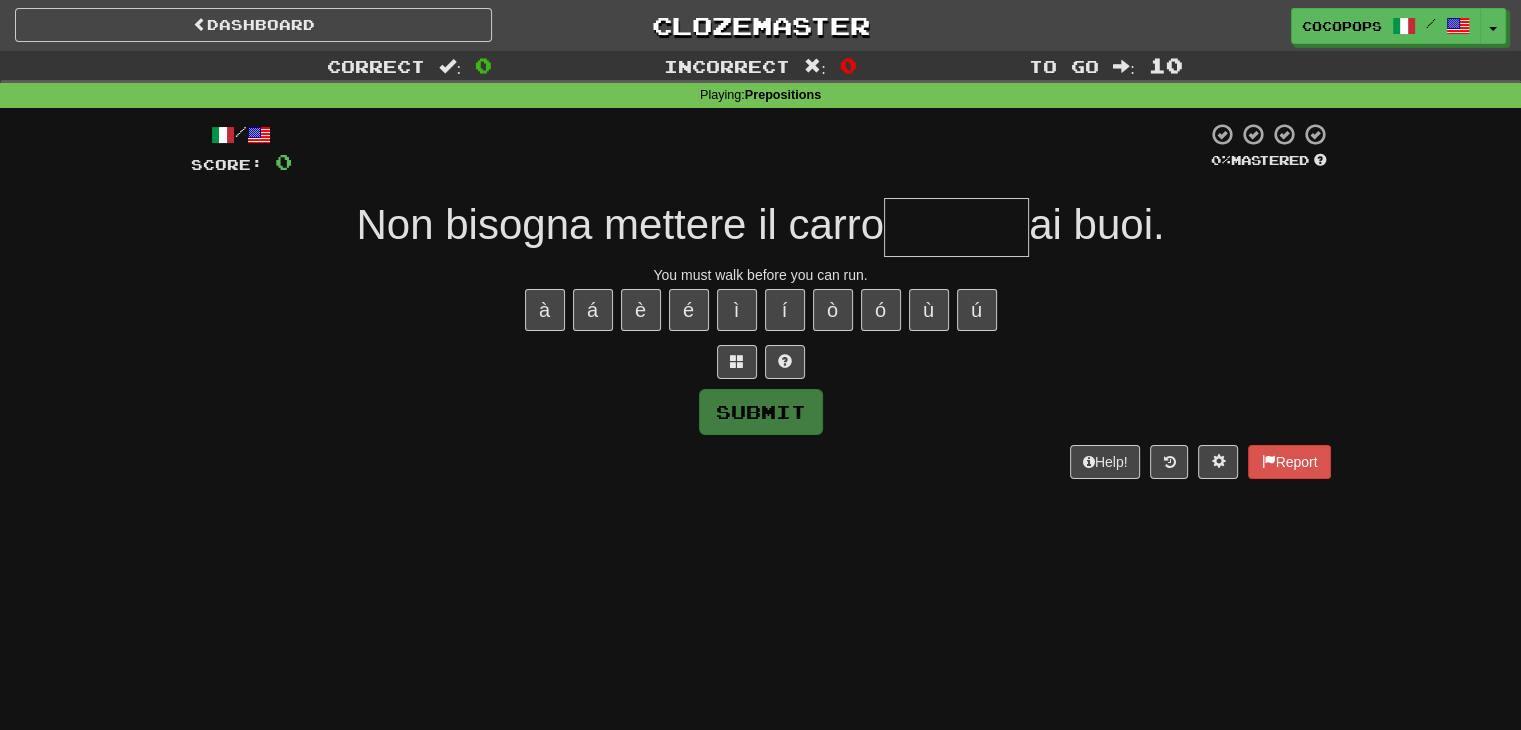 type on "*" 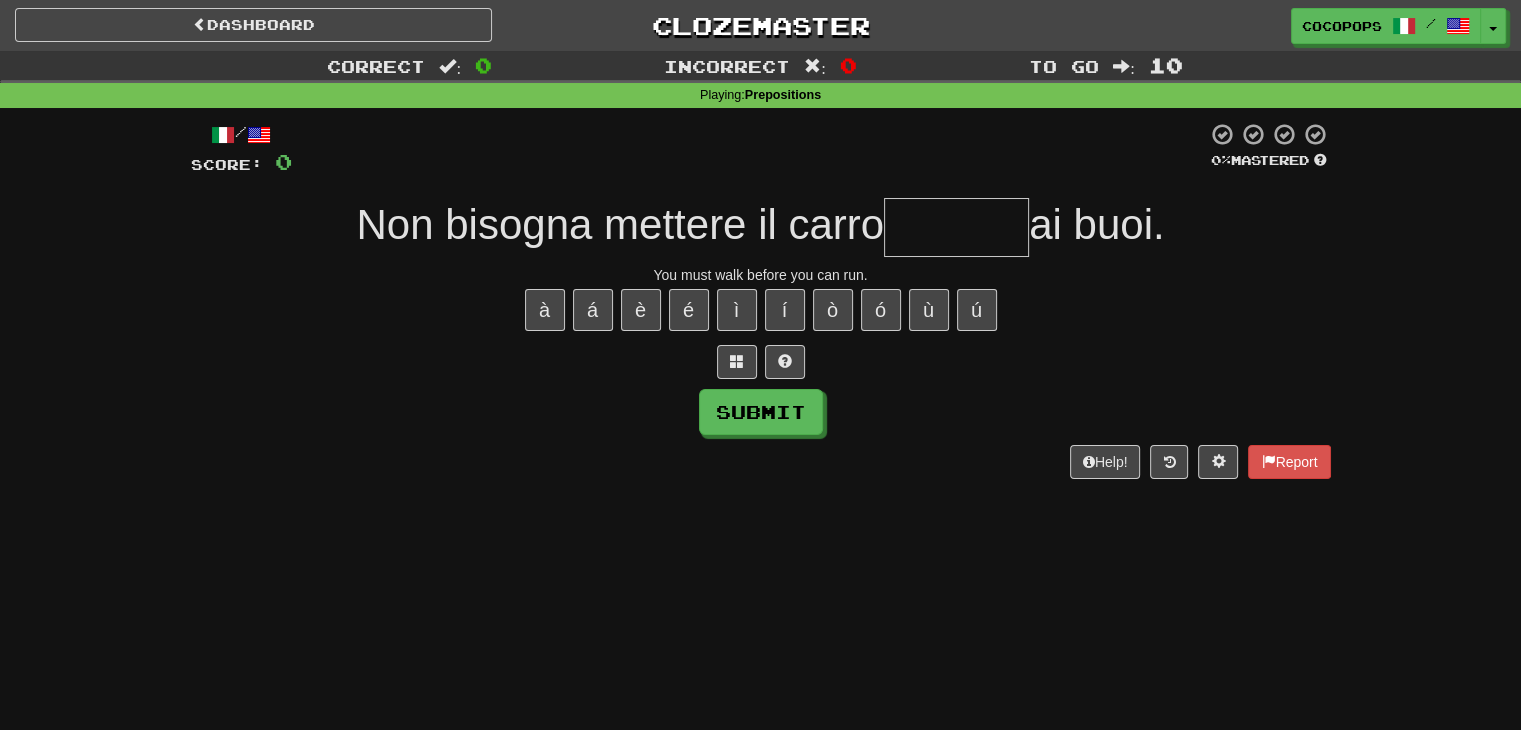 type on "*" 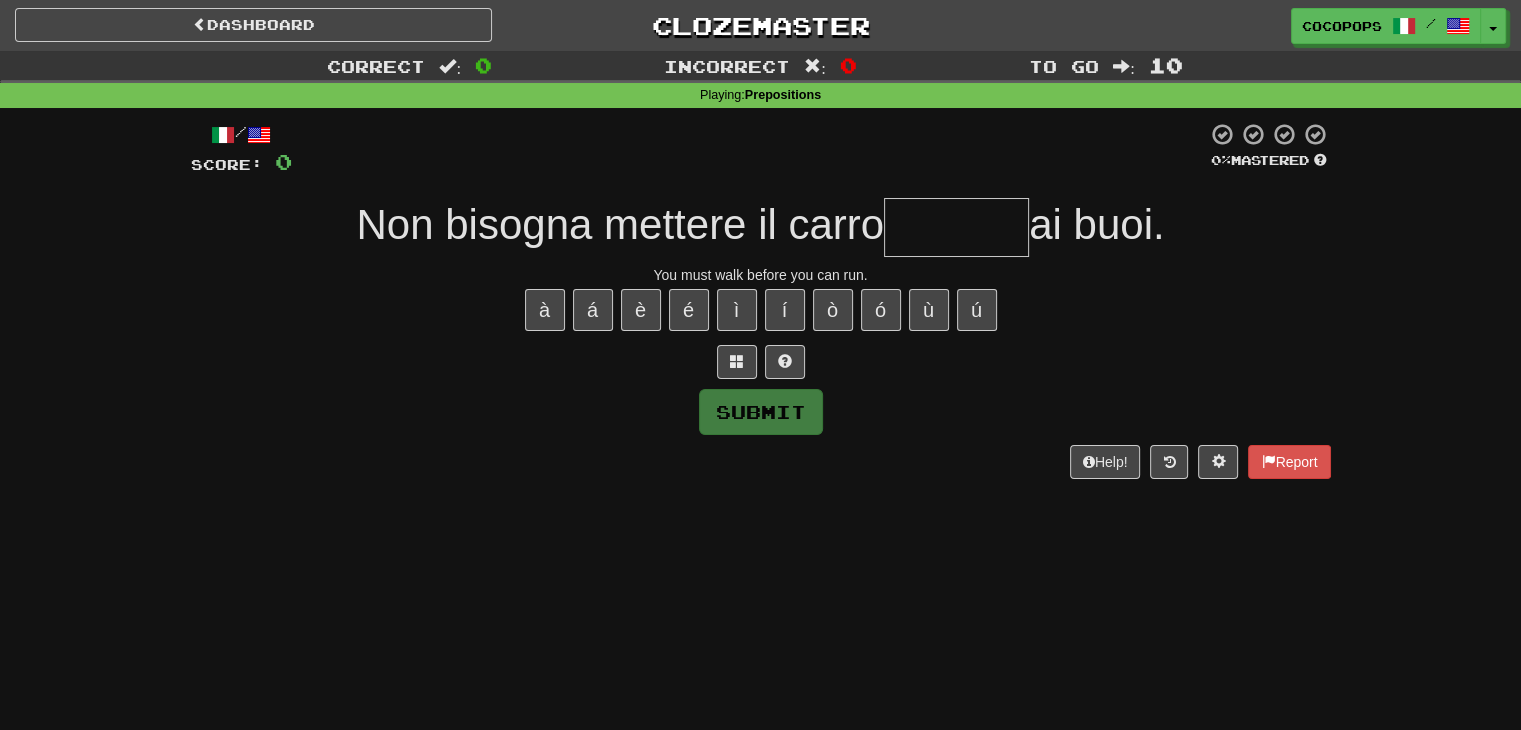 type on "*" 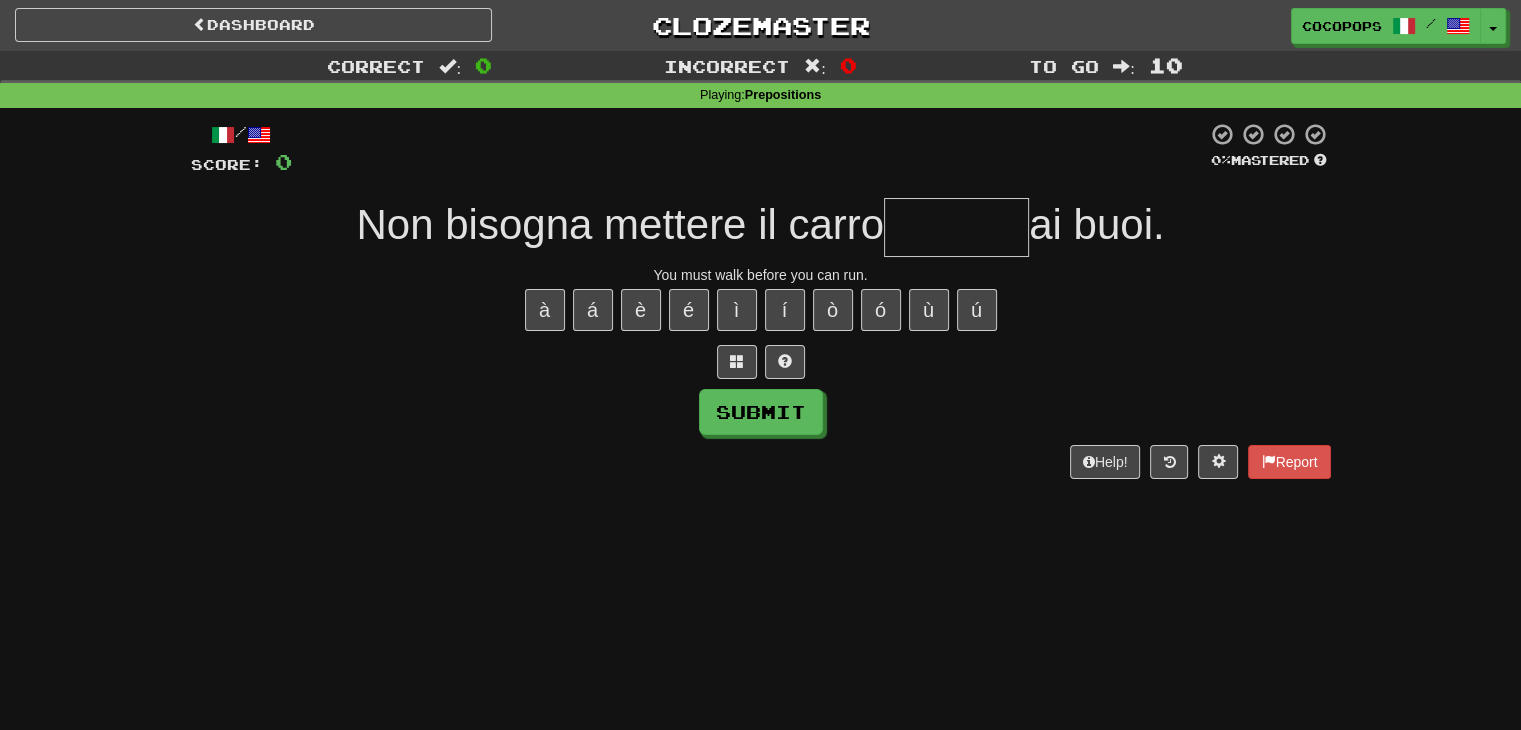 type on "*" 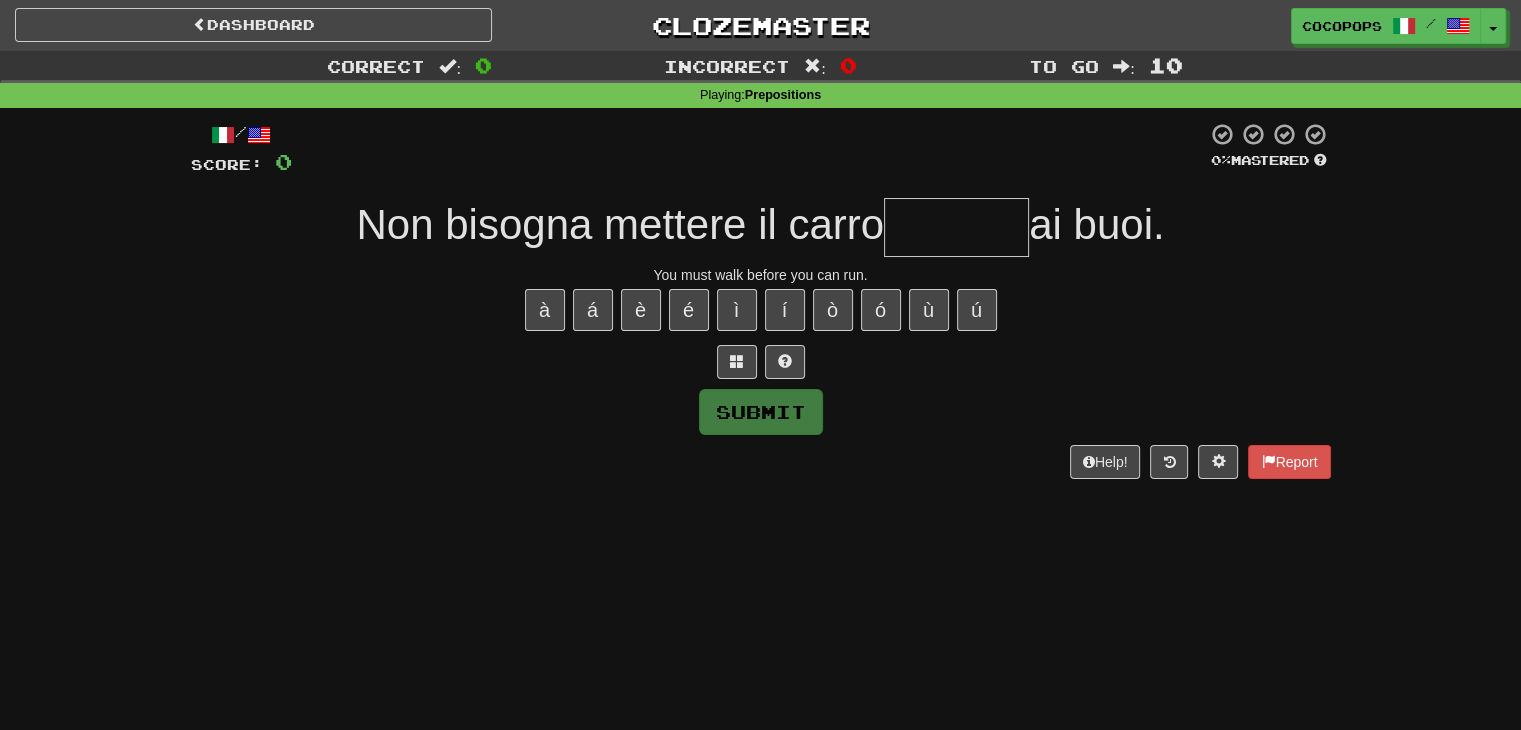 type on "*" 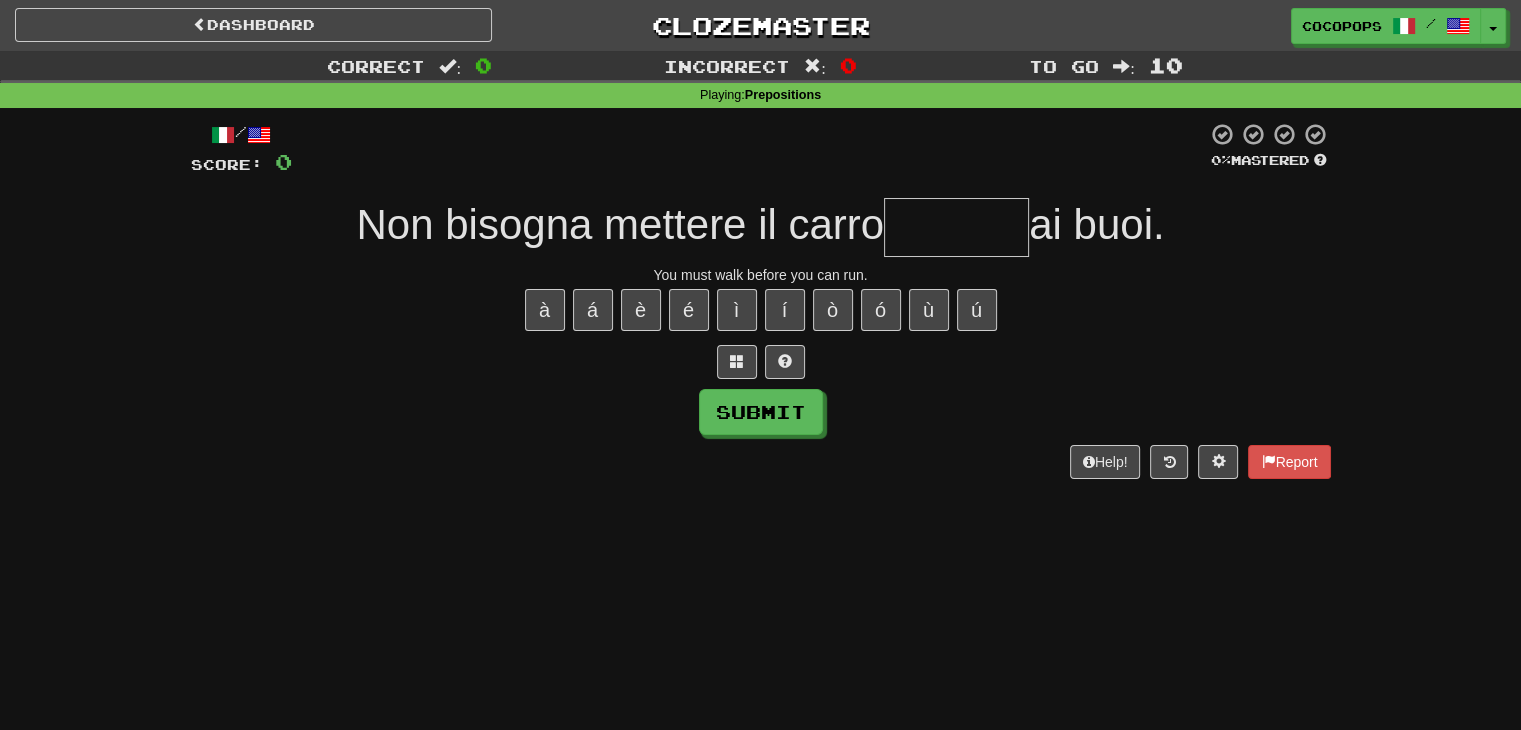 type on "*" 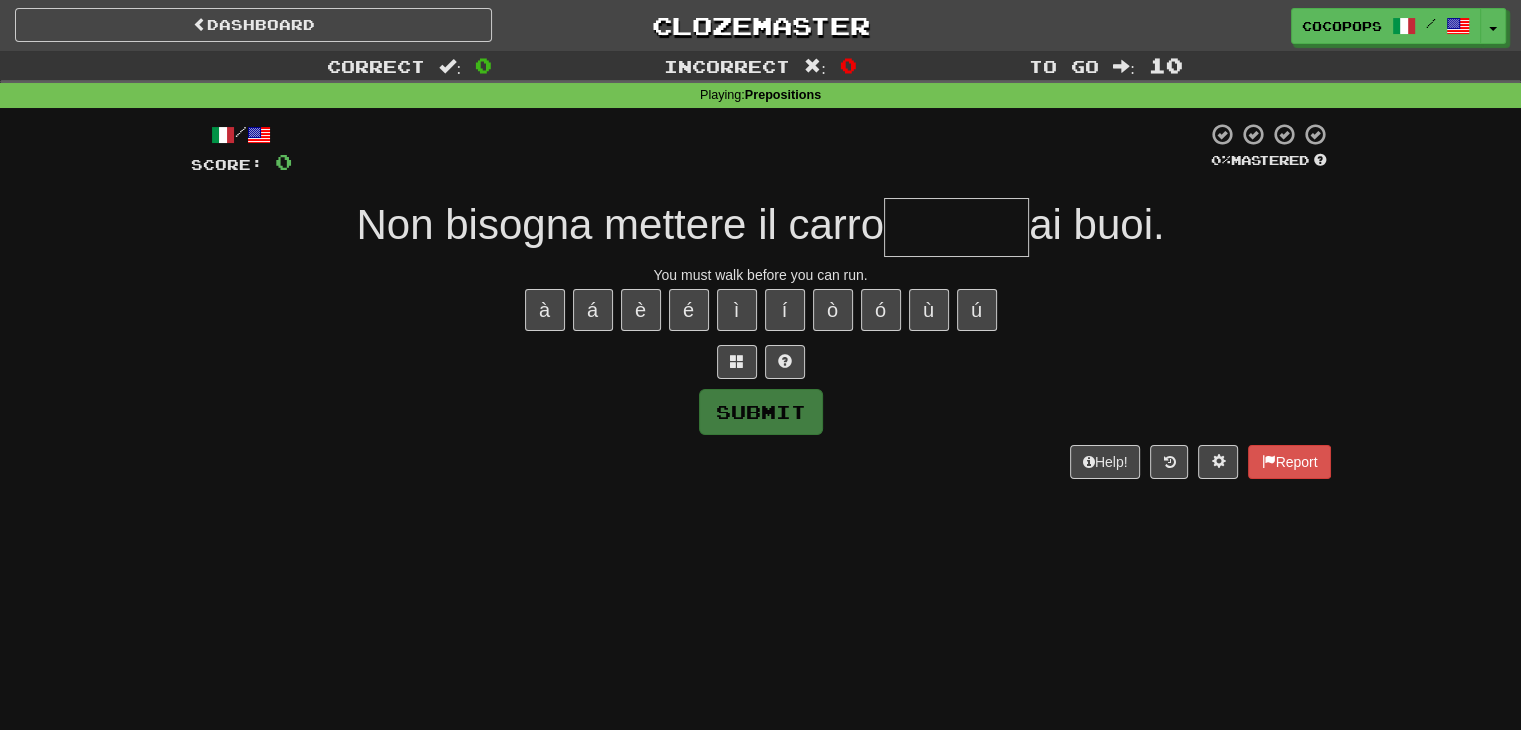 type on "*" 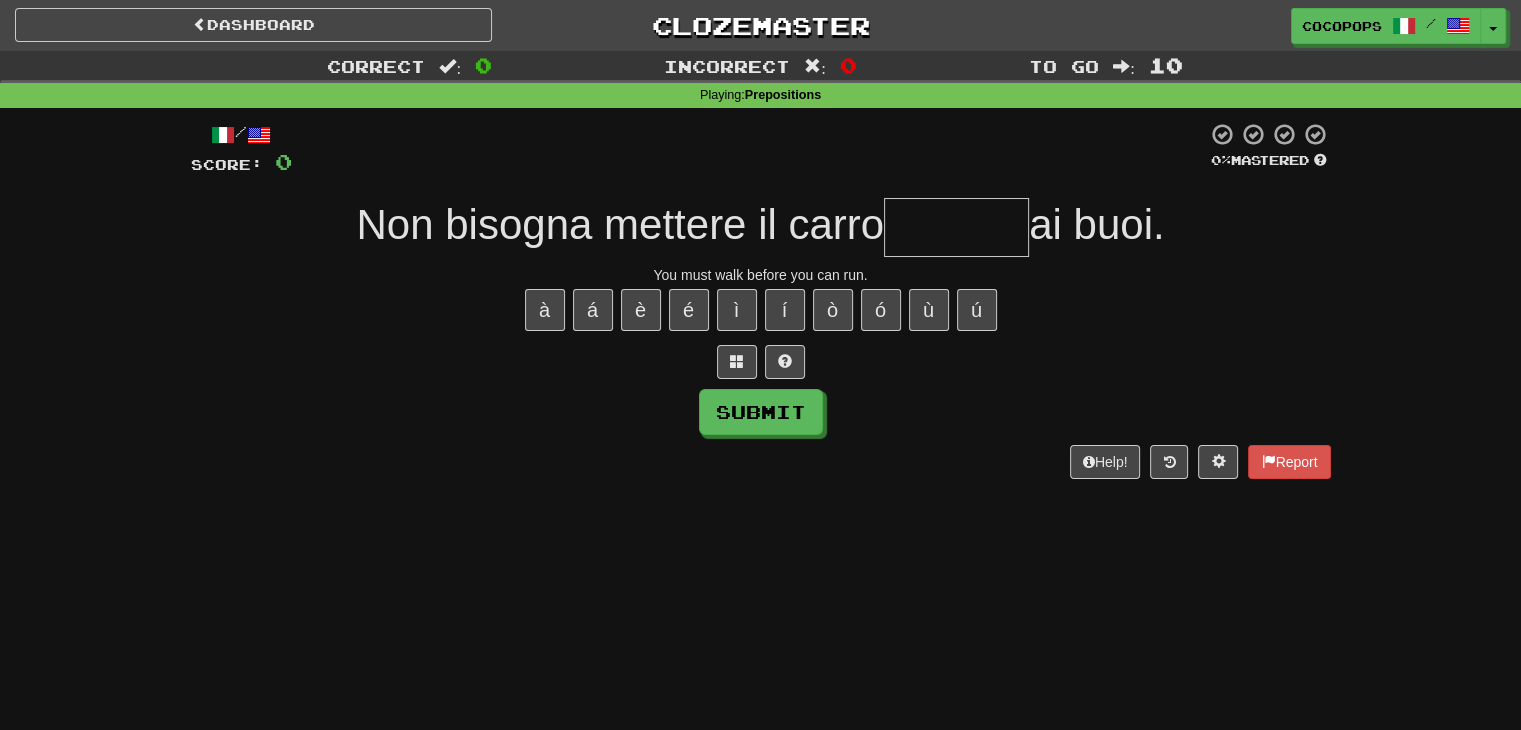type on "*" 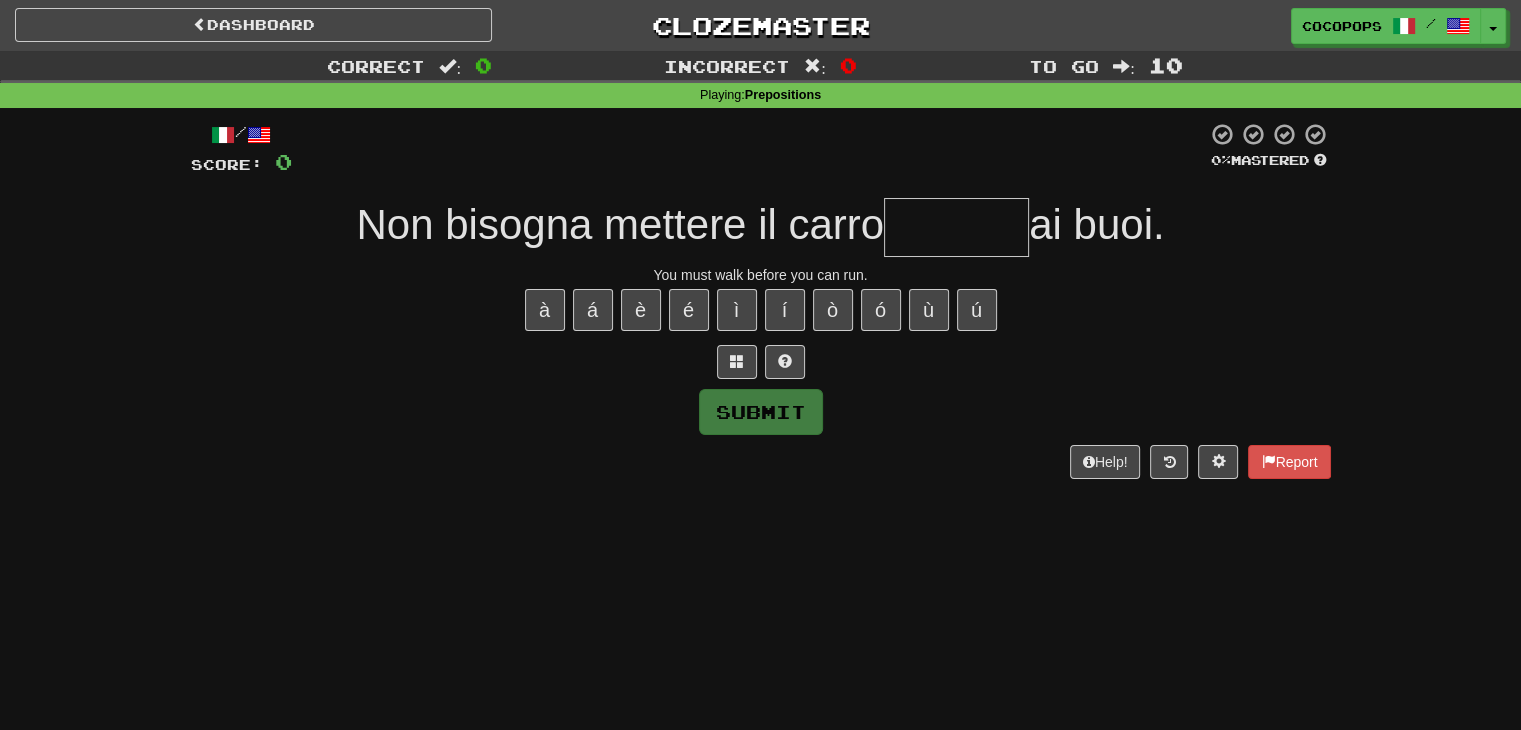 type on "*" 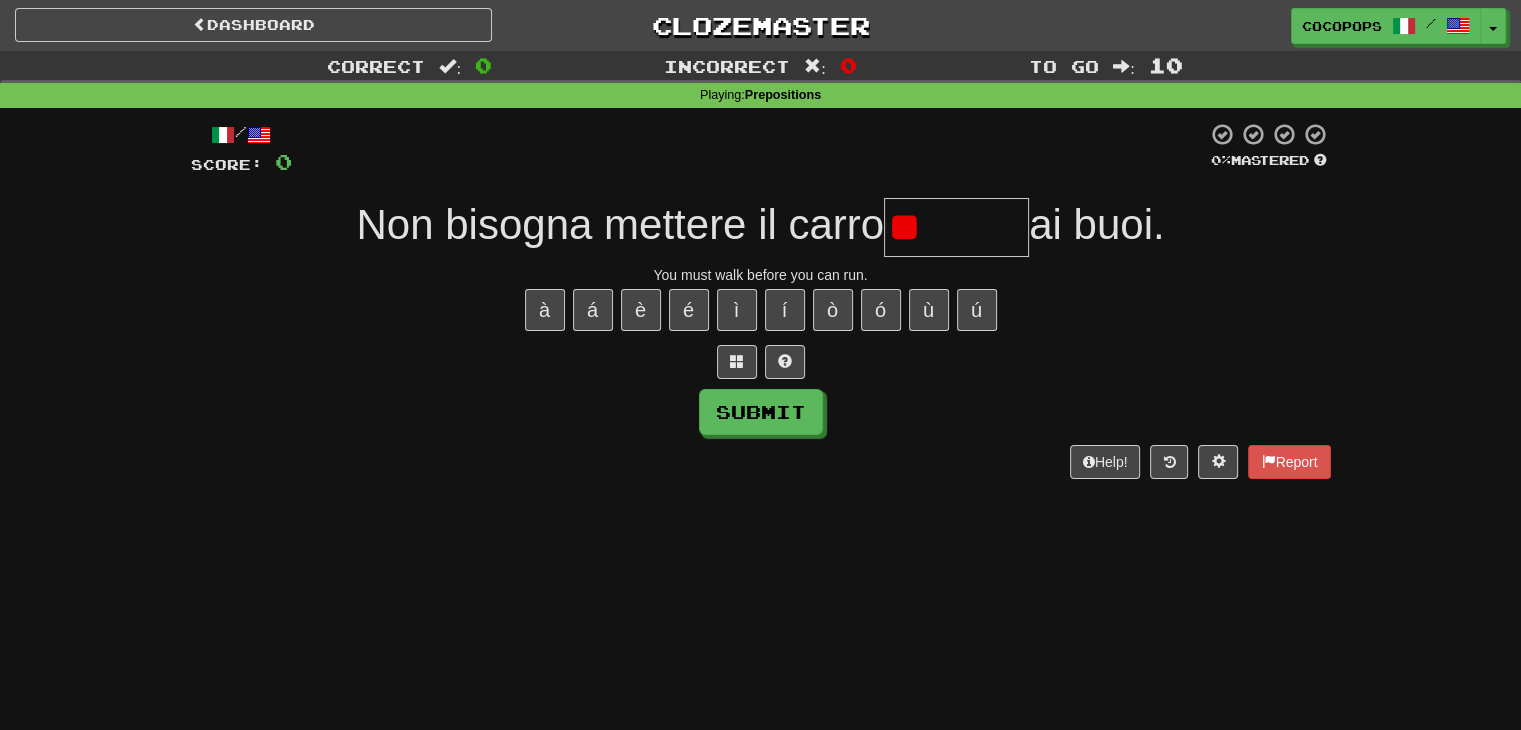 type on "*" 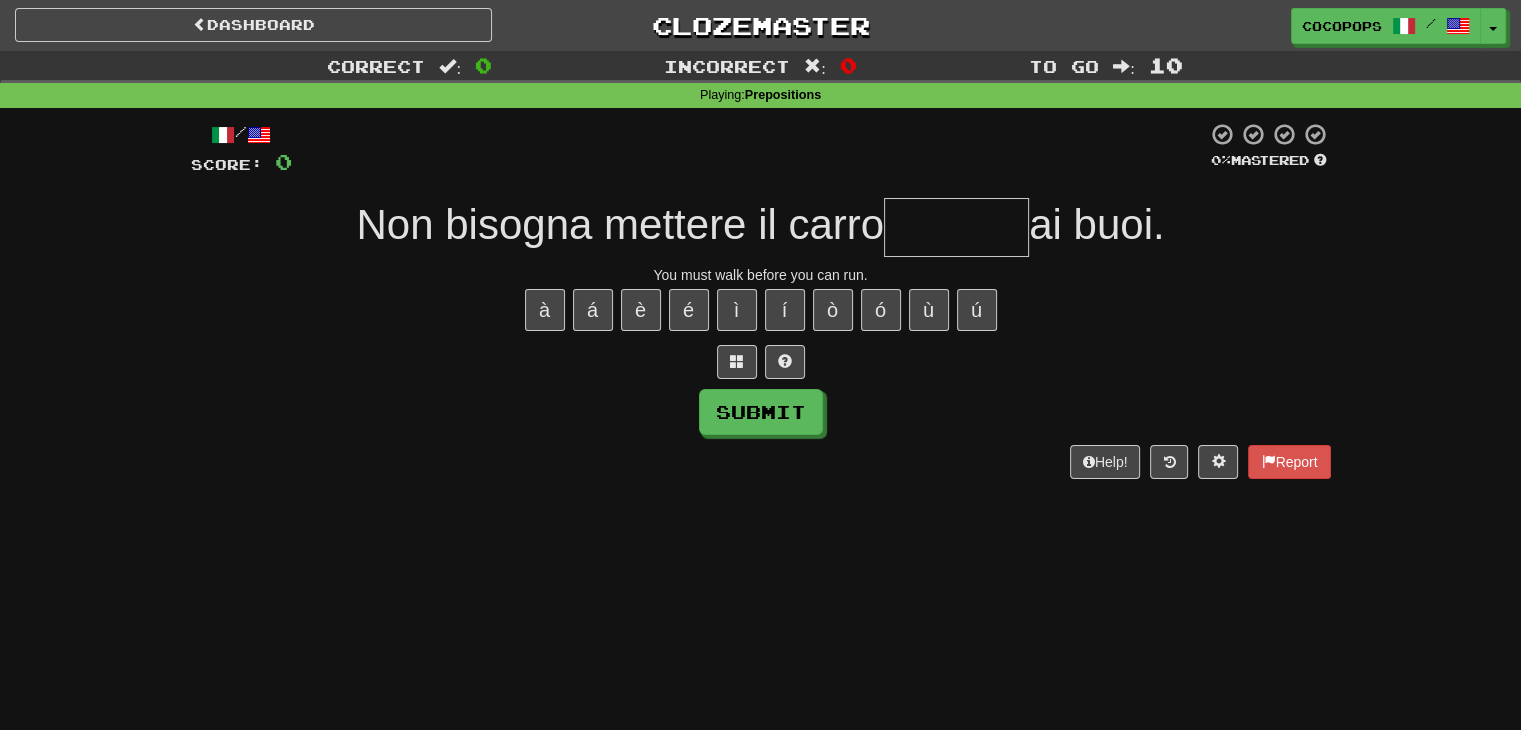 type on "*" 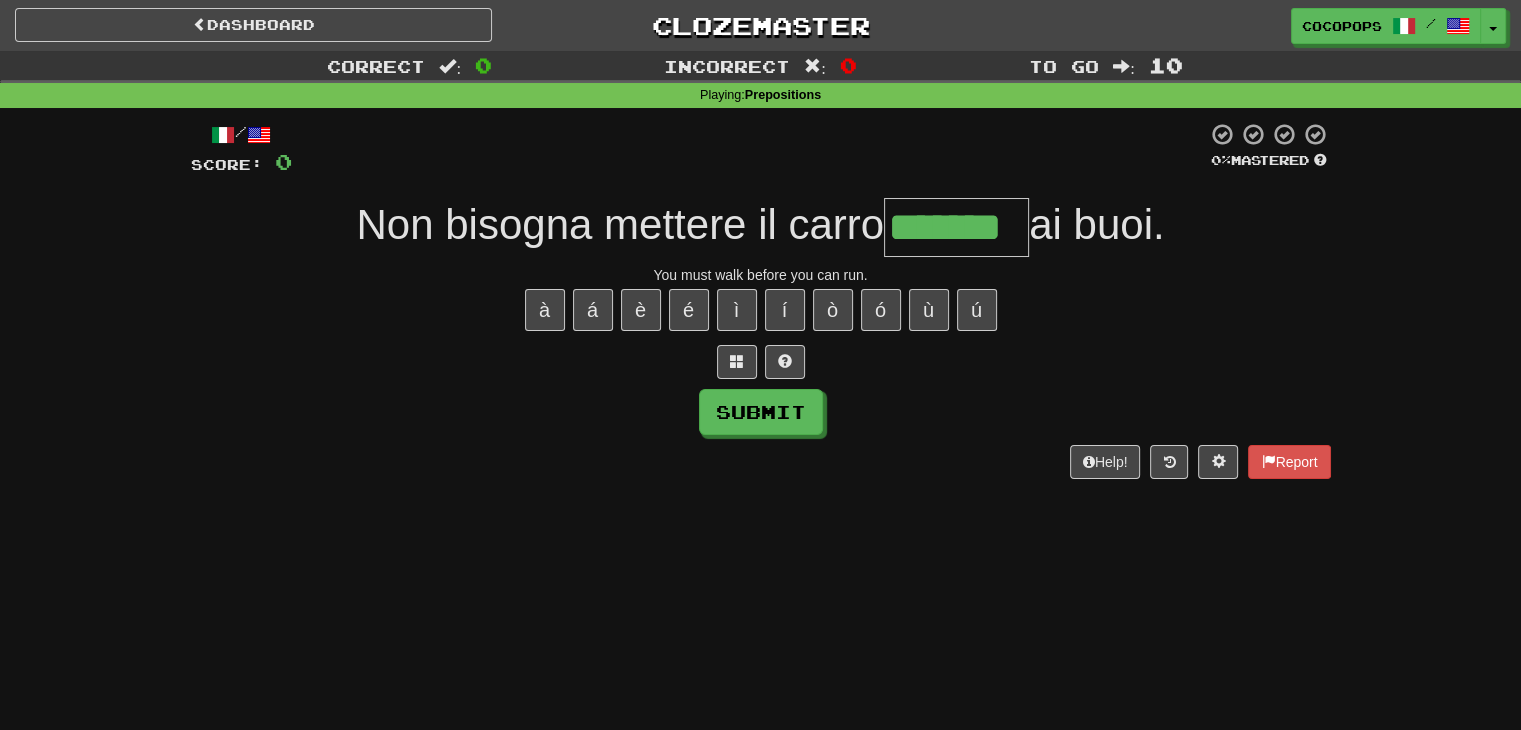 type on "*******" 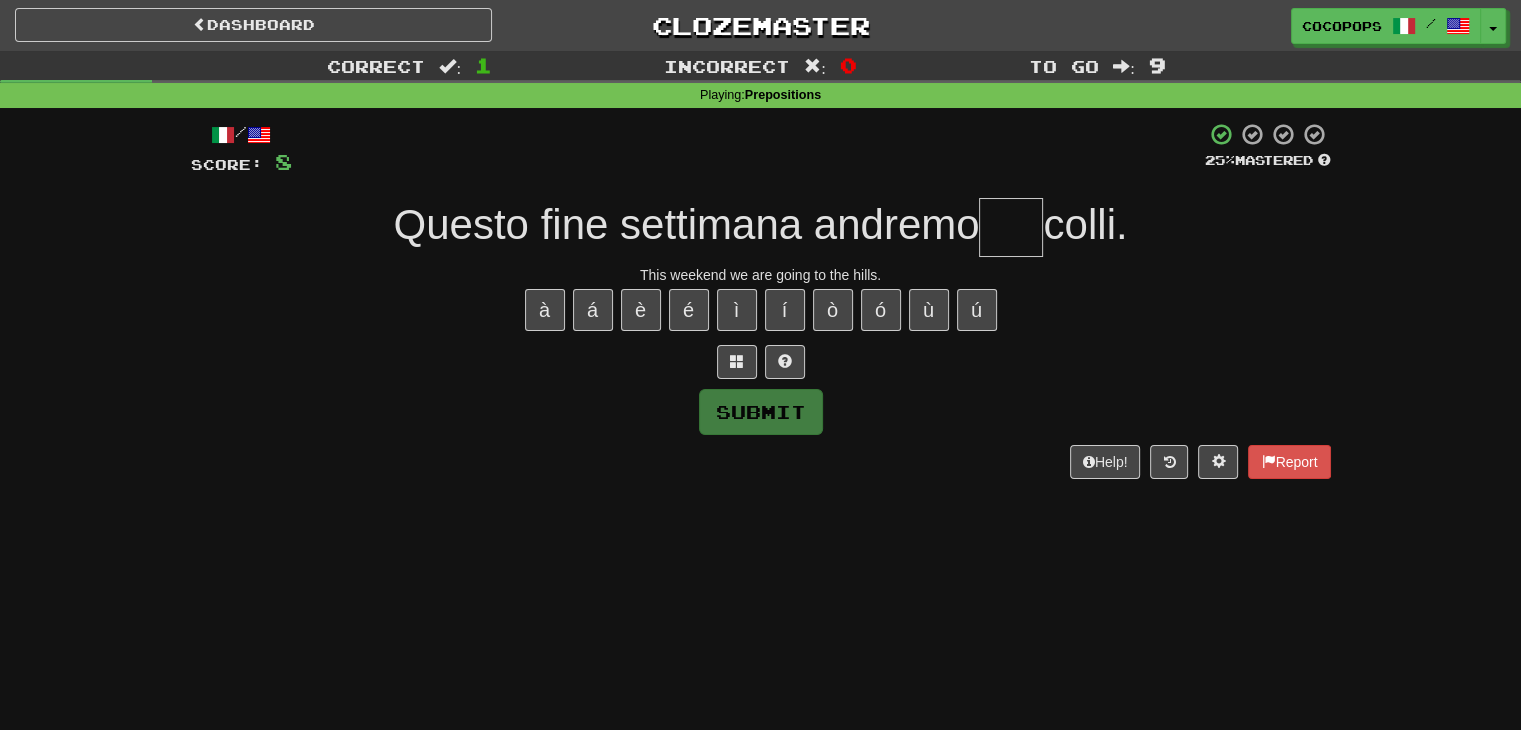 type on "*" 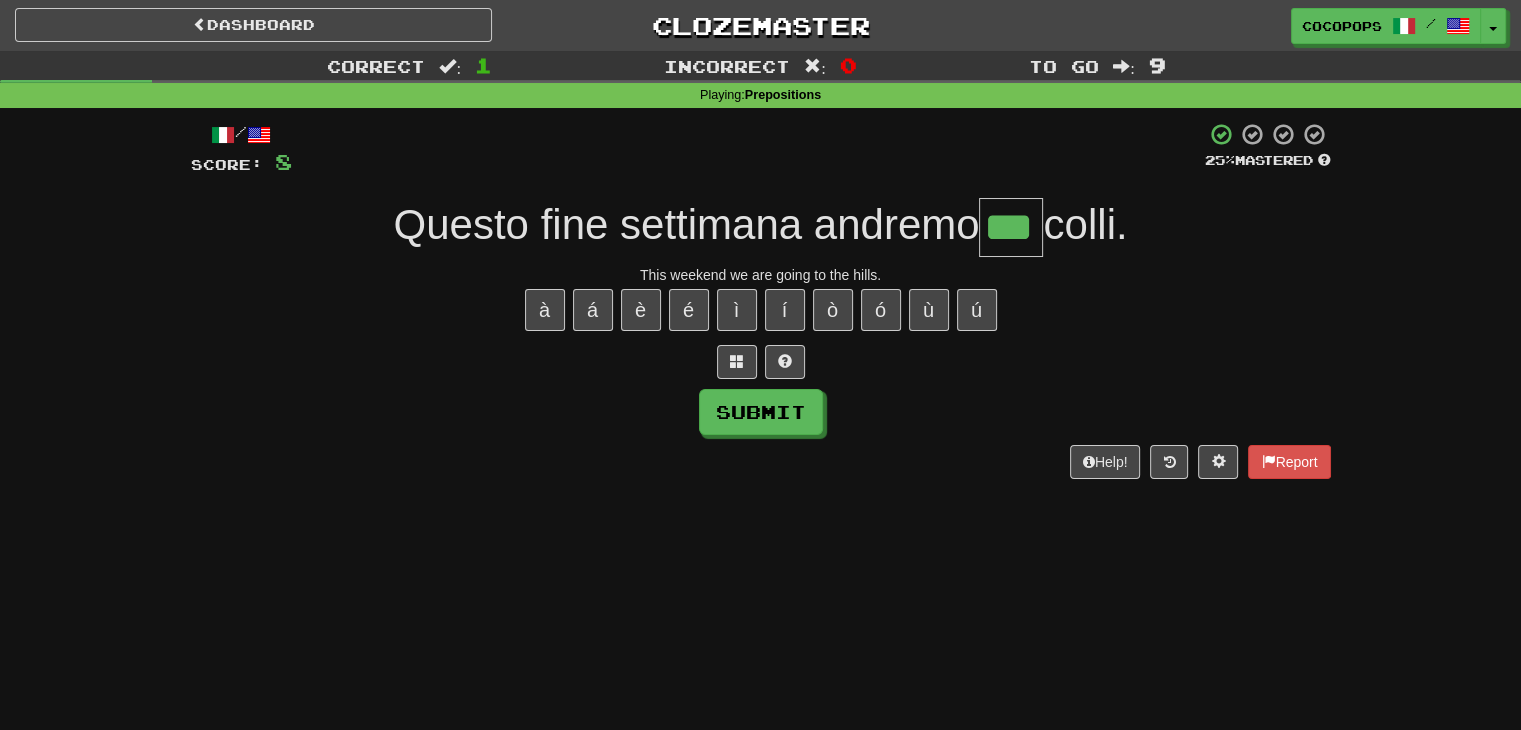 type on "***" 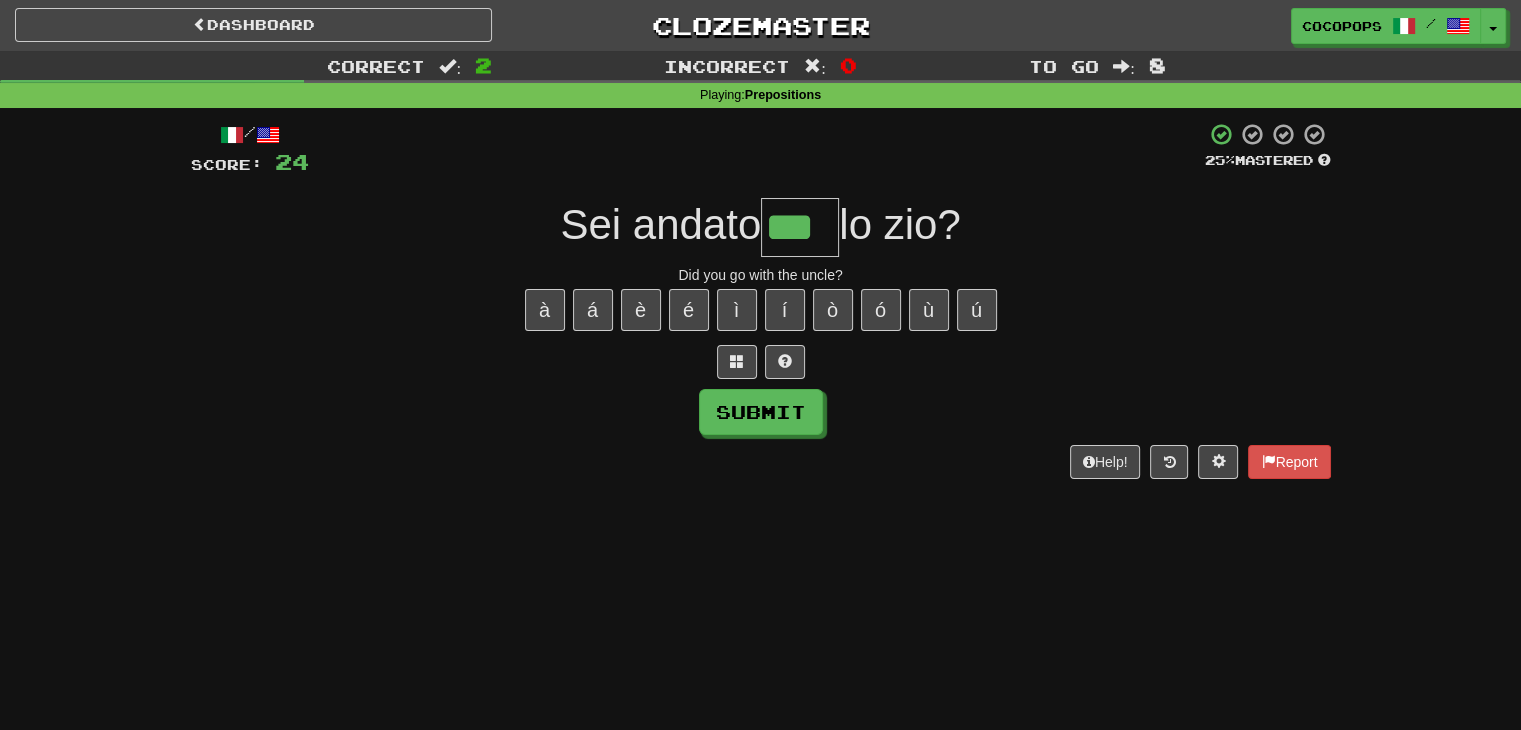 type on "***" 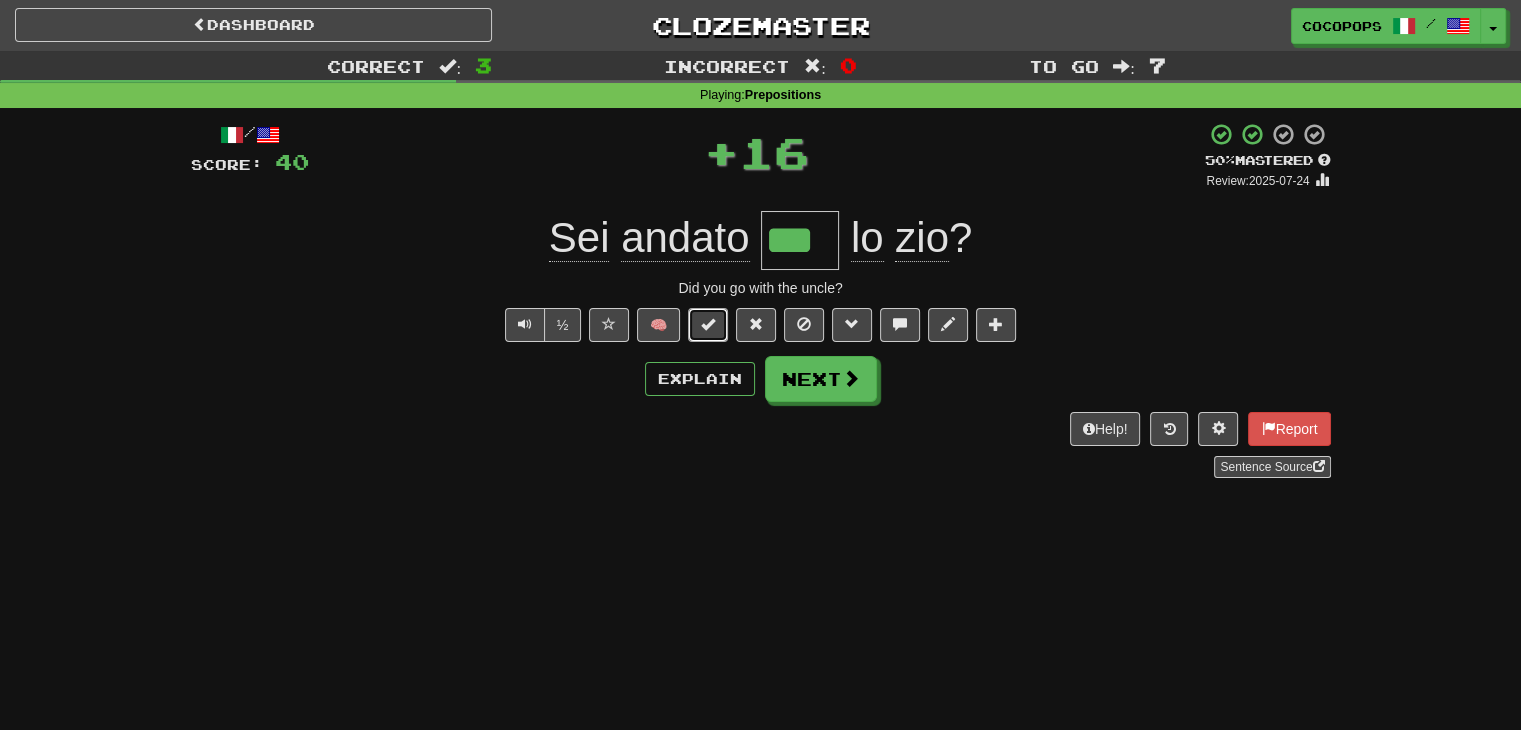 click at bounding box center [708, 325] 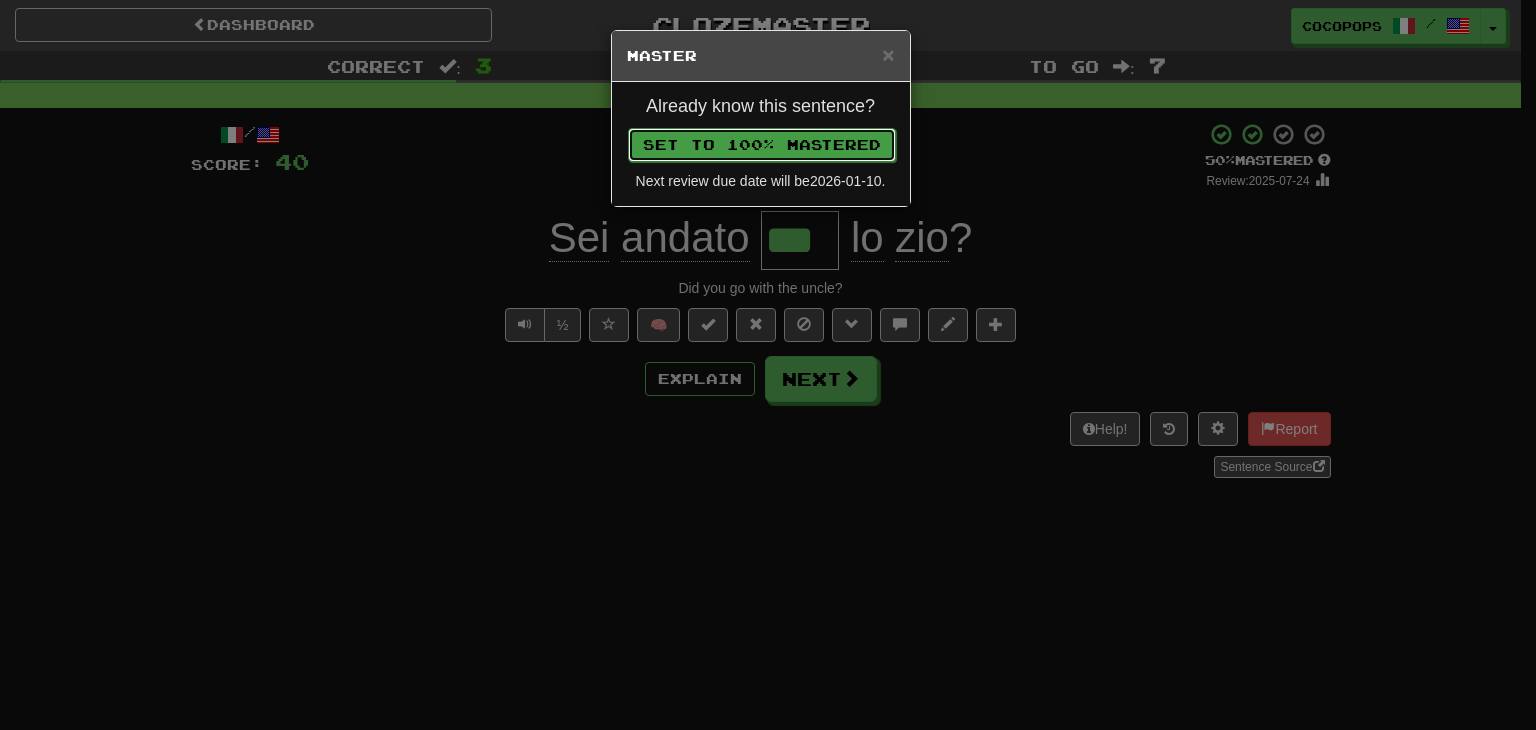 click on "Set to 100% Mastered" at bounding box center (762, 145) 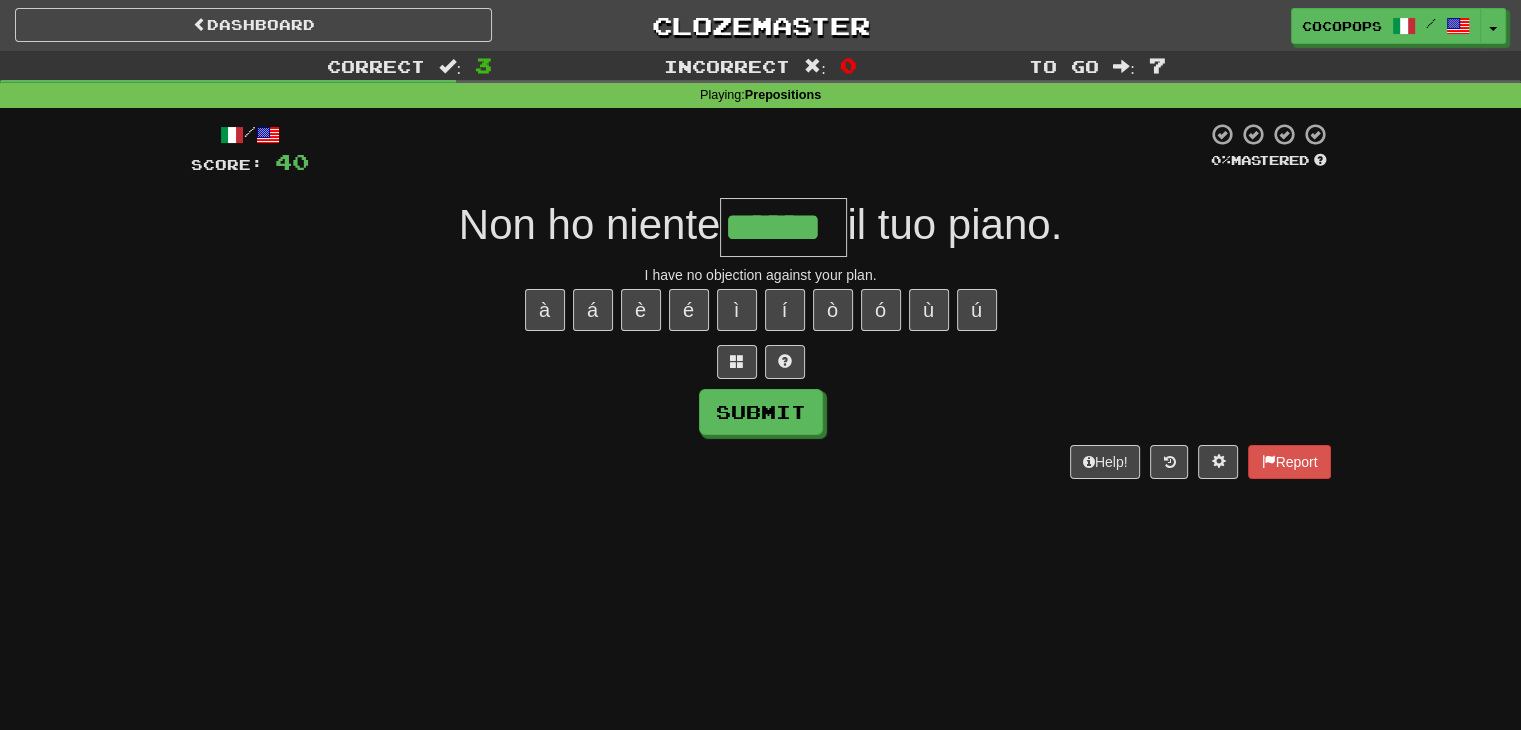 type on "******" 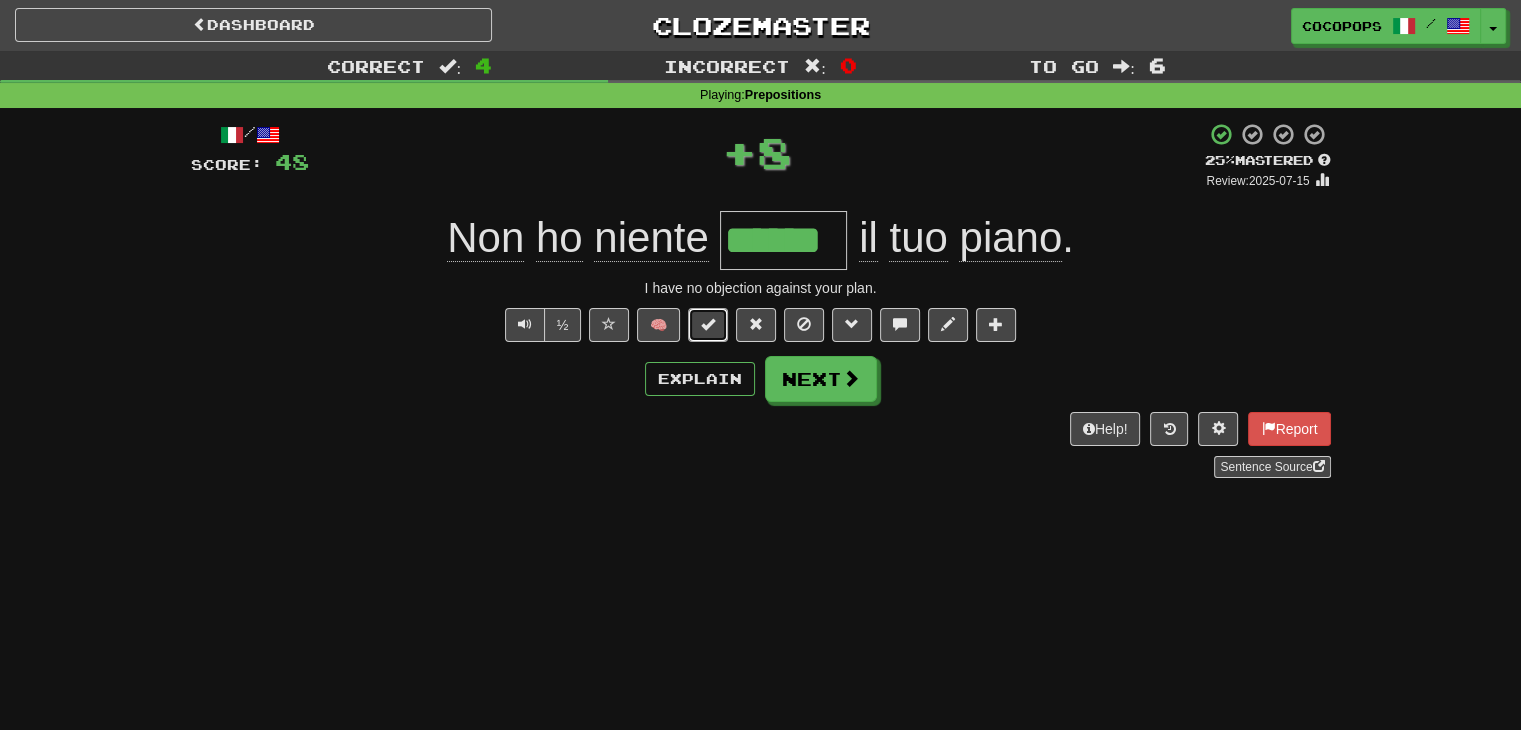 click at bounding box center (708, 325) 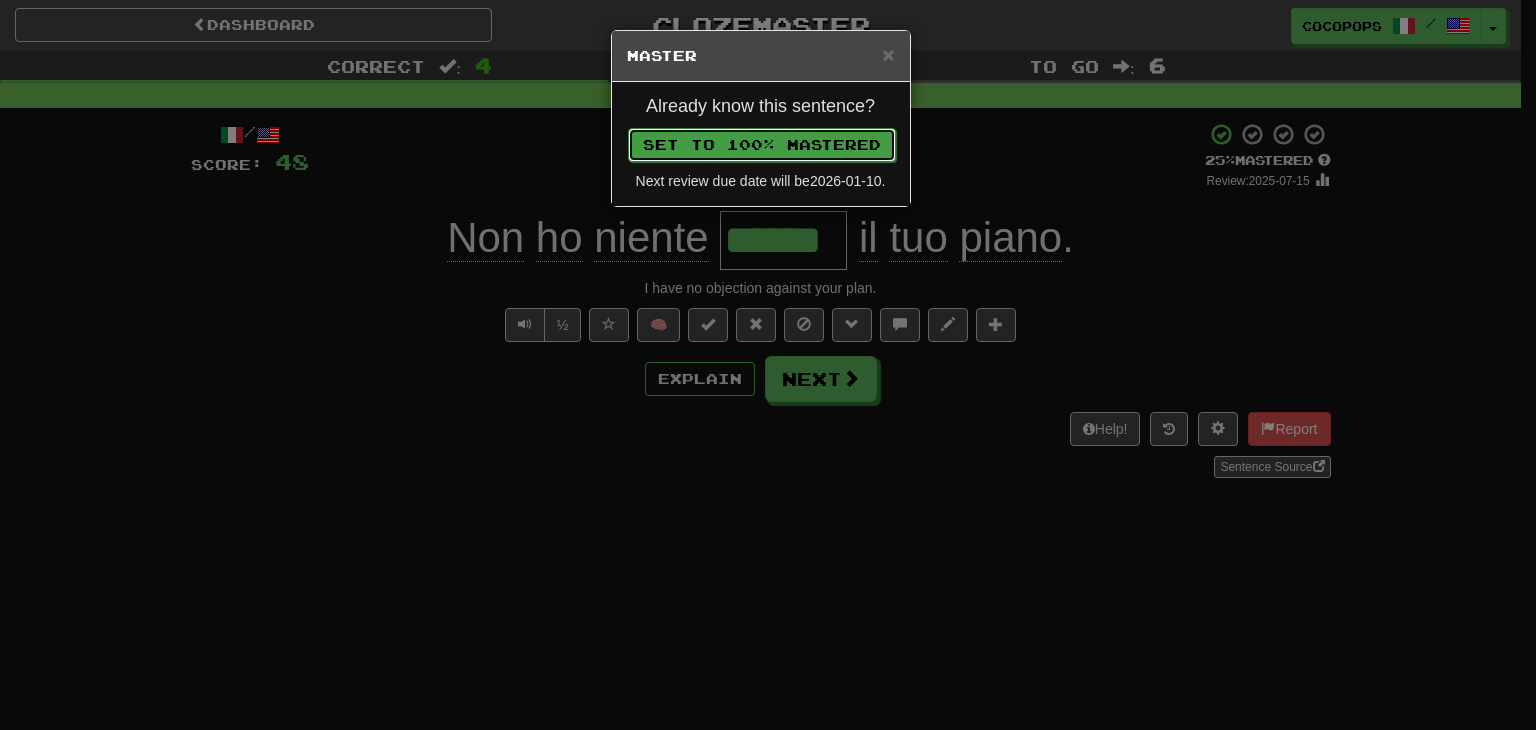 click on "Set to 100% Mastered" at bounding box center (762, 145) 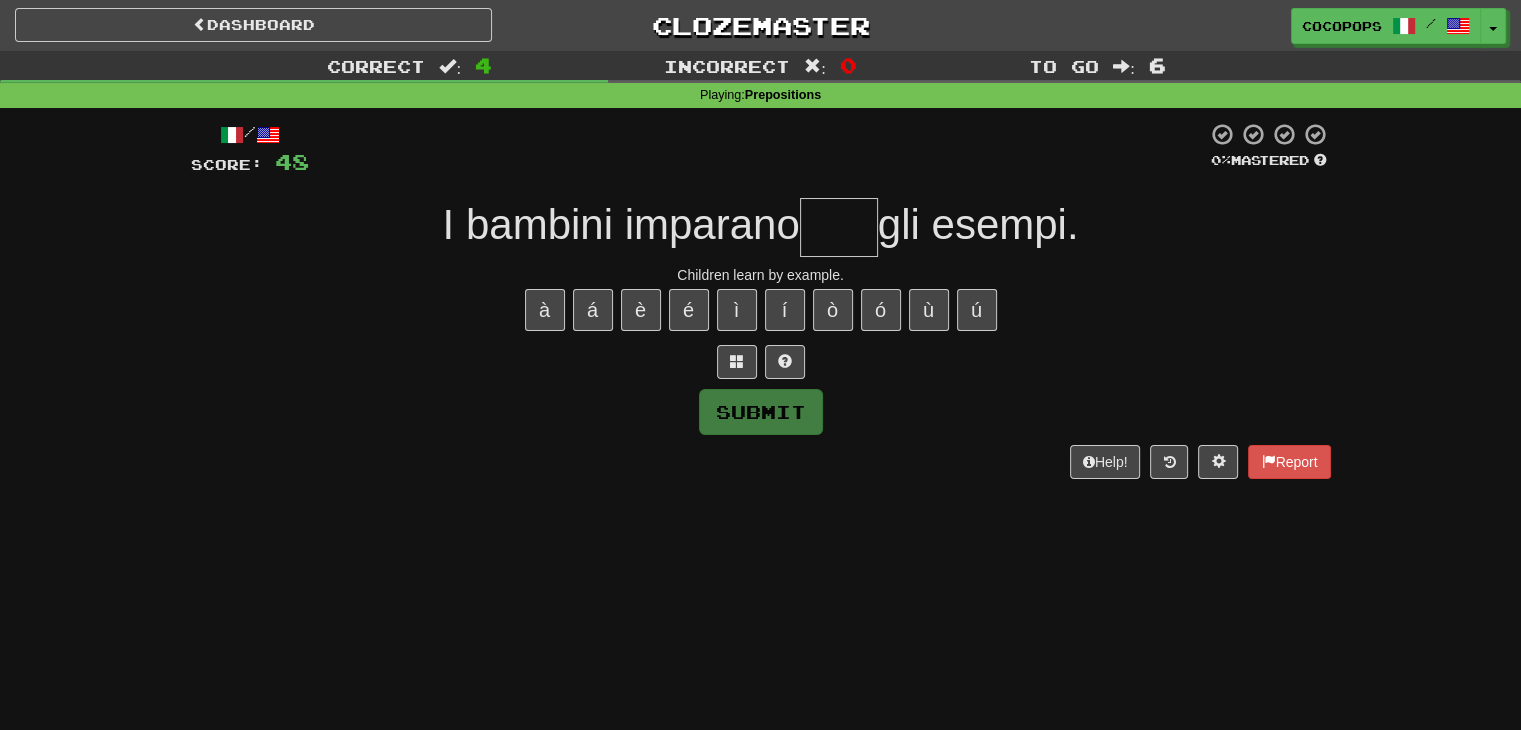 type on "*" 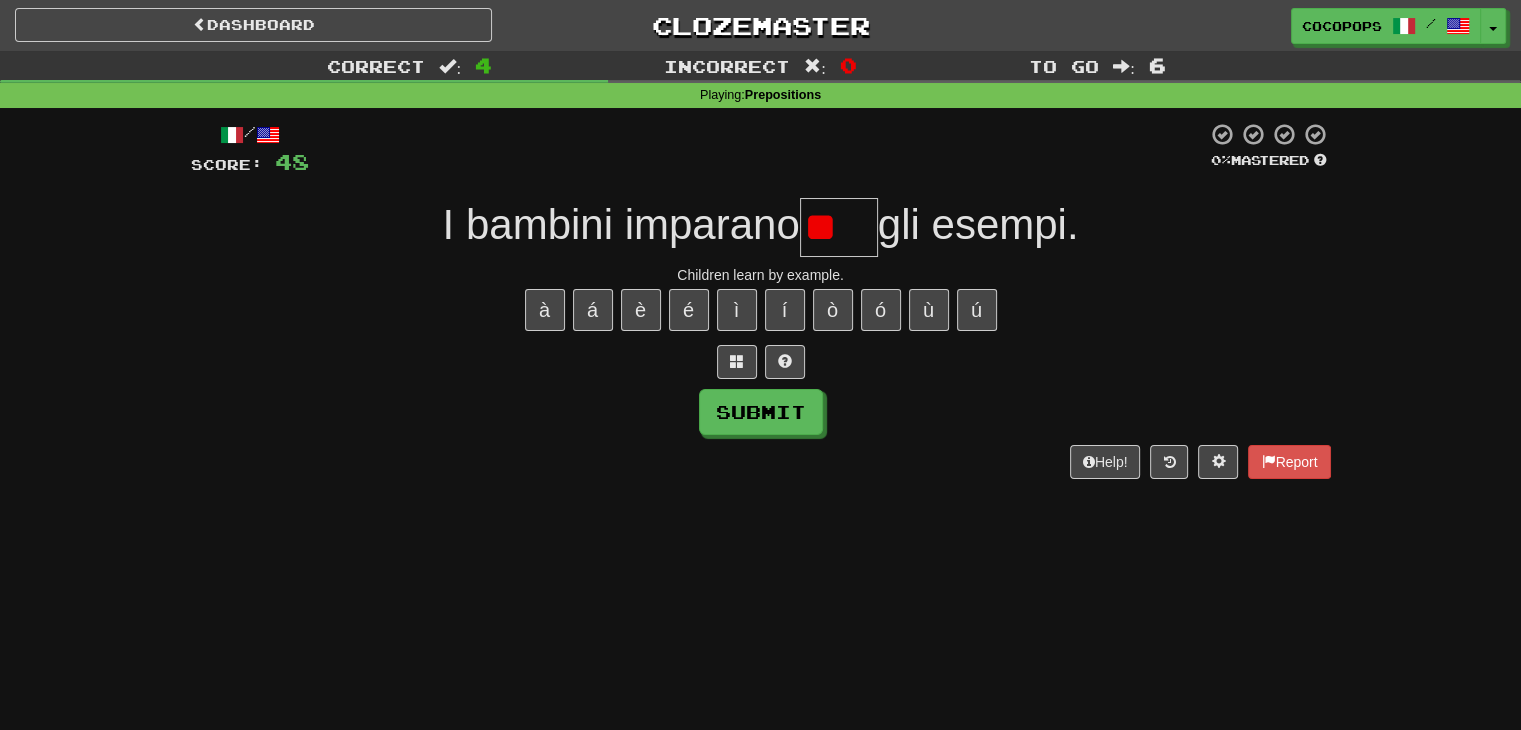 type on "*" 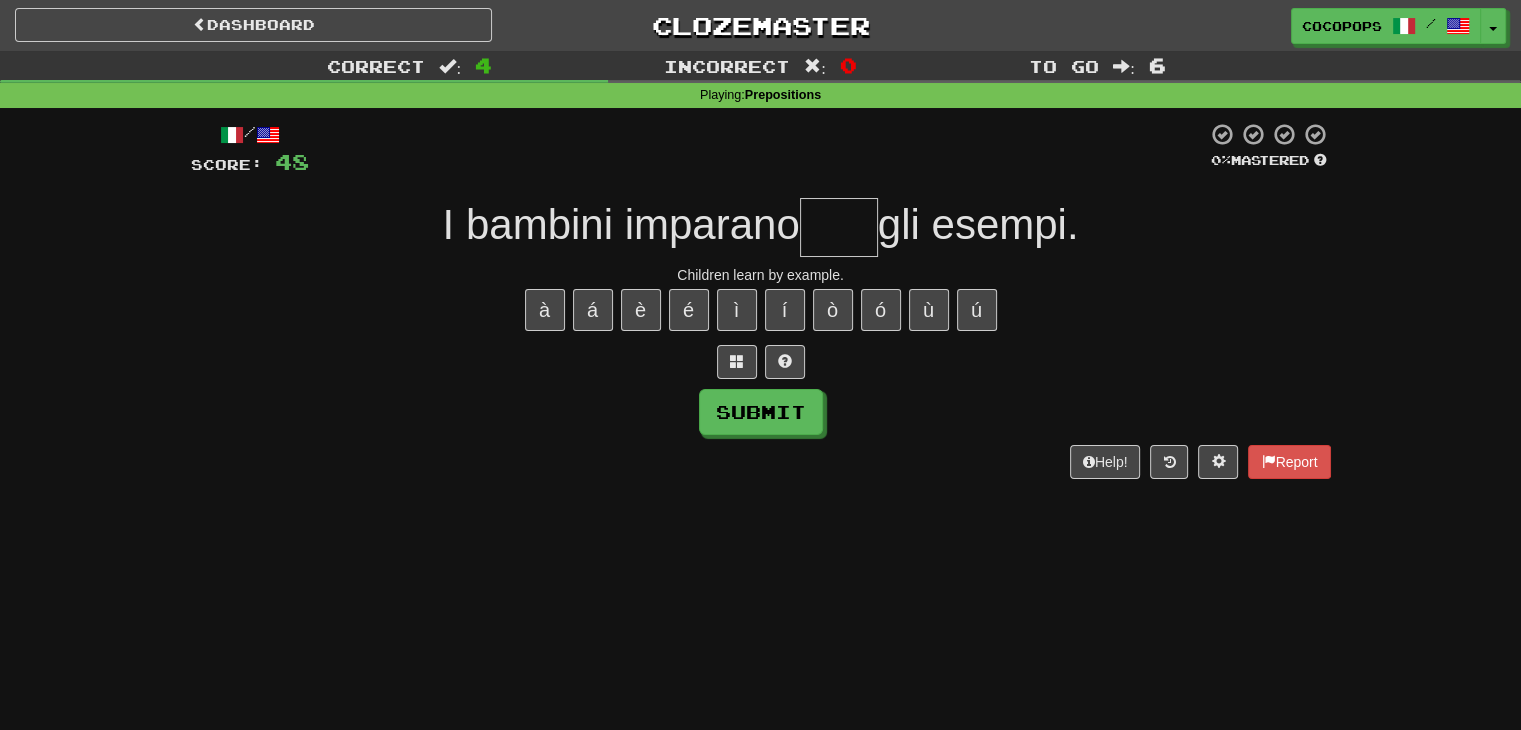 type on "*" 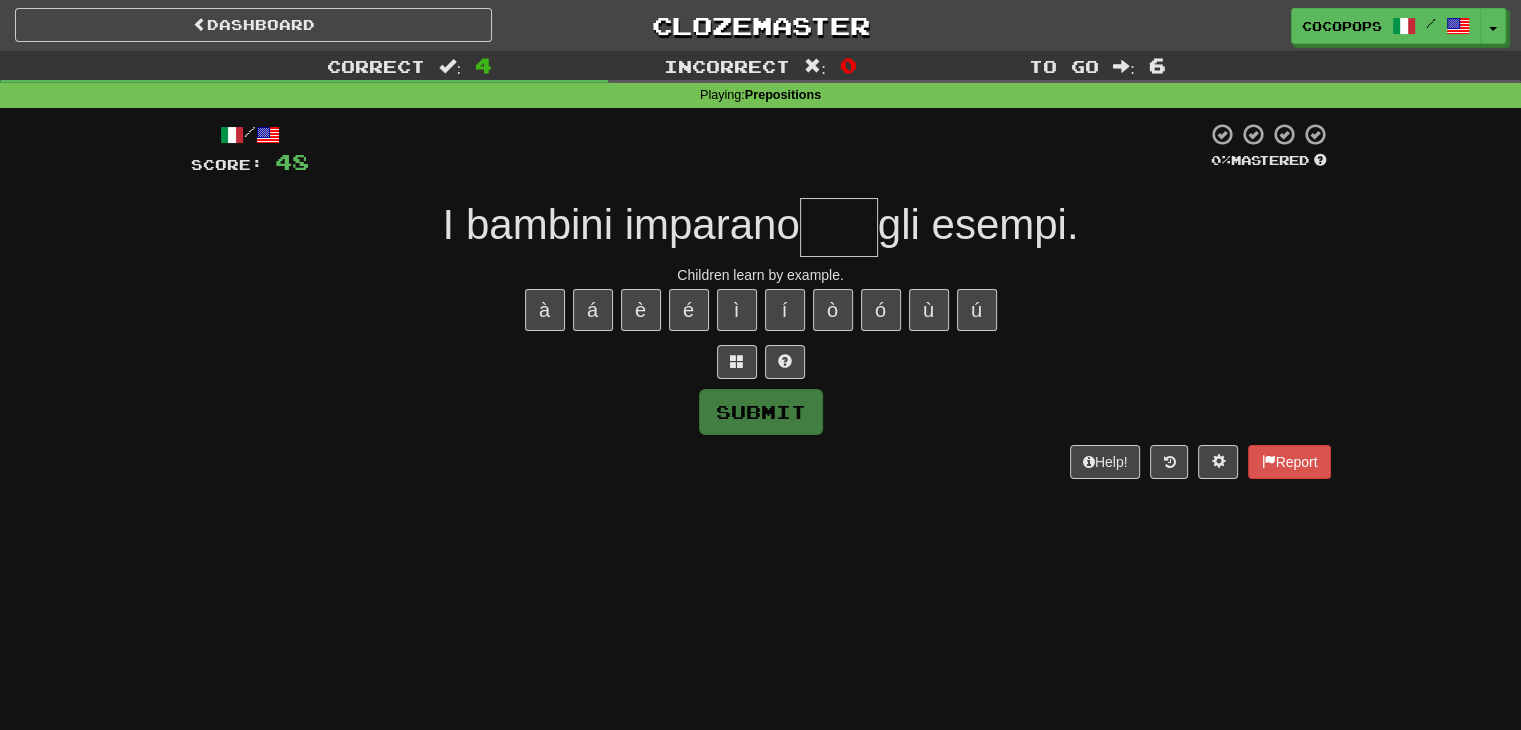 type on "*" 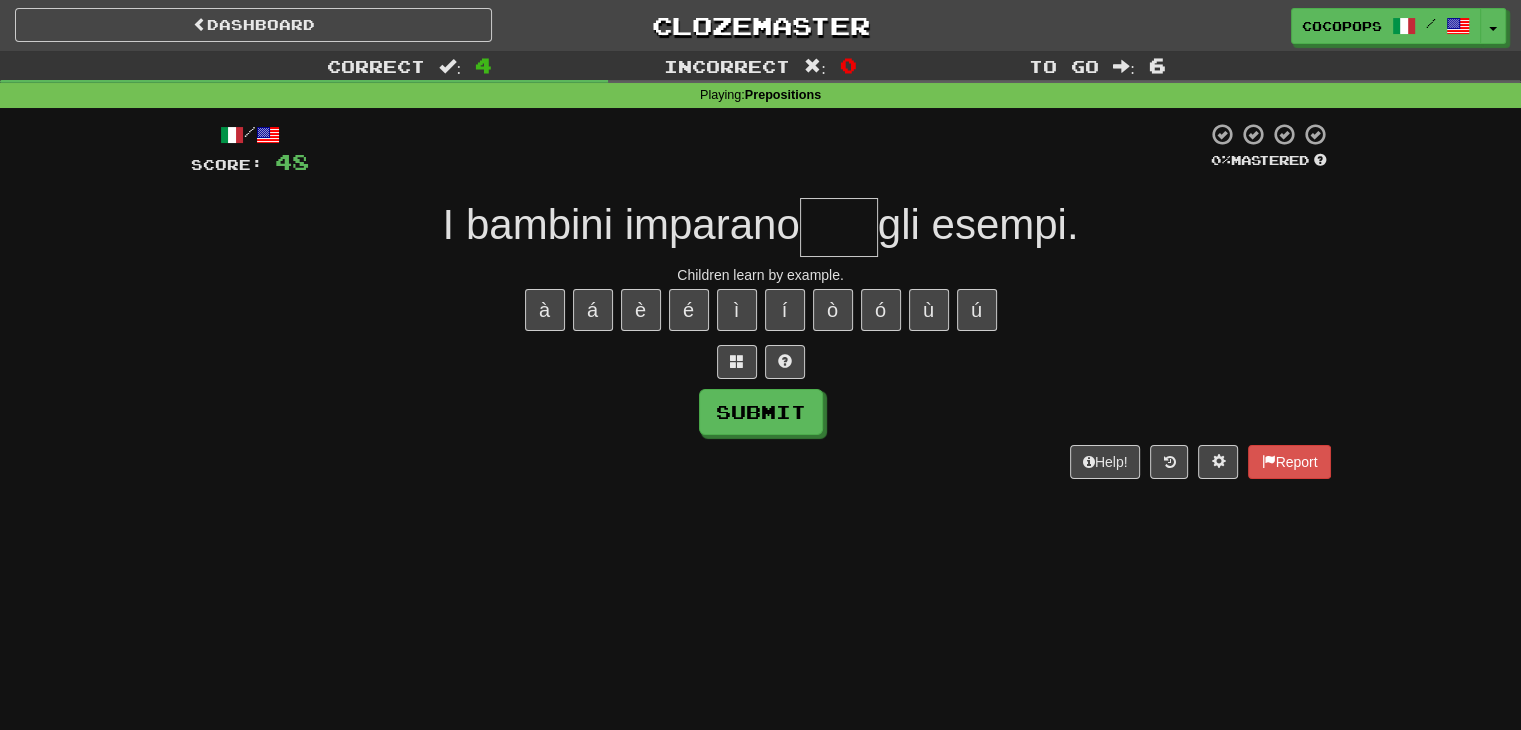 type on "*" 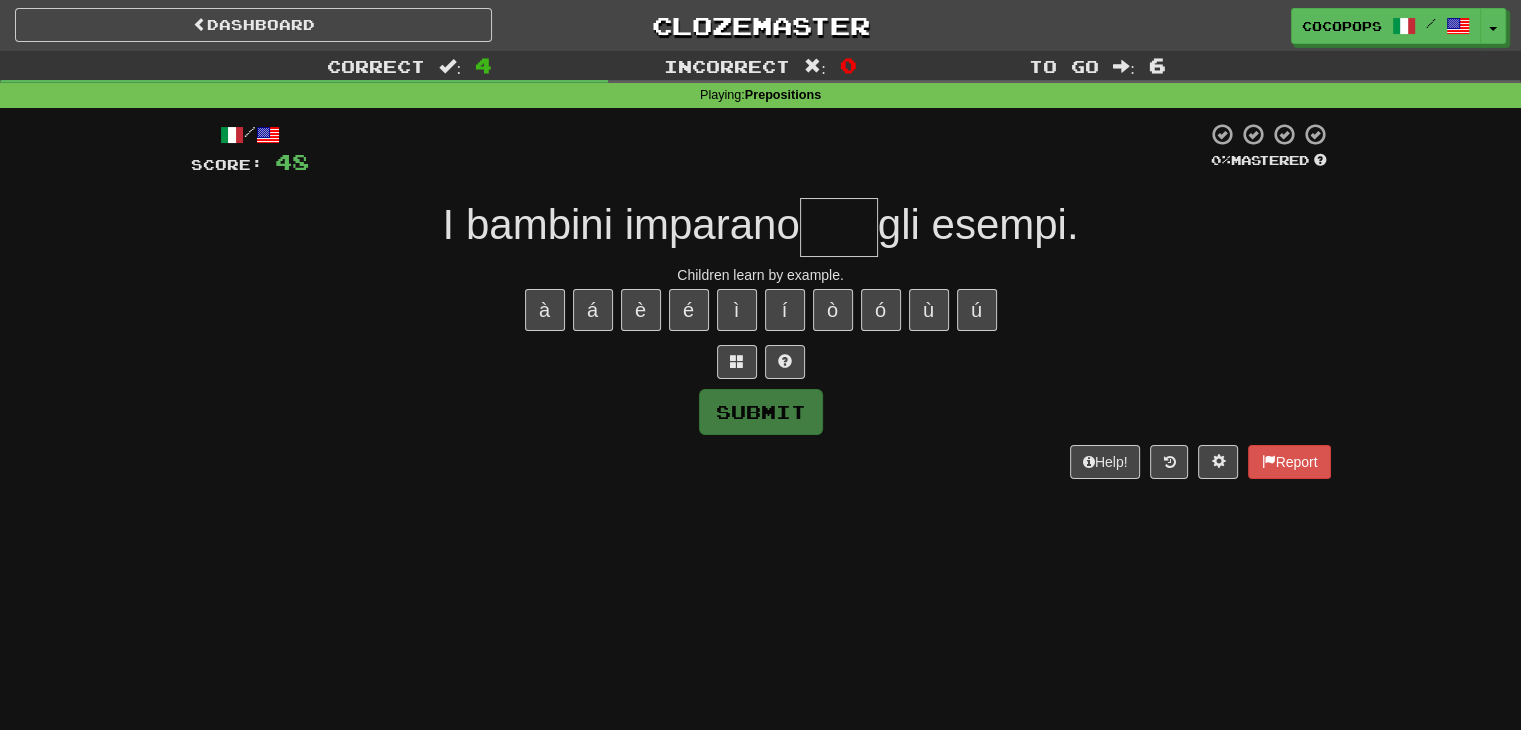 type on "*" 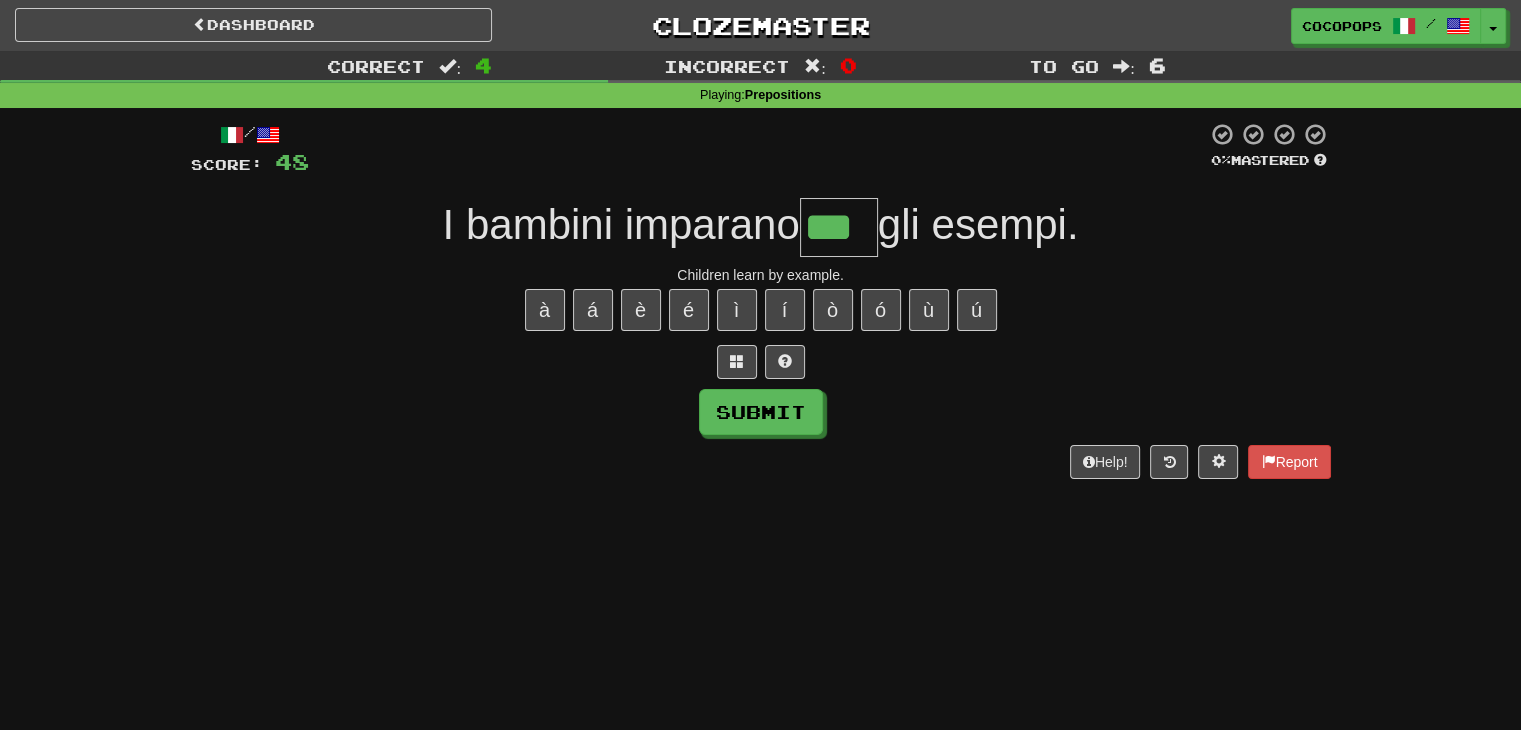 type on "***" 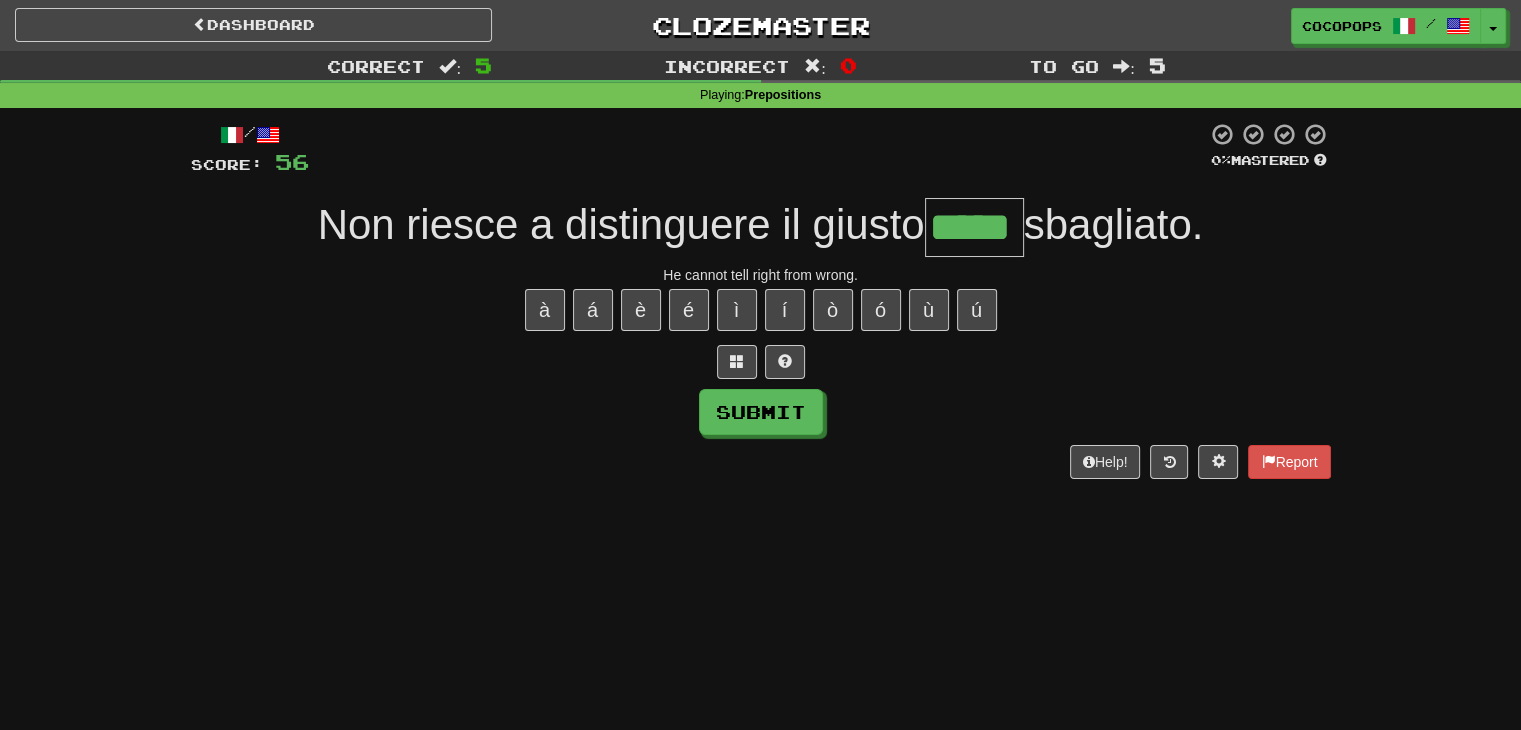 type on "*****" 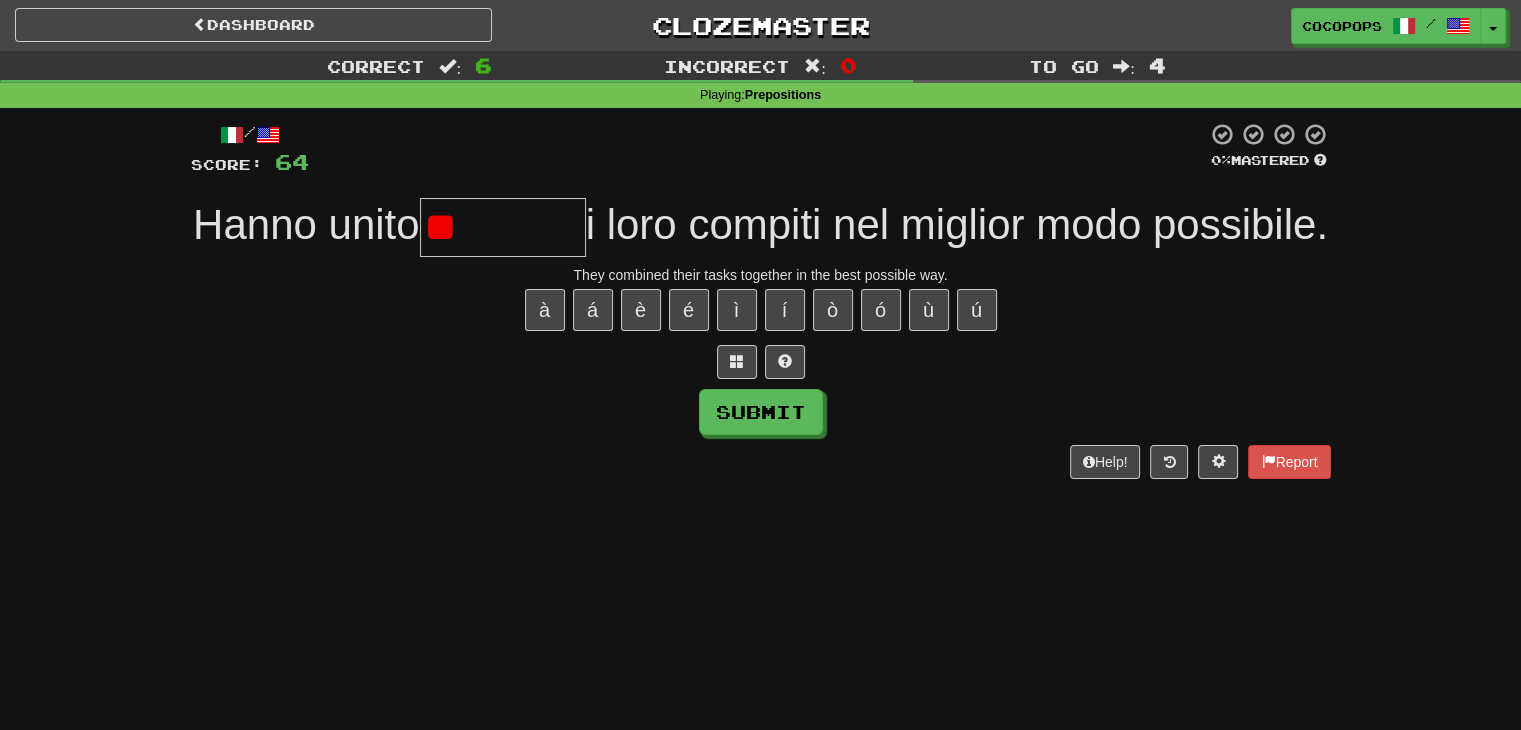 type on "*" 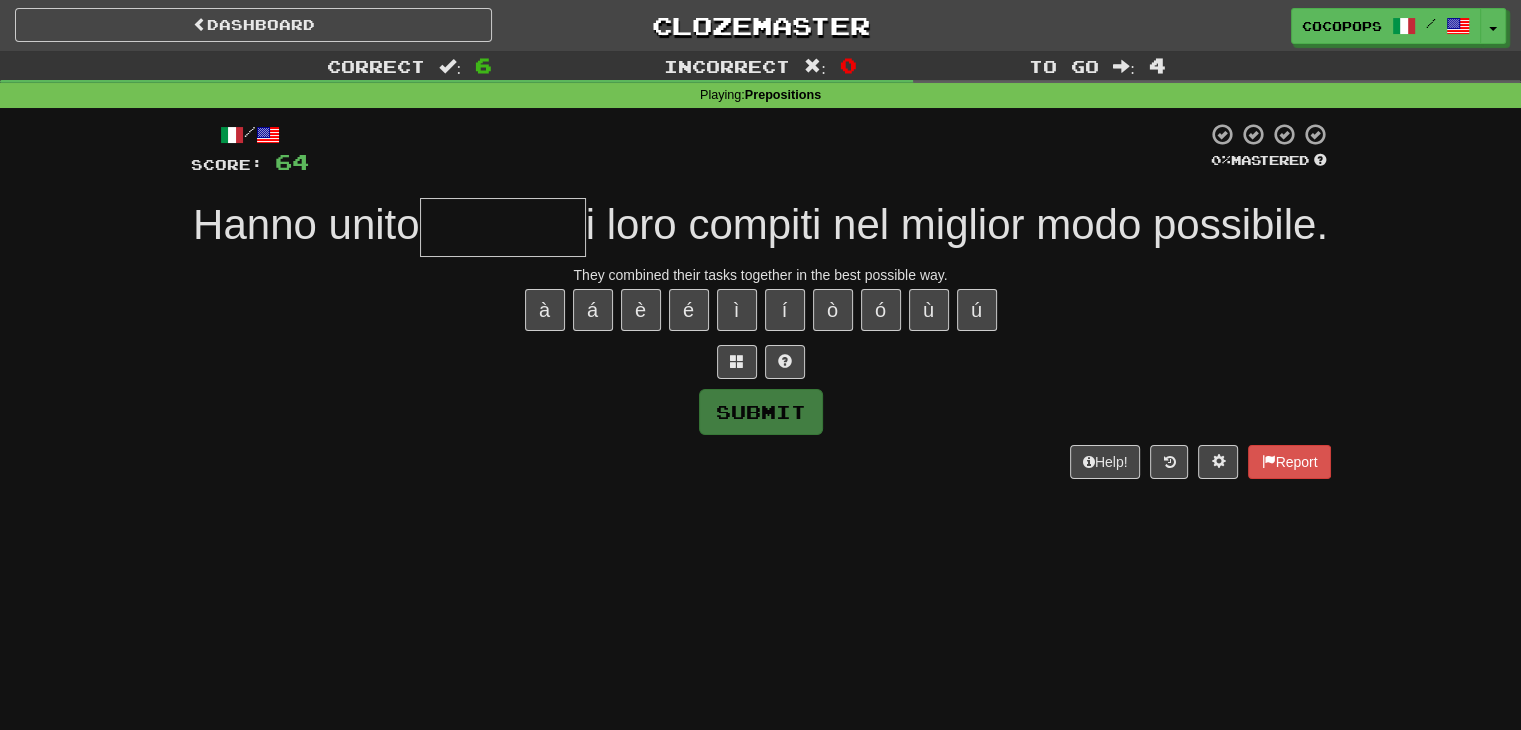 type on "*" 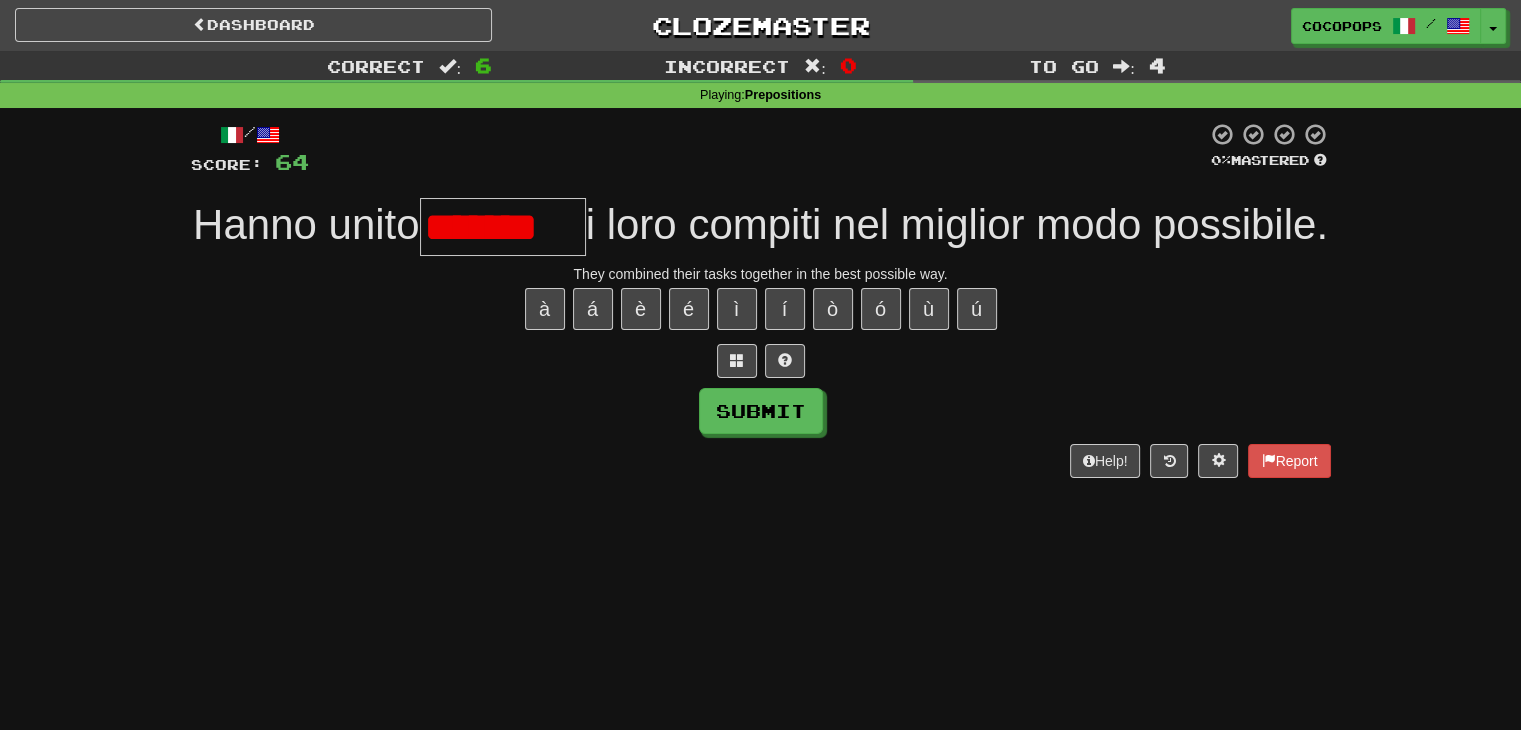 scroll, scrollTop: 0, scrollLeft: 0, axis: both 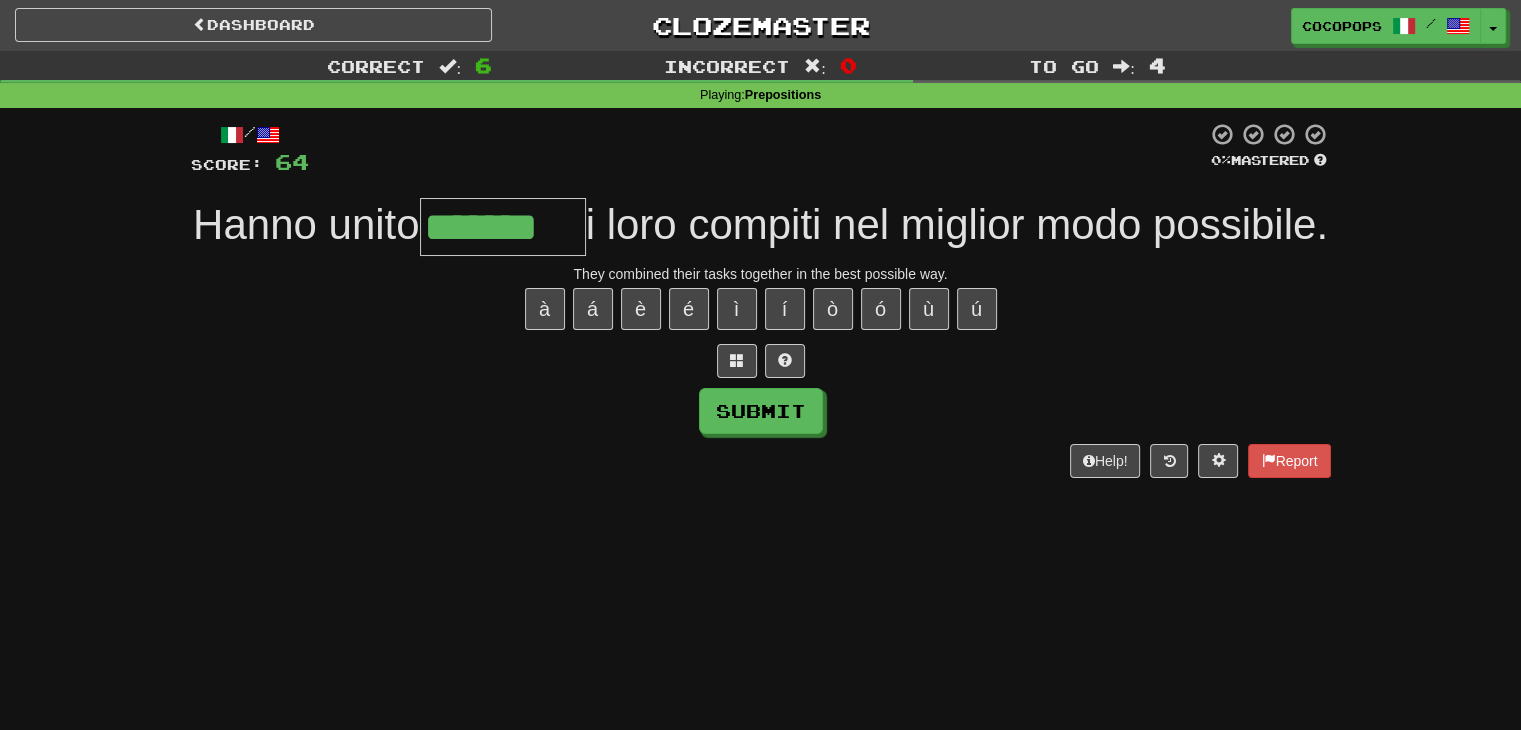 type on "*******" 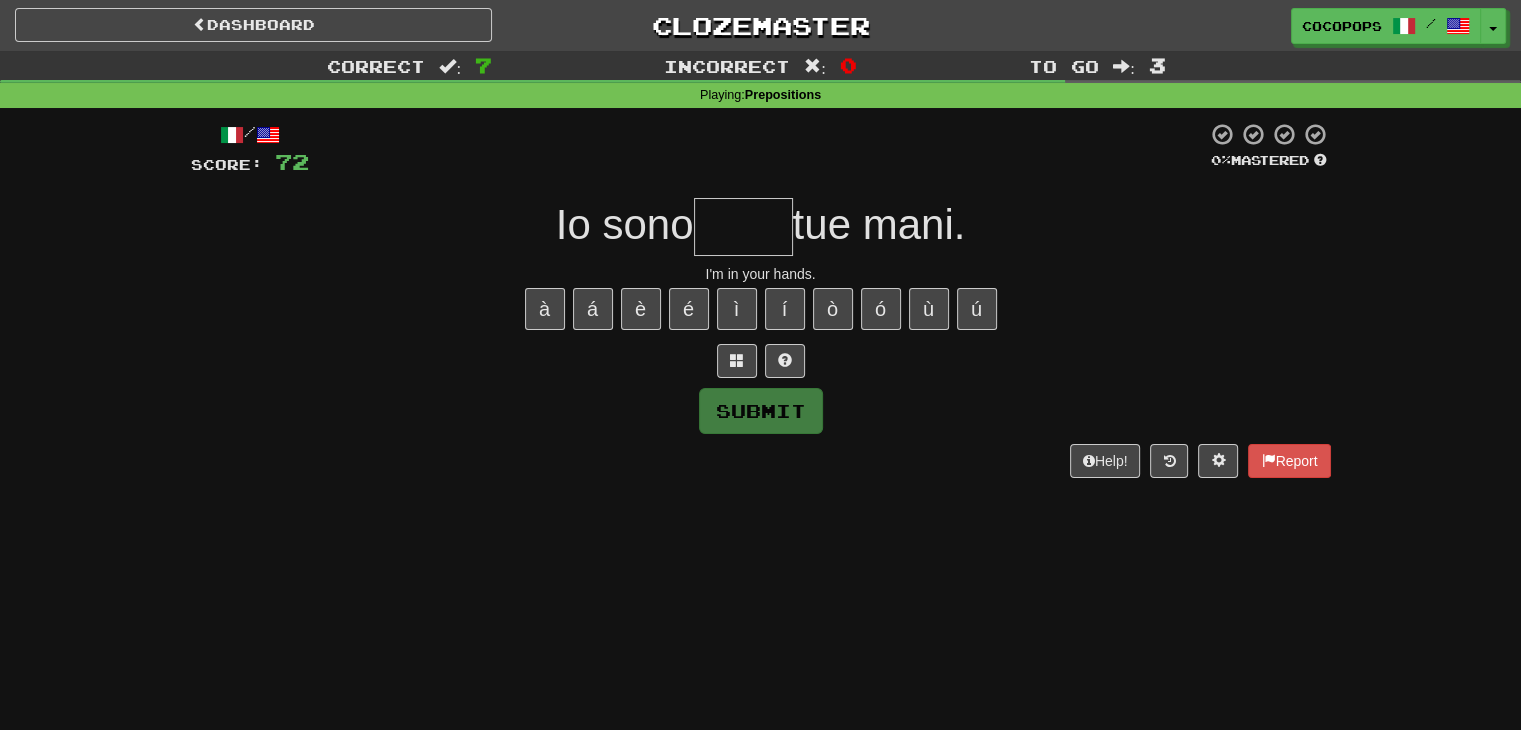 type on "*" 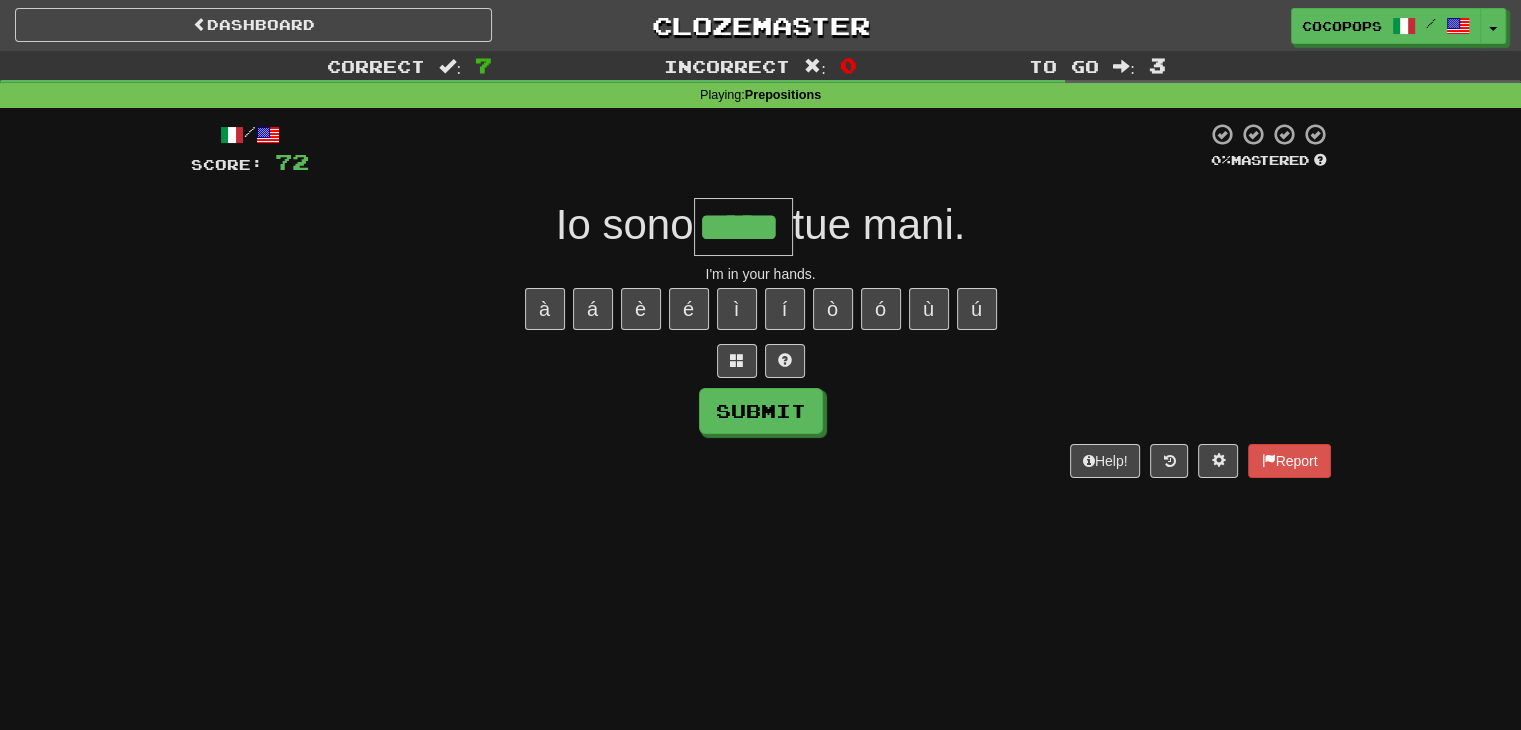 type on "*****" 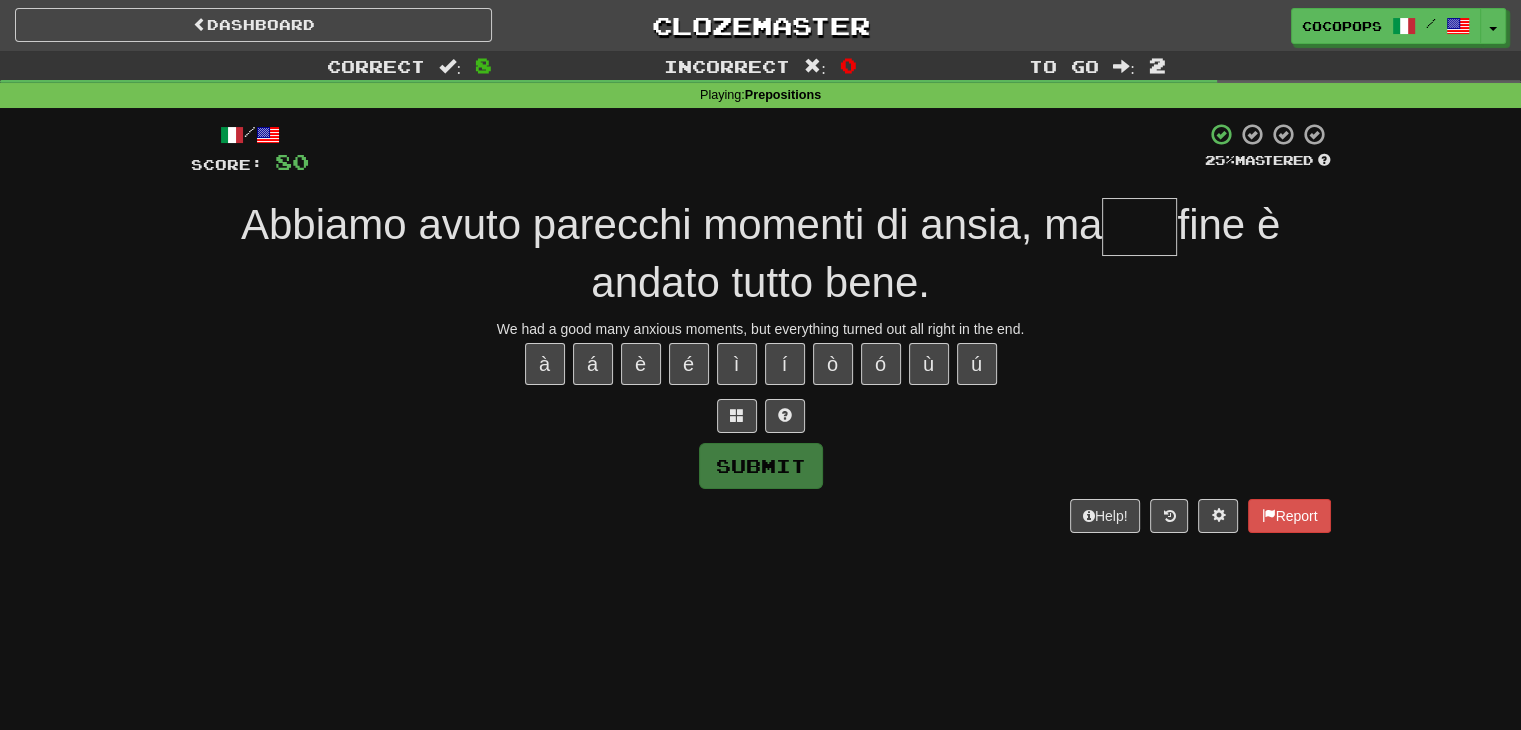 type on "*" 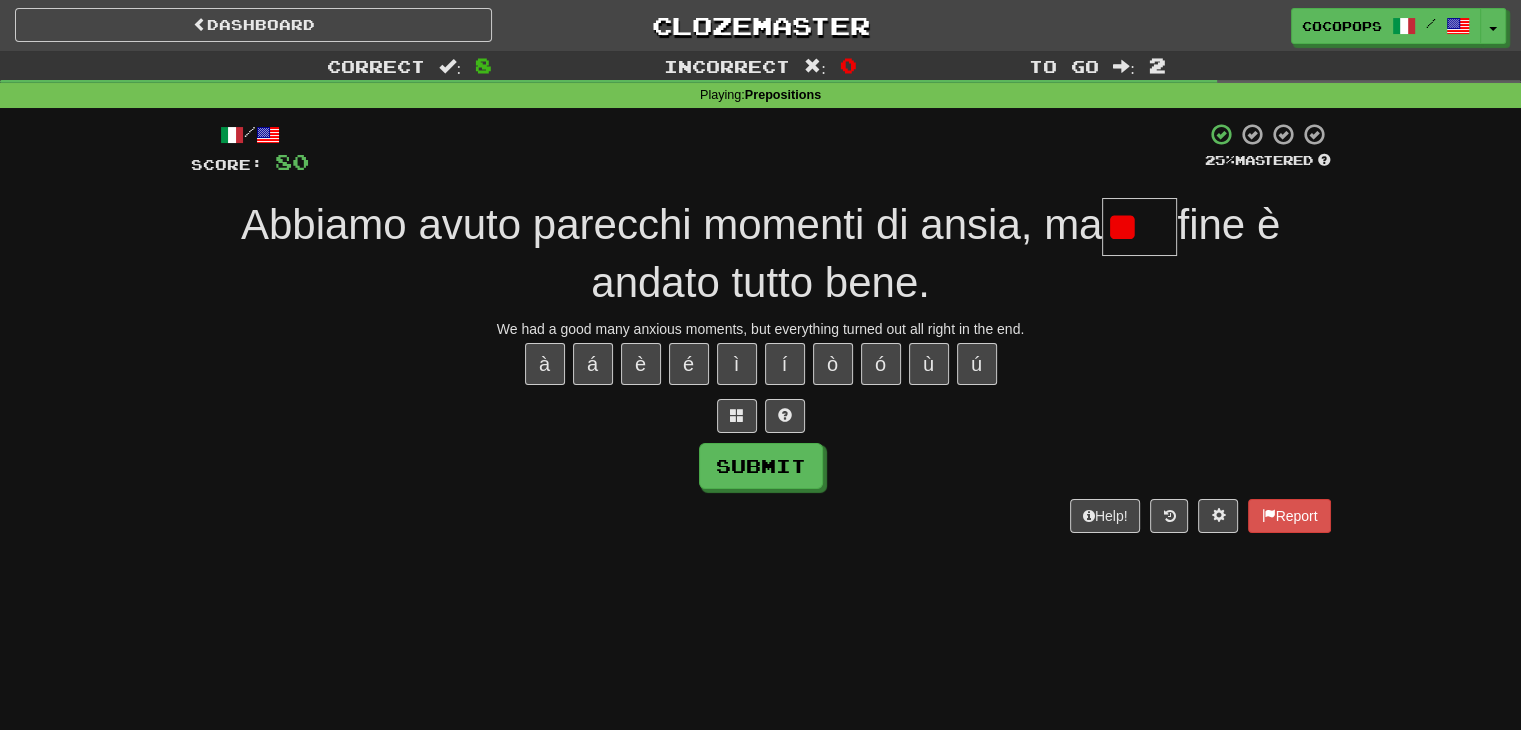 type on "*" 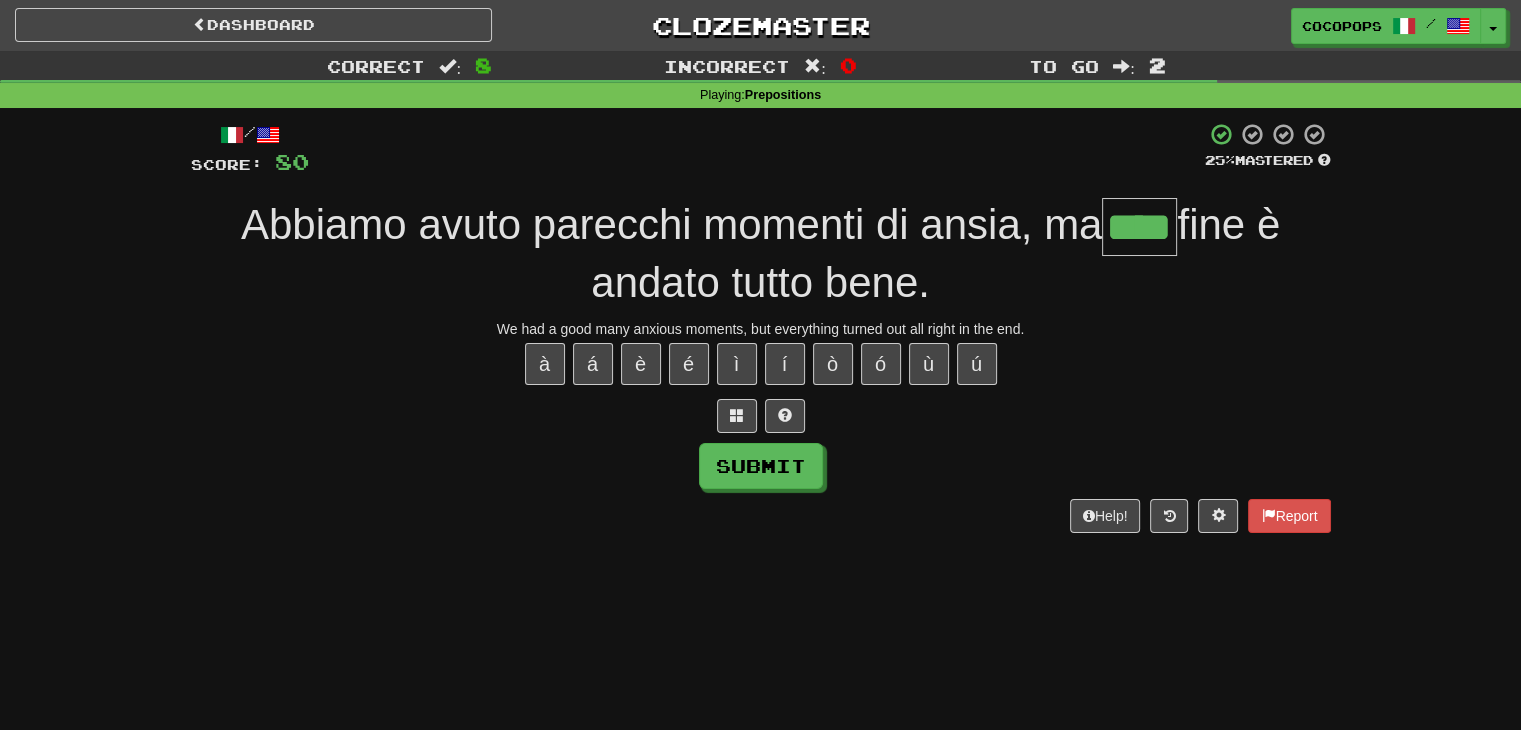 type on "****" 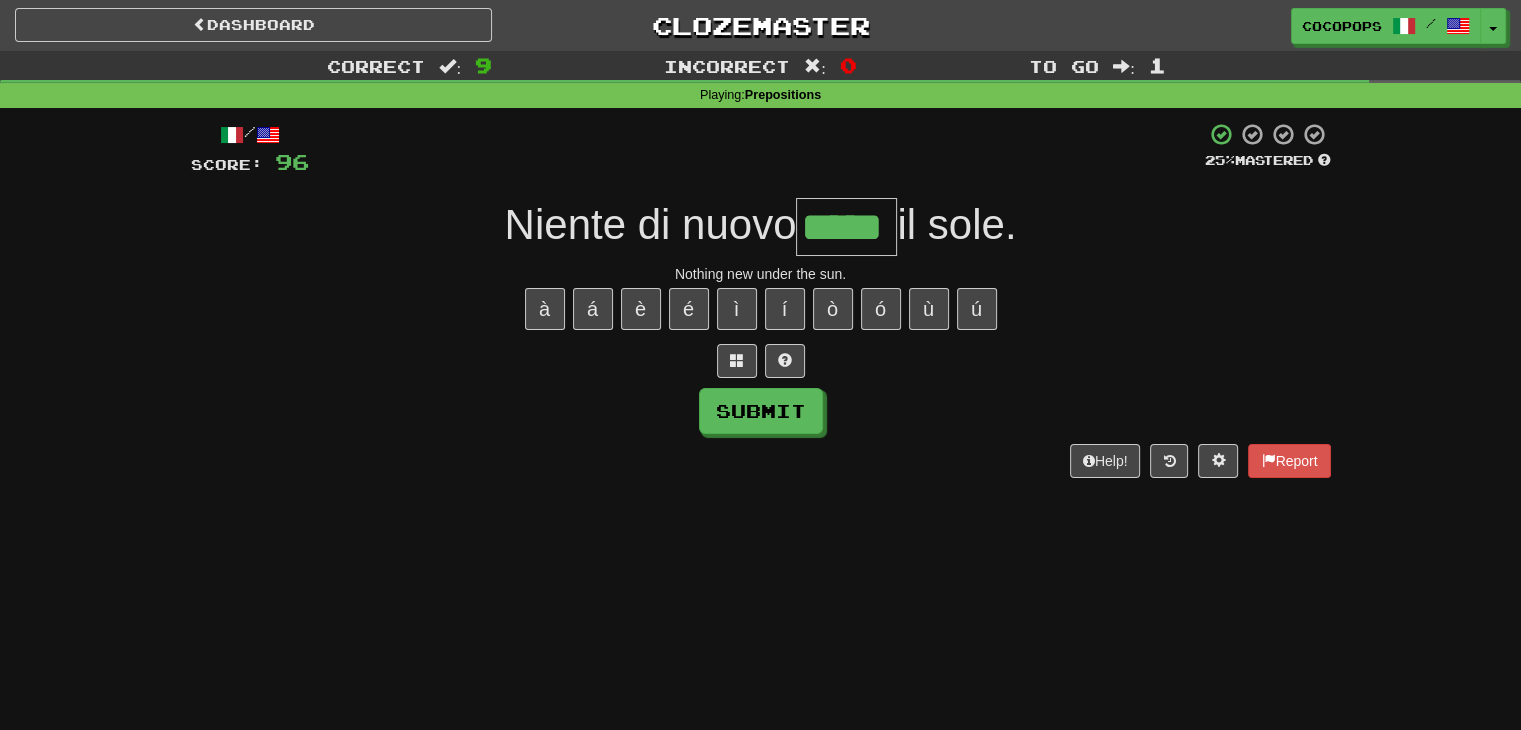 type on "*****" 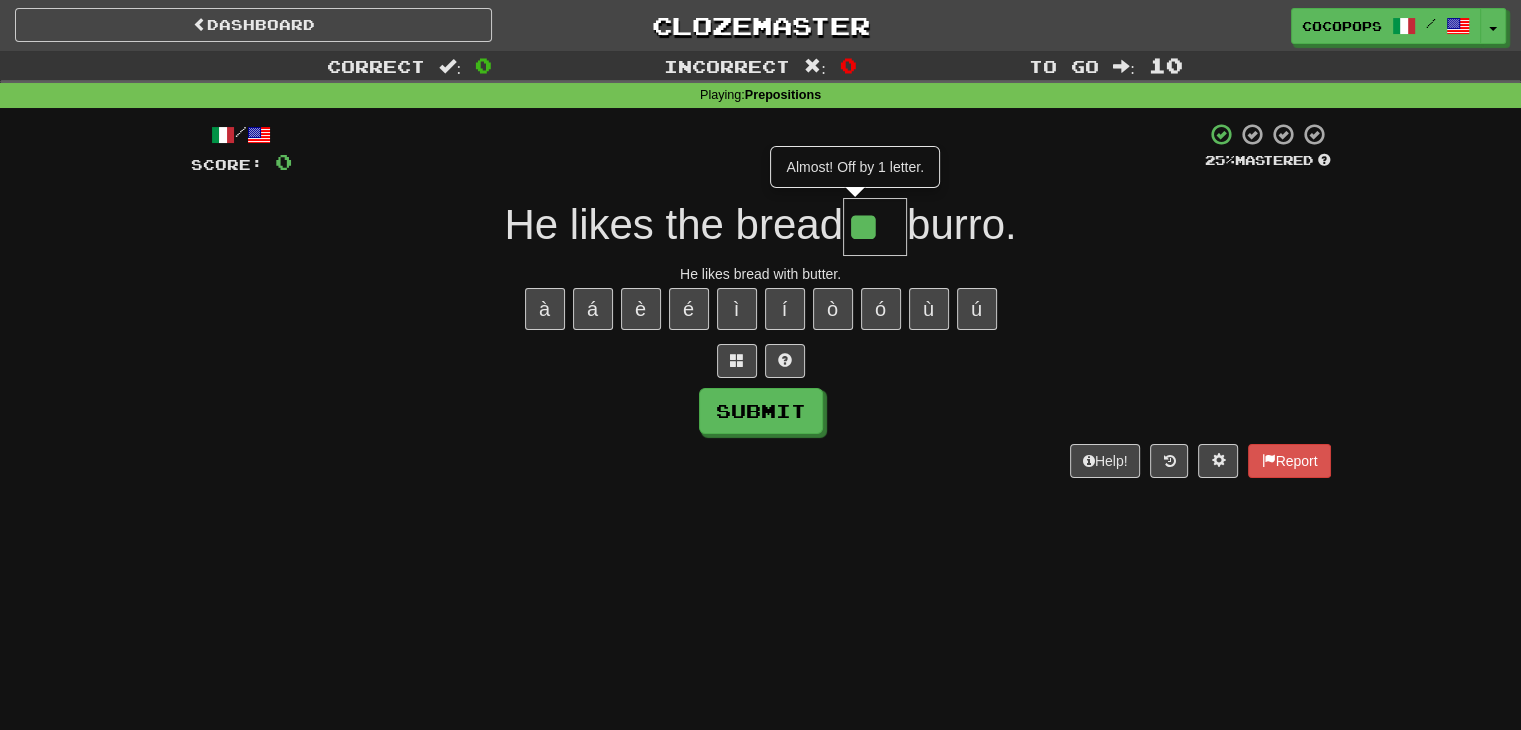 scroll, scrollTop: 0, scrollLeft: 0, axis: both 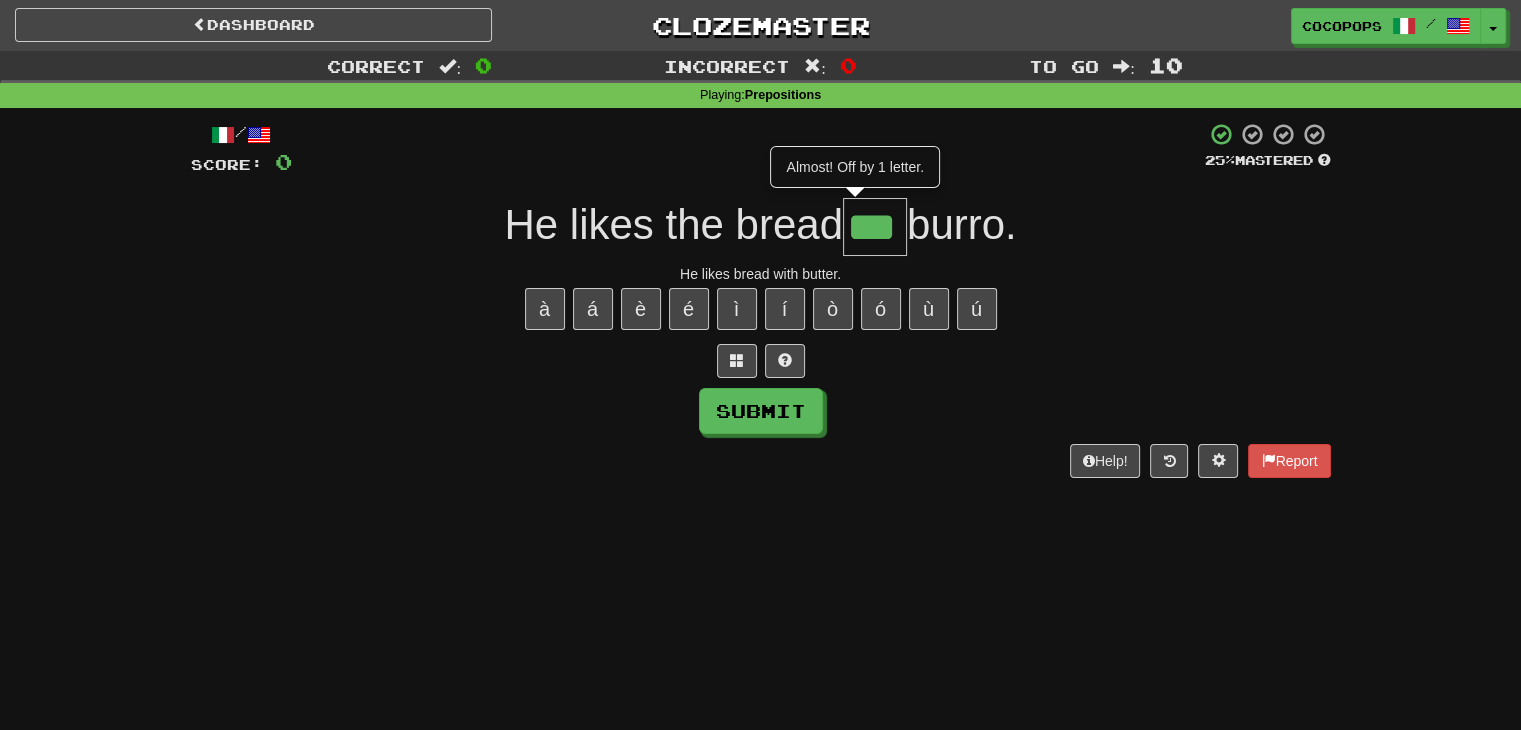 type on "***" 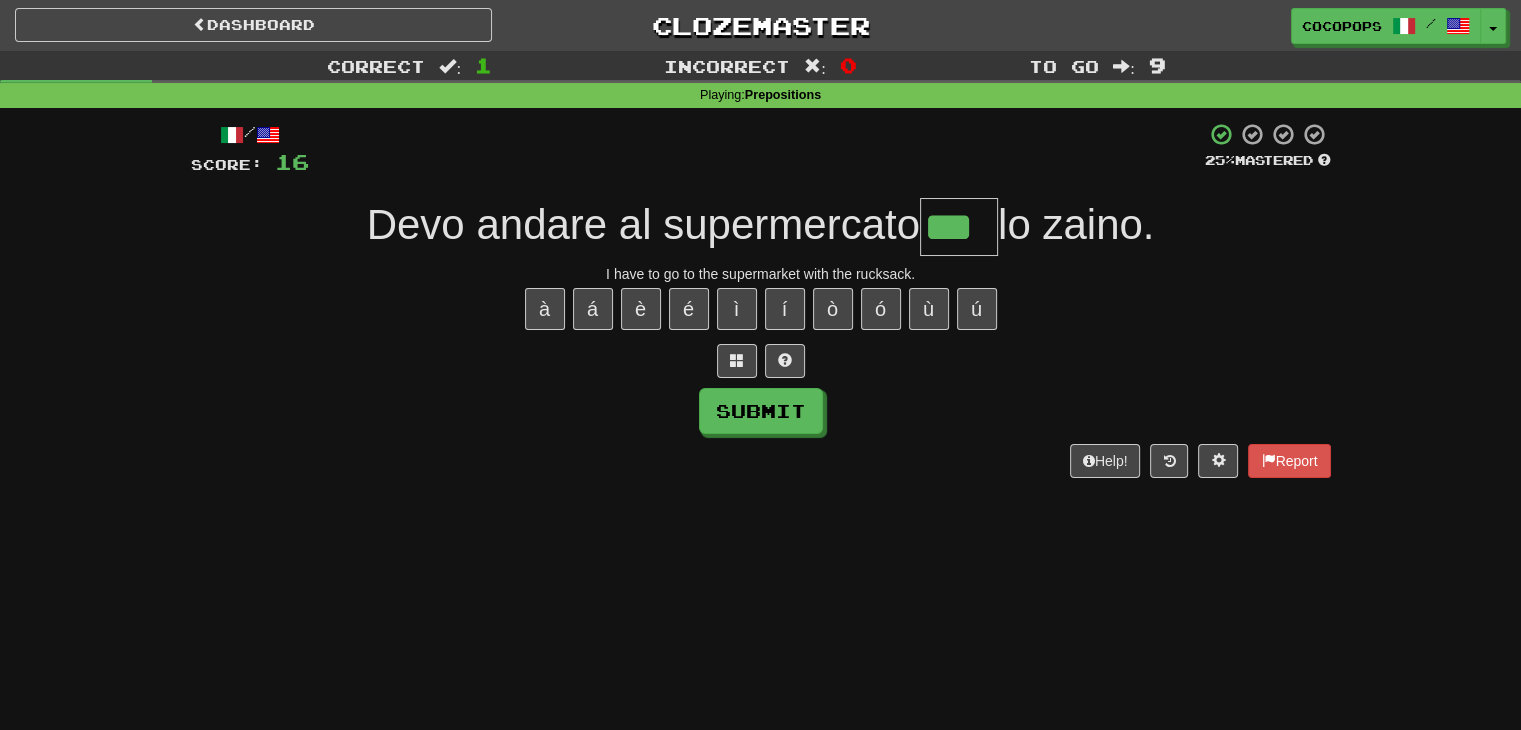type on "***" 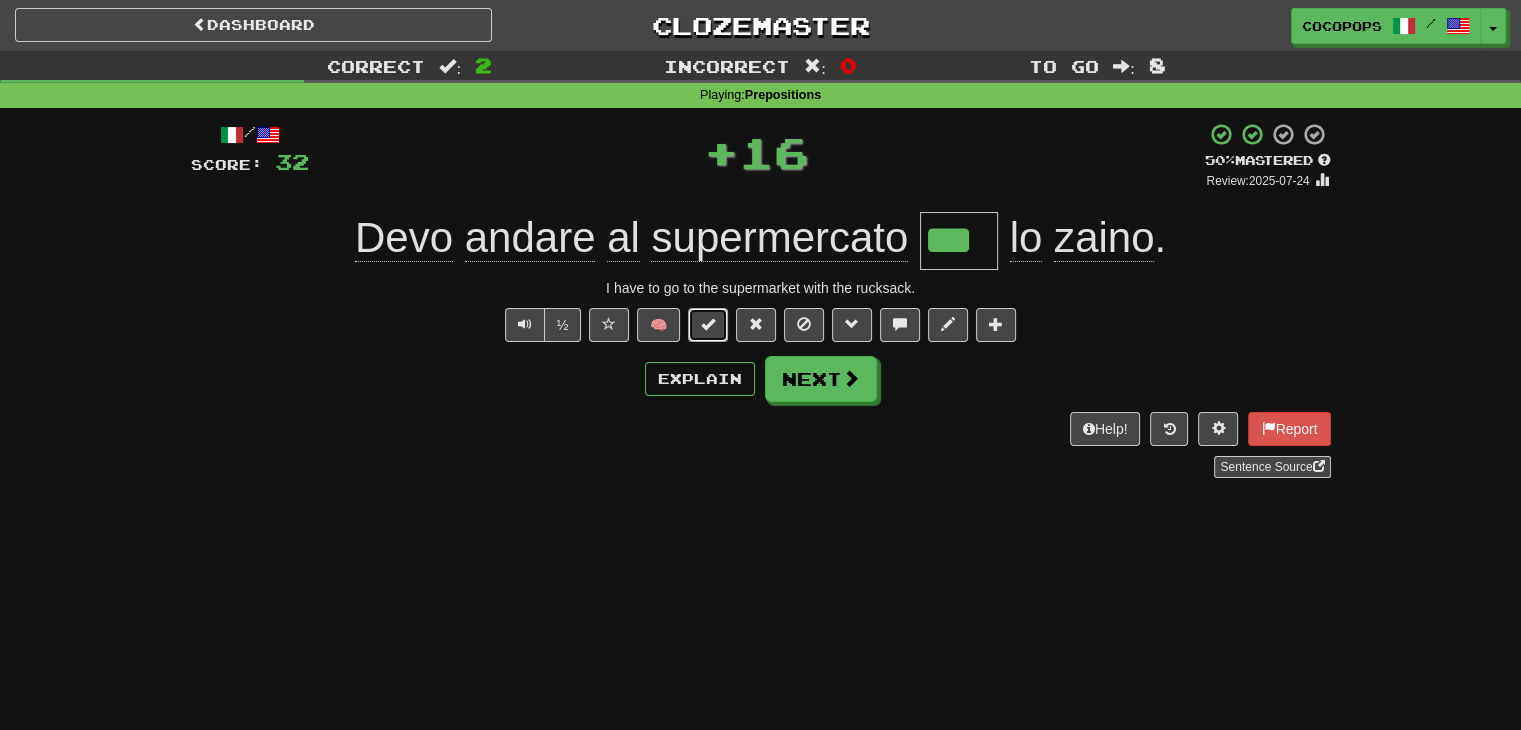 click at bounding box center [708, 325] 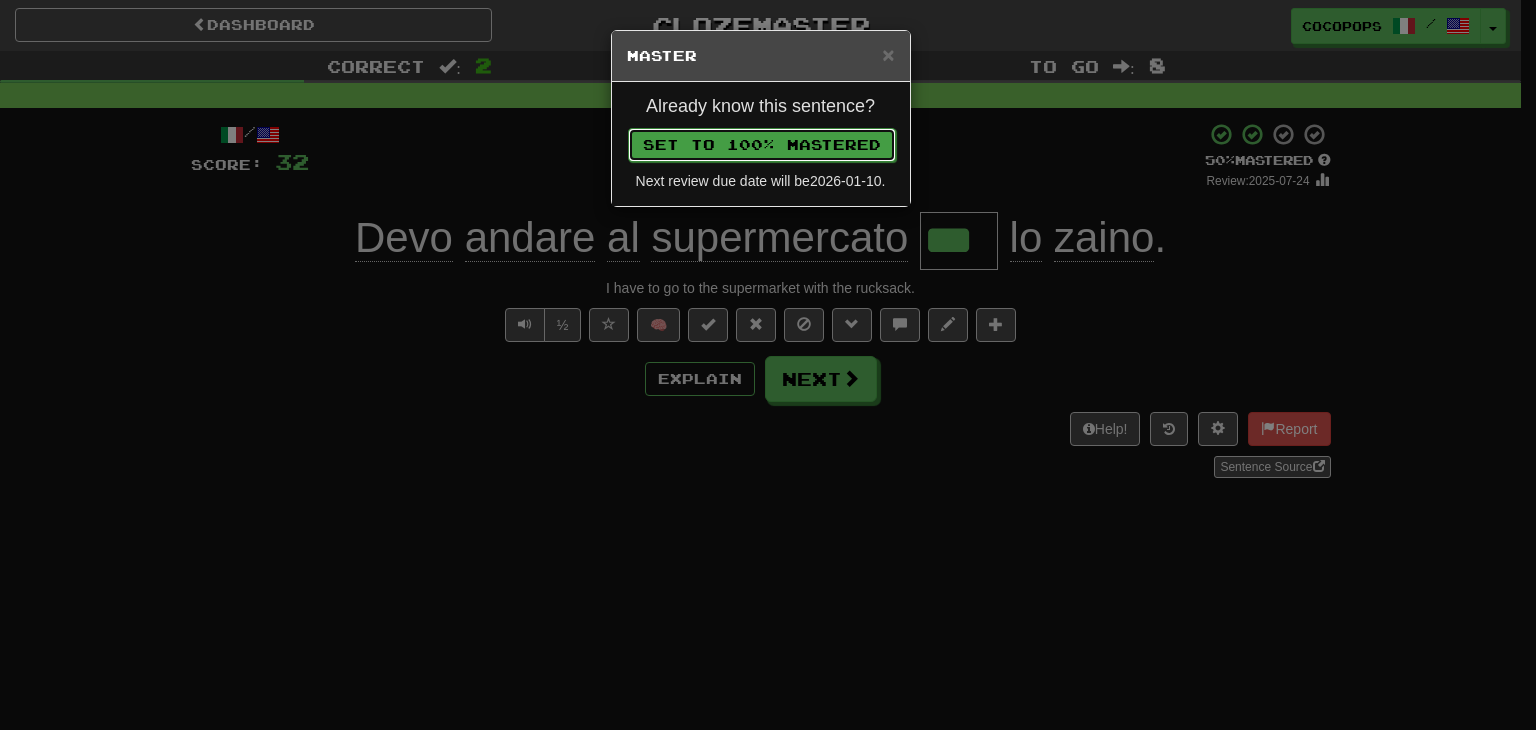 click on "Set to 100% Mastered" at bounding box center [762, 145] 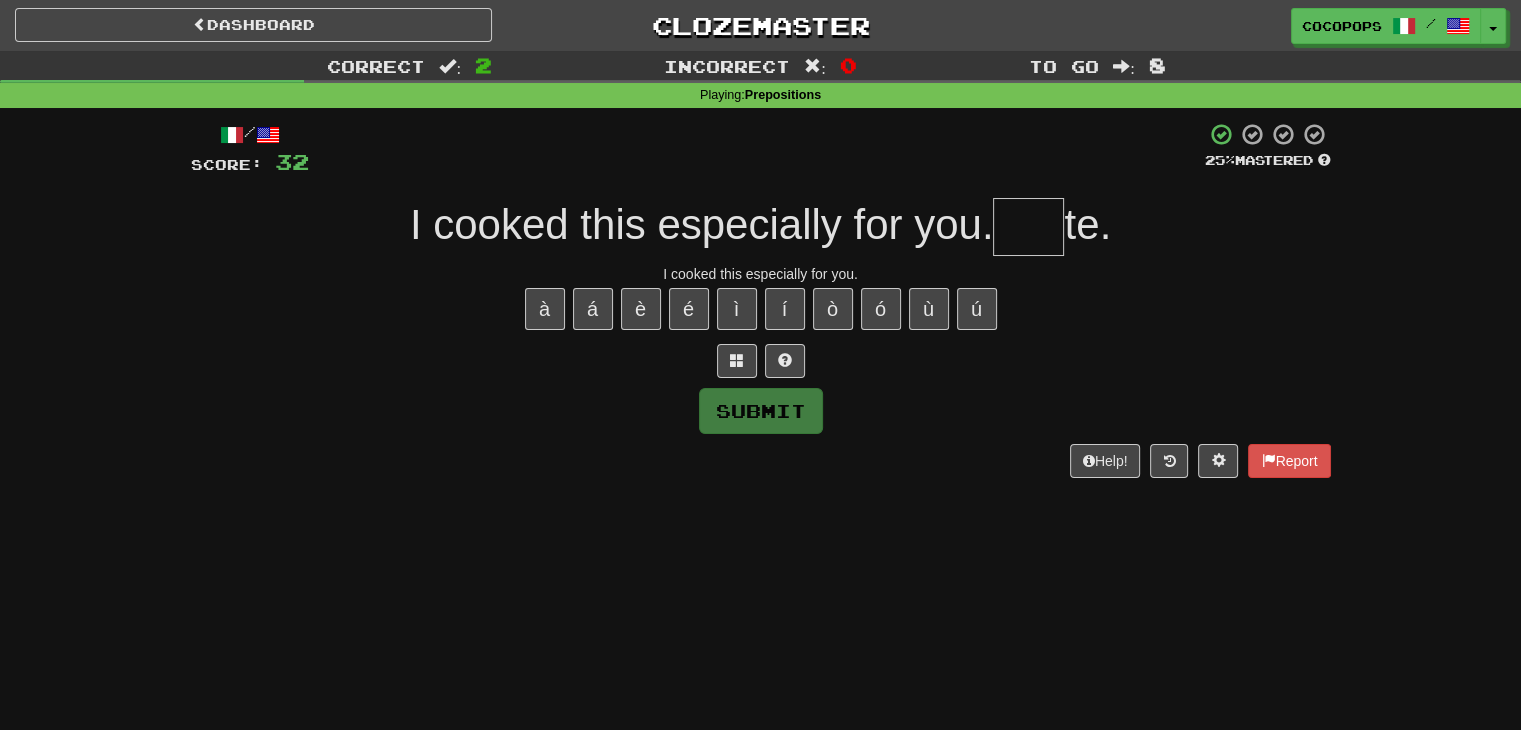 type on "*" 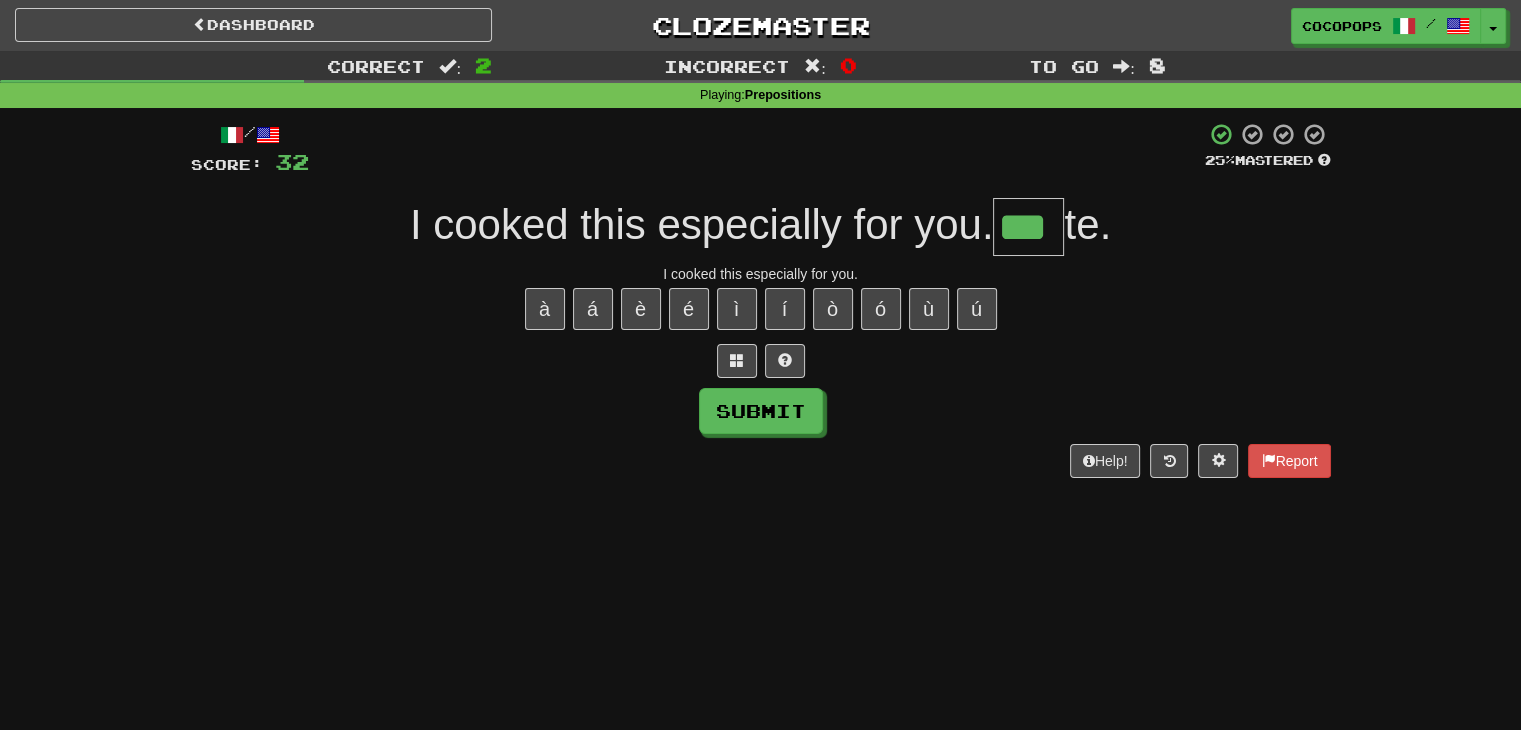 type on "***" 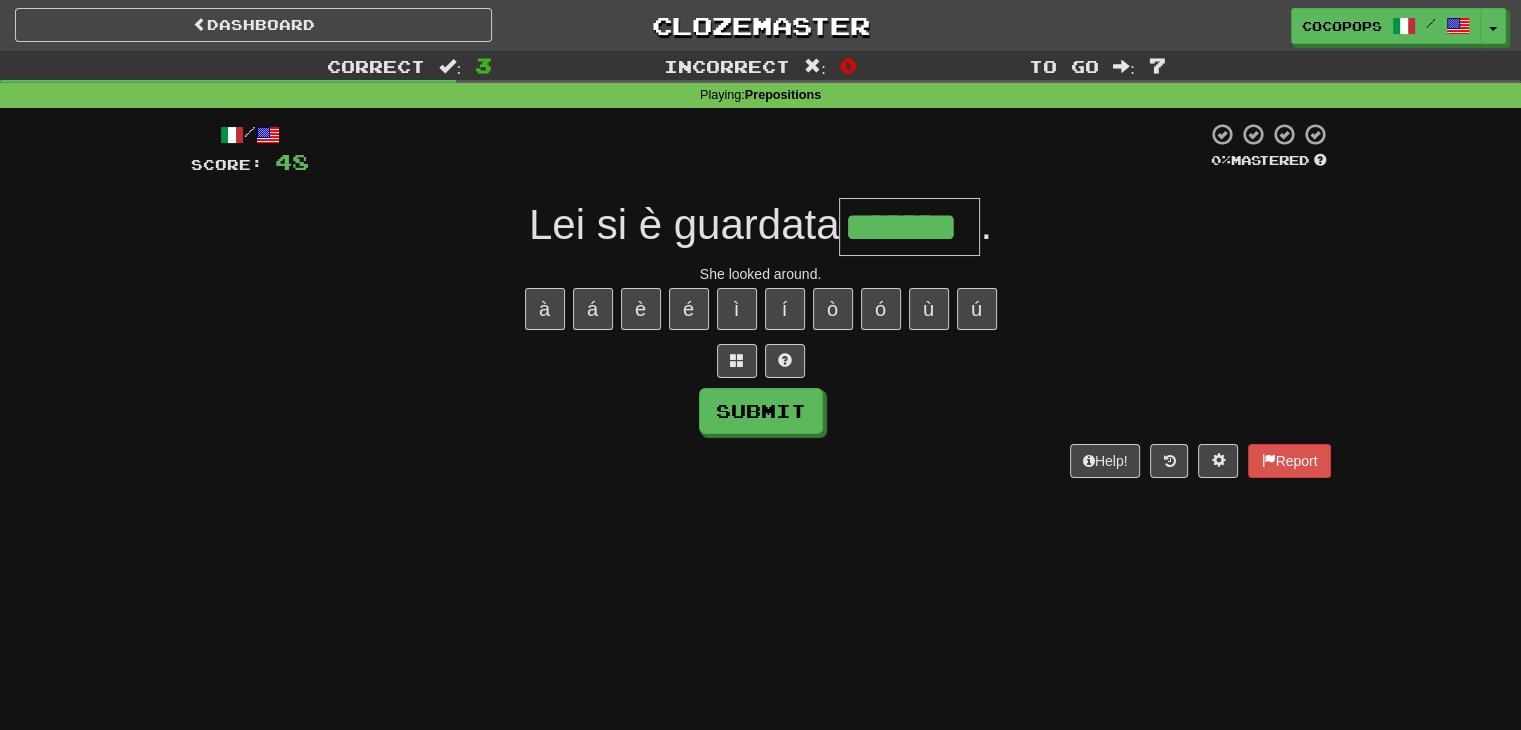 type on "*******" 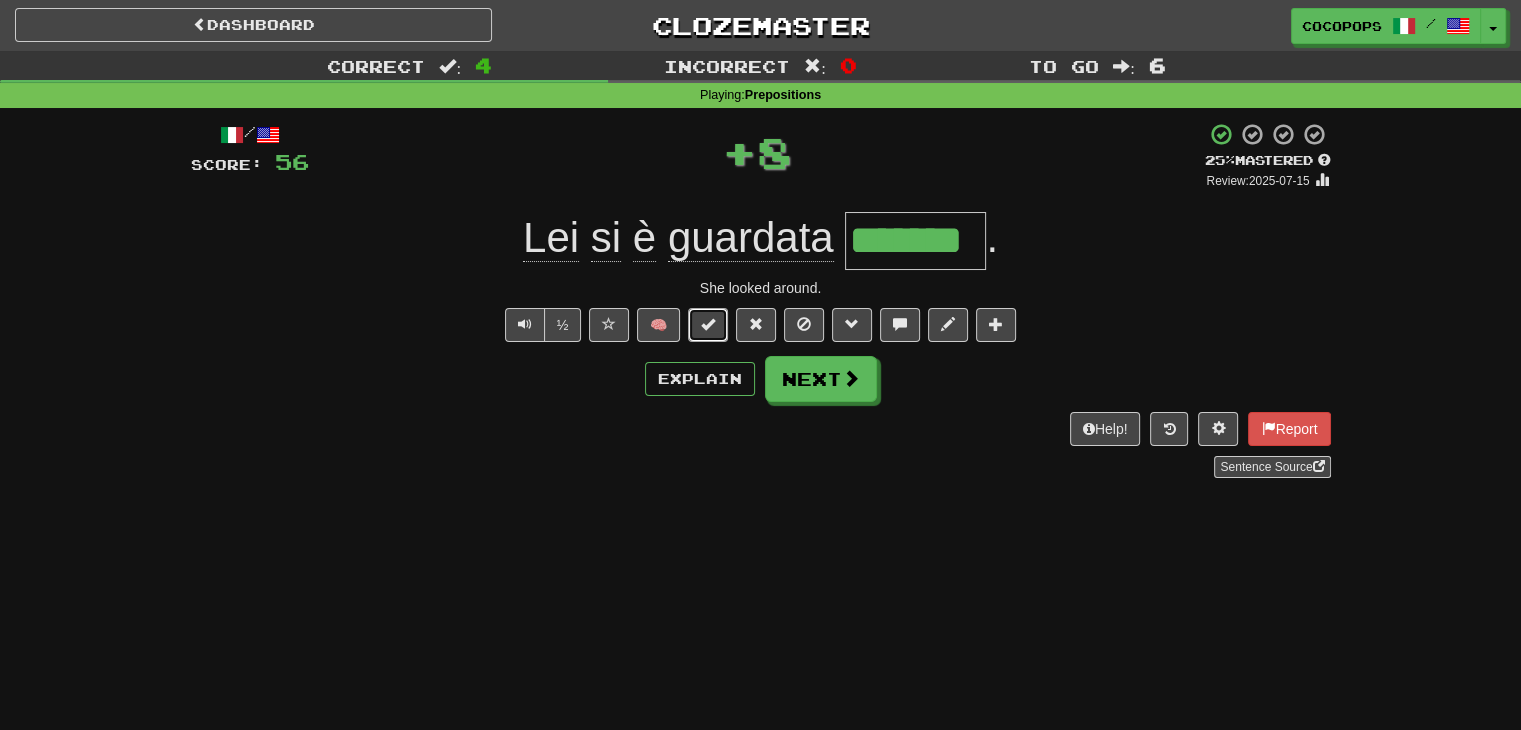 click at bounding box center [708, 325] 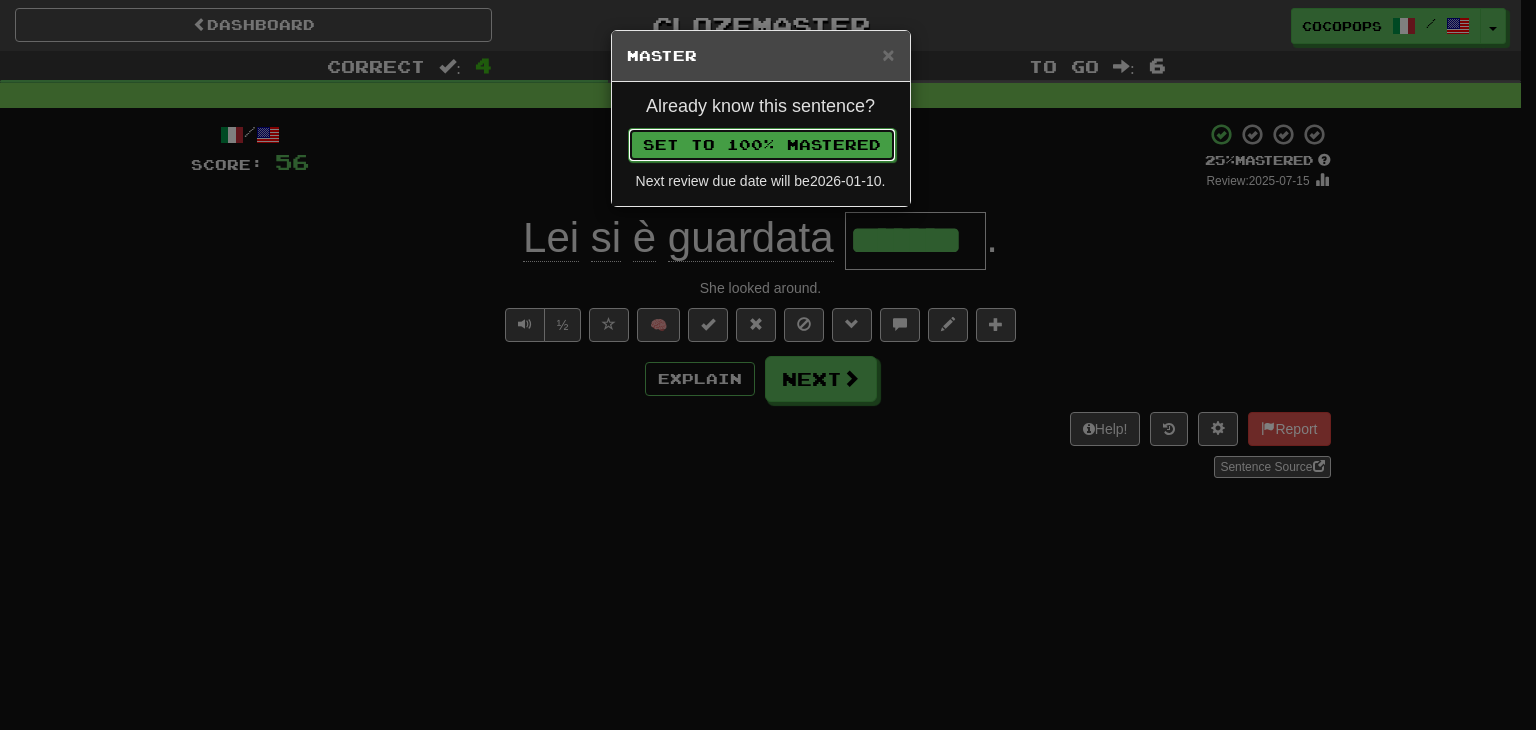 click on "Set to 100% Mastered" at bounding box center (762, 145) 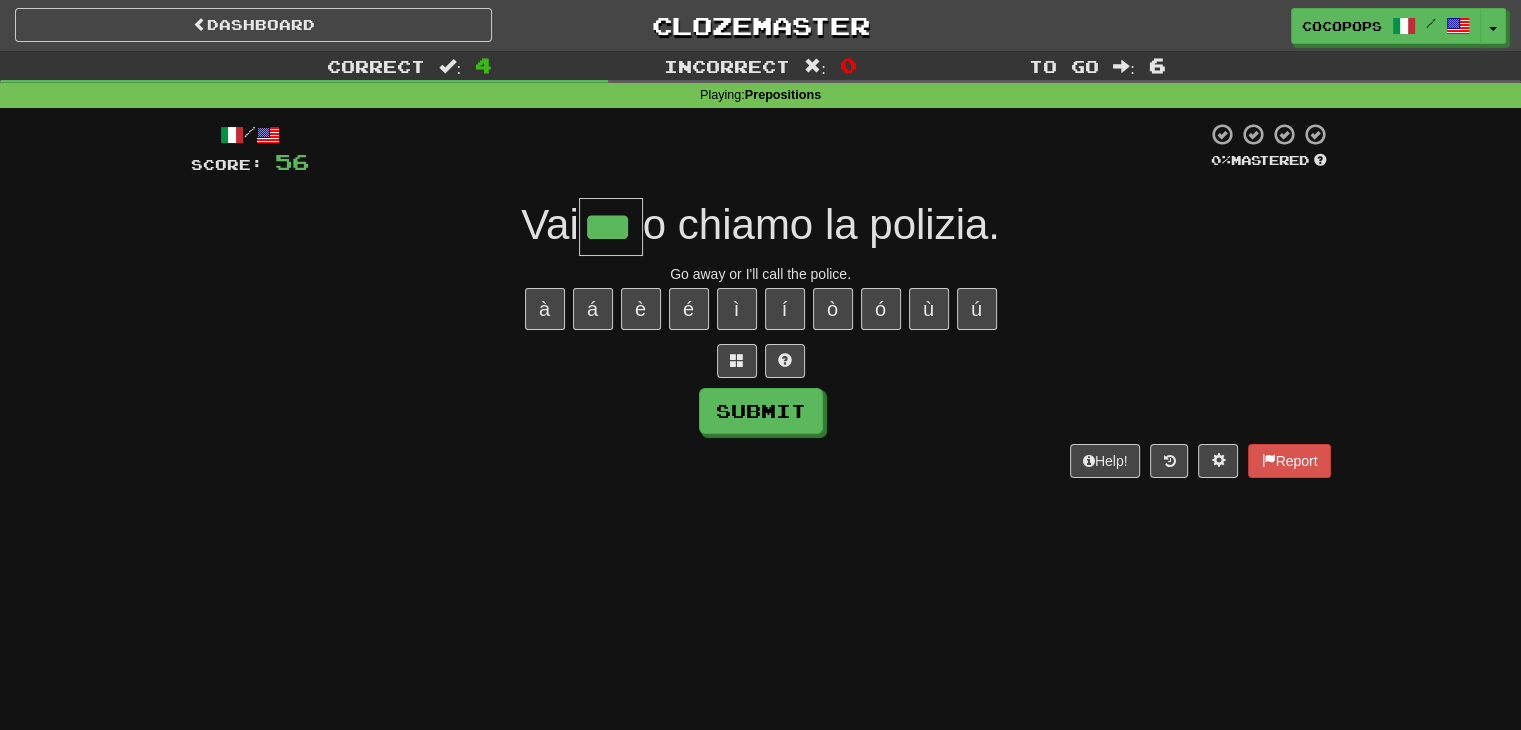 type on "***" 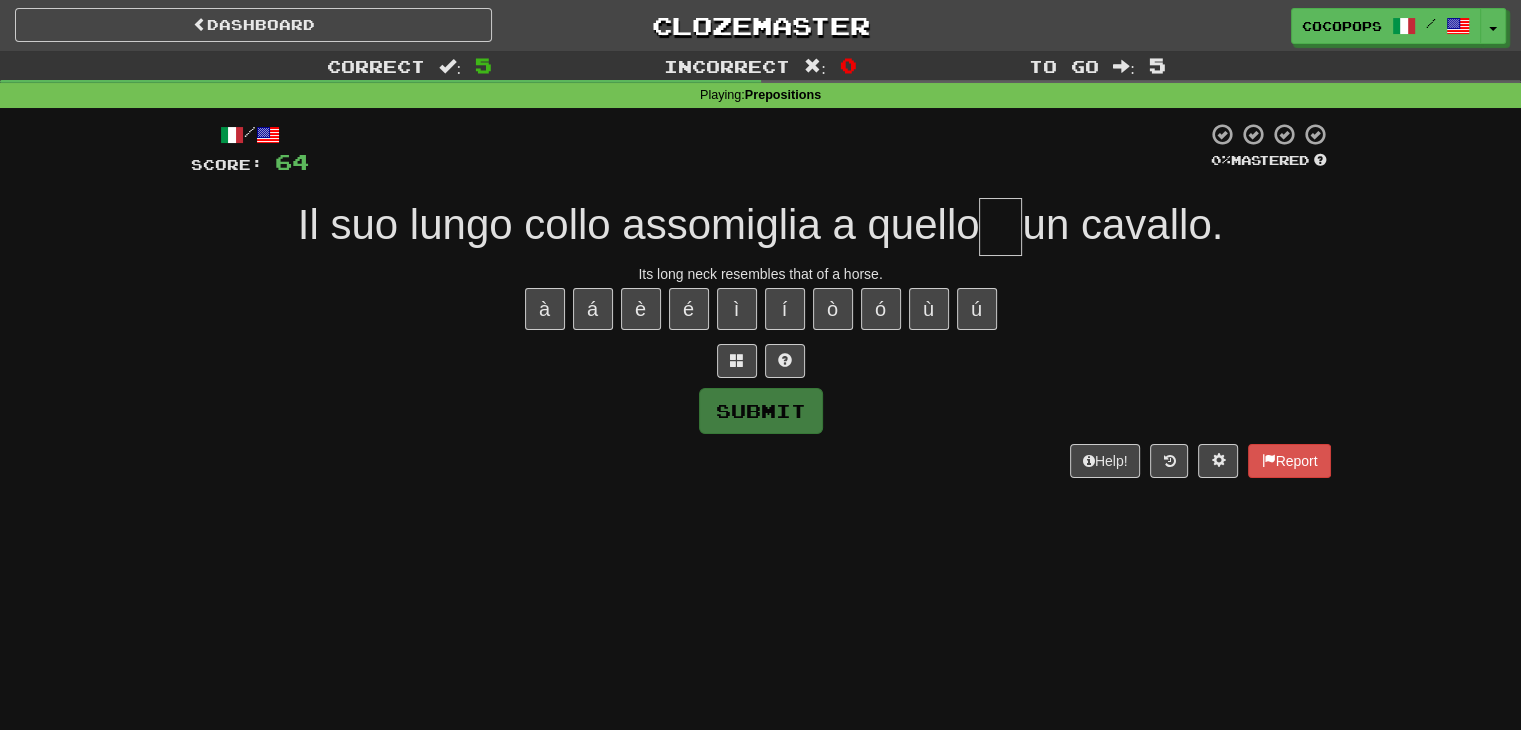 type on "*" 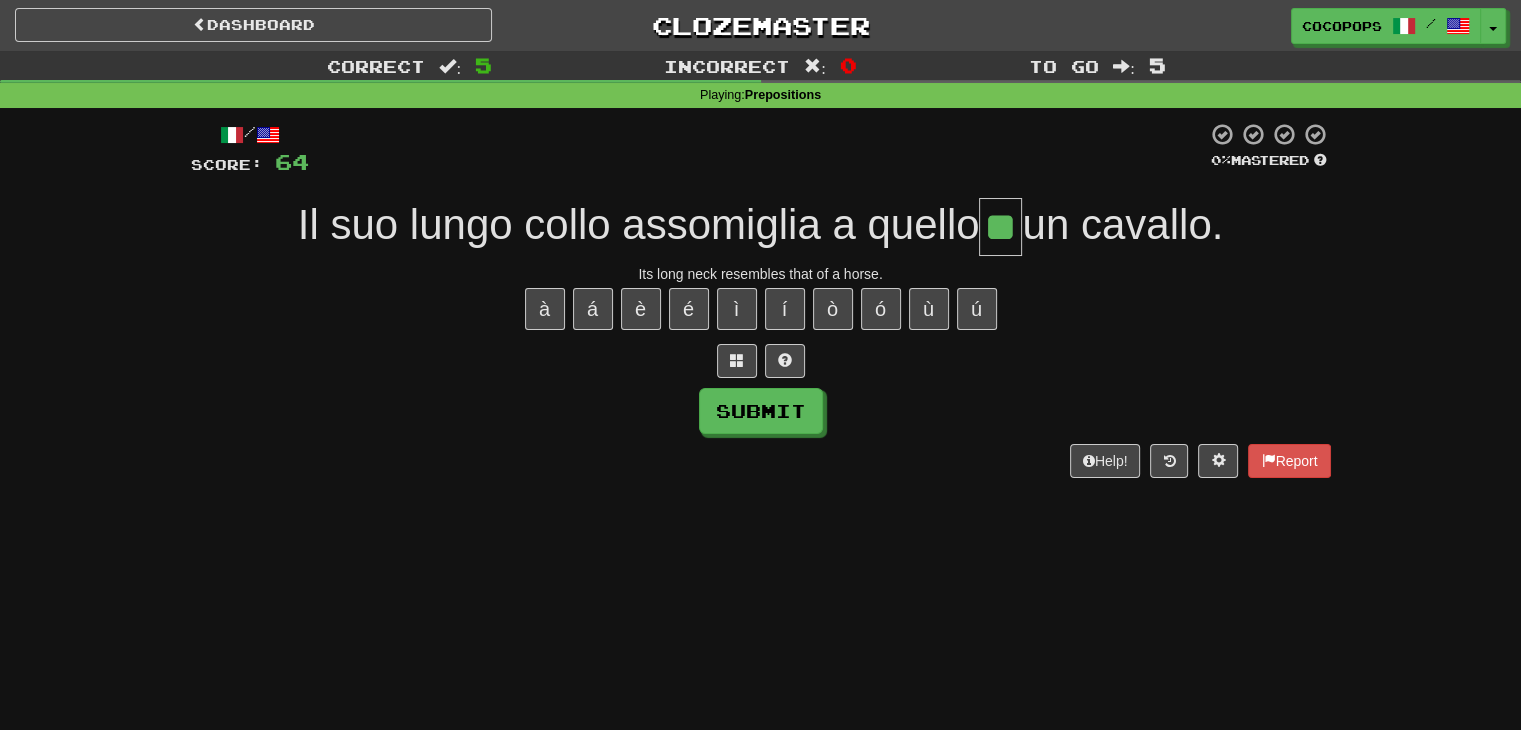 type on "**" 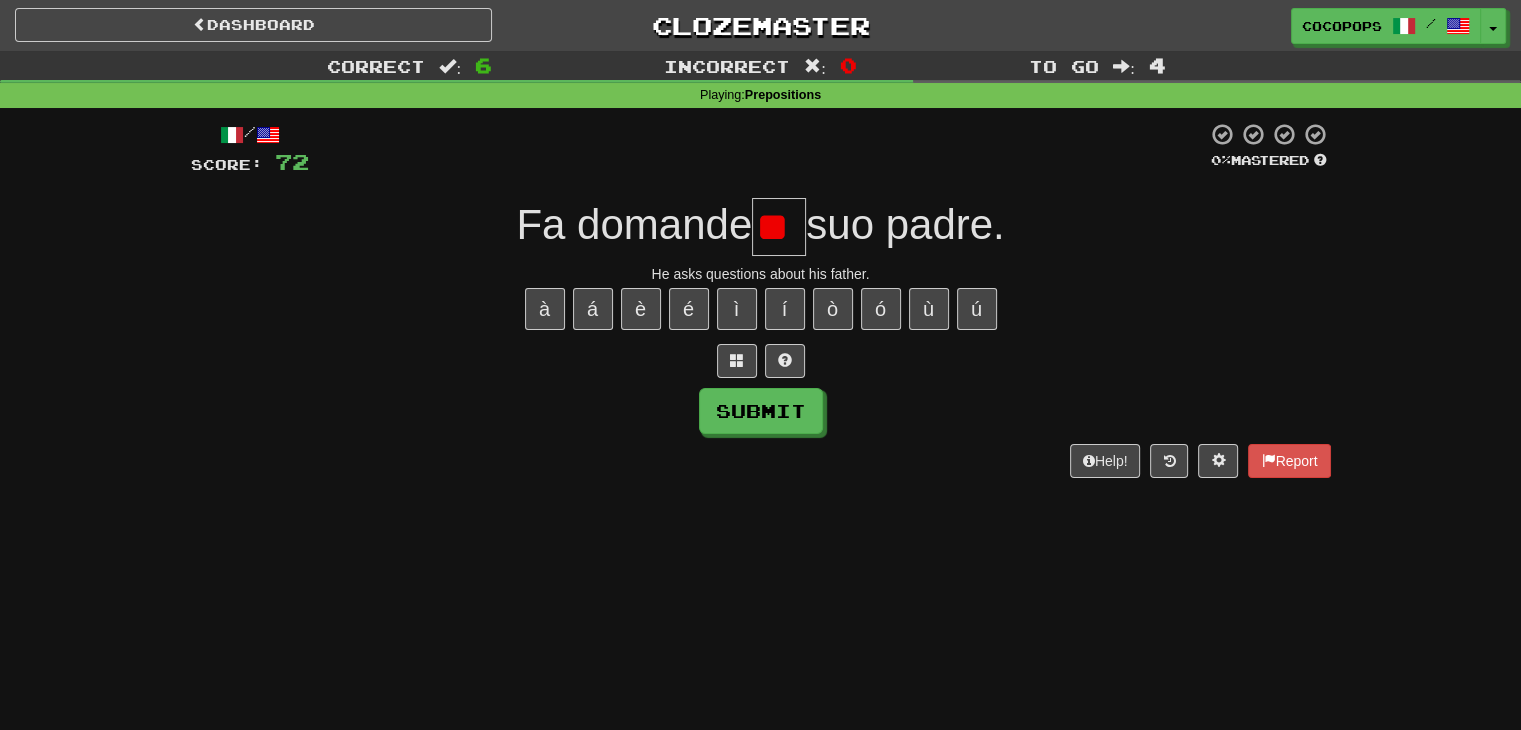 type on "*" 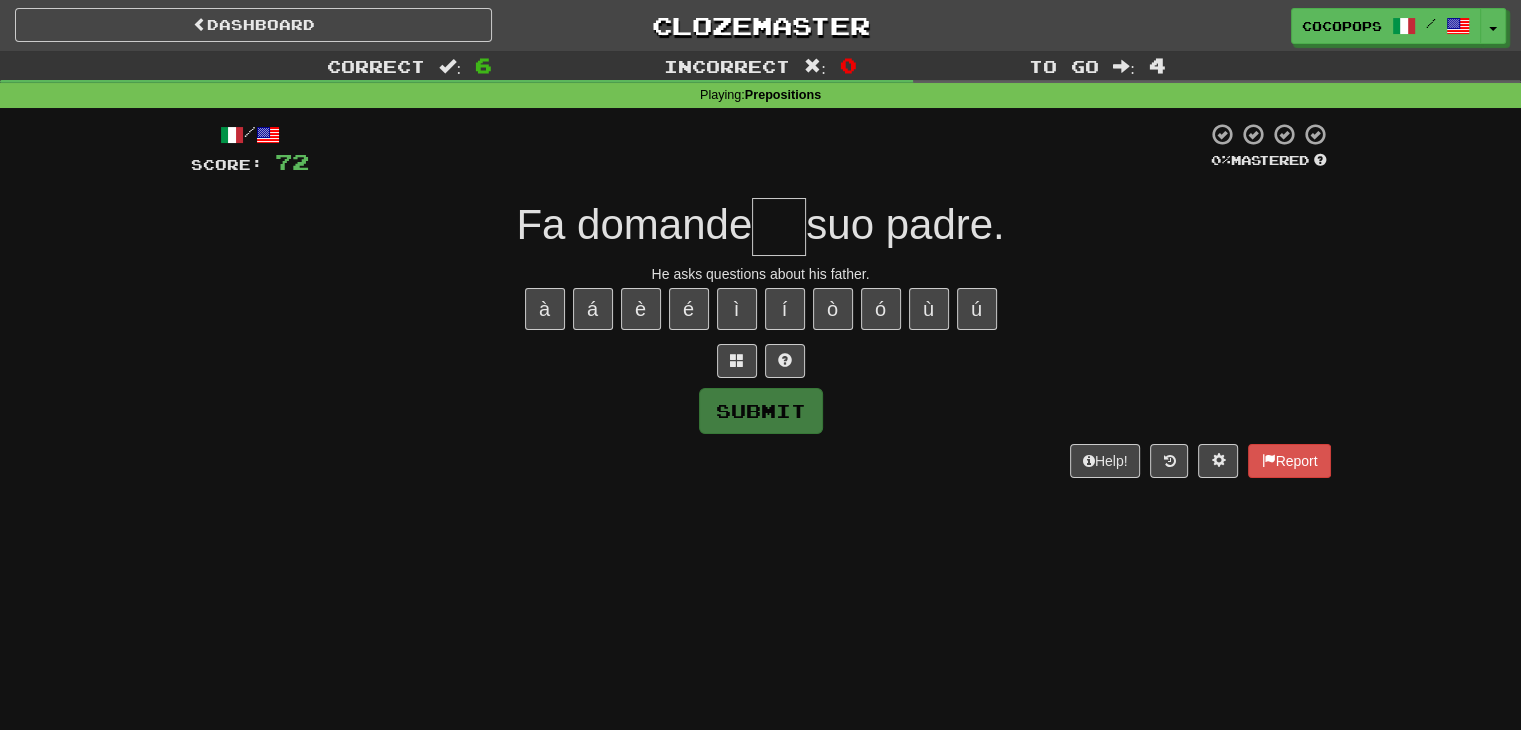 type on "*" 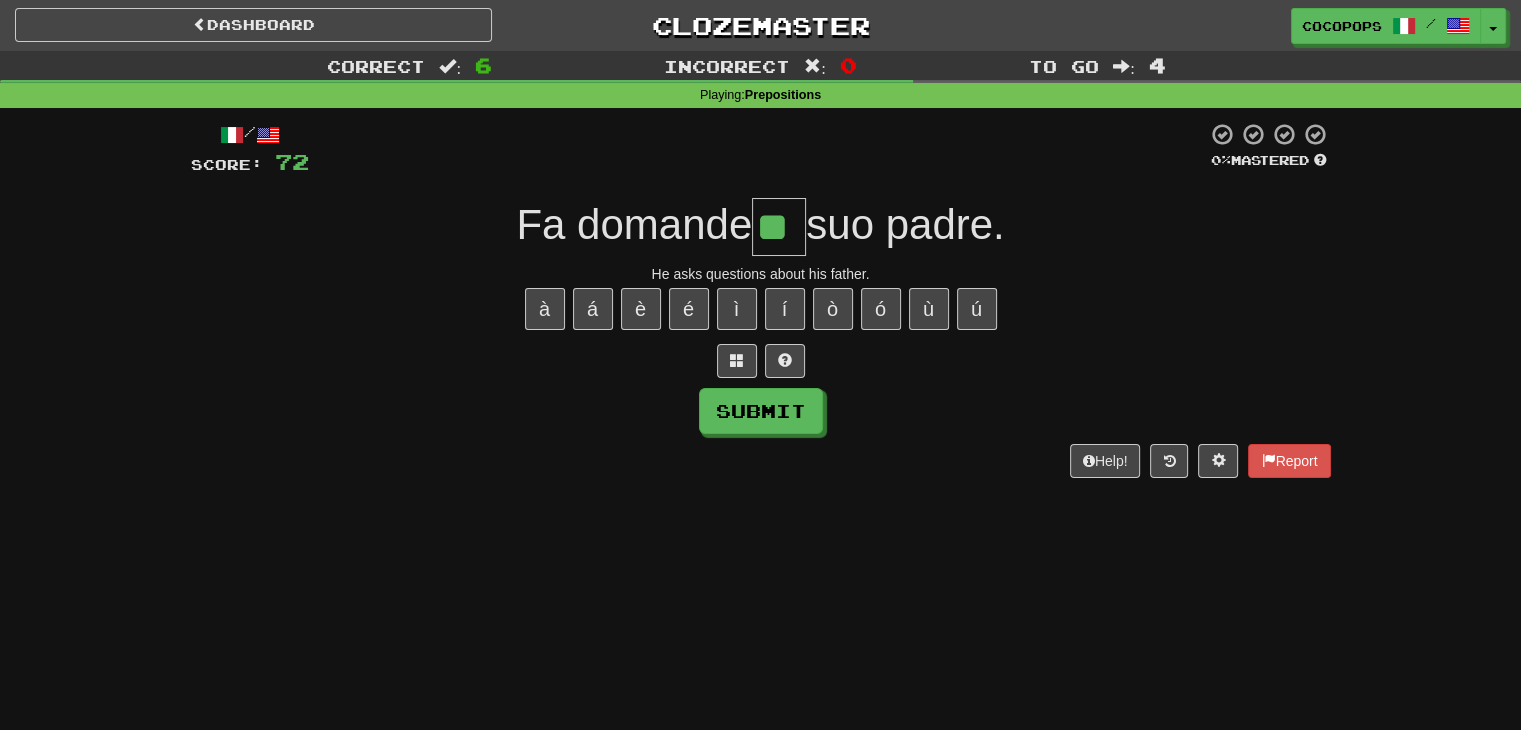 type on "**" 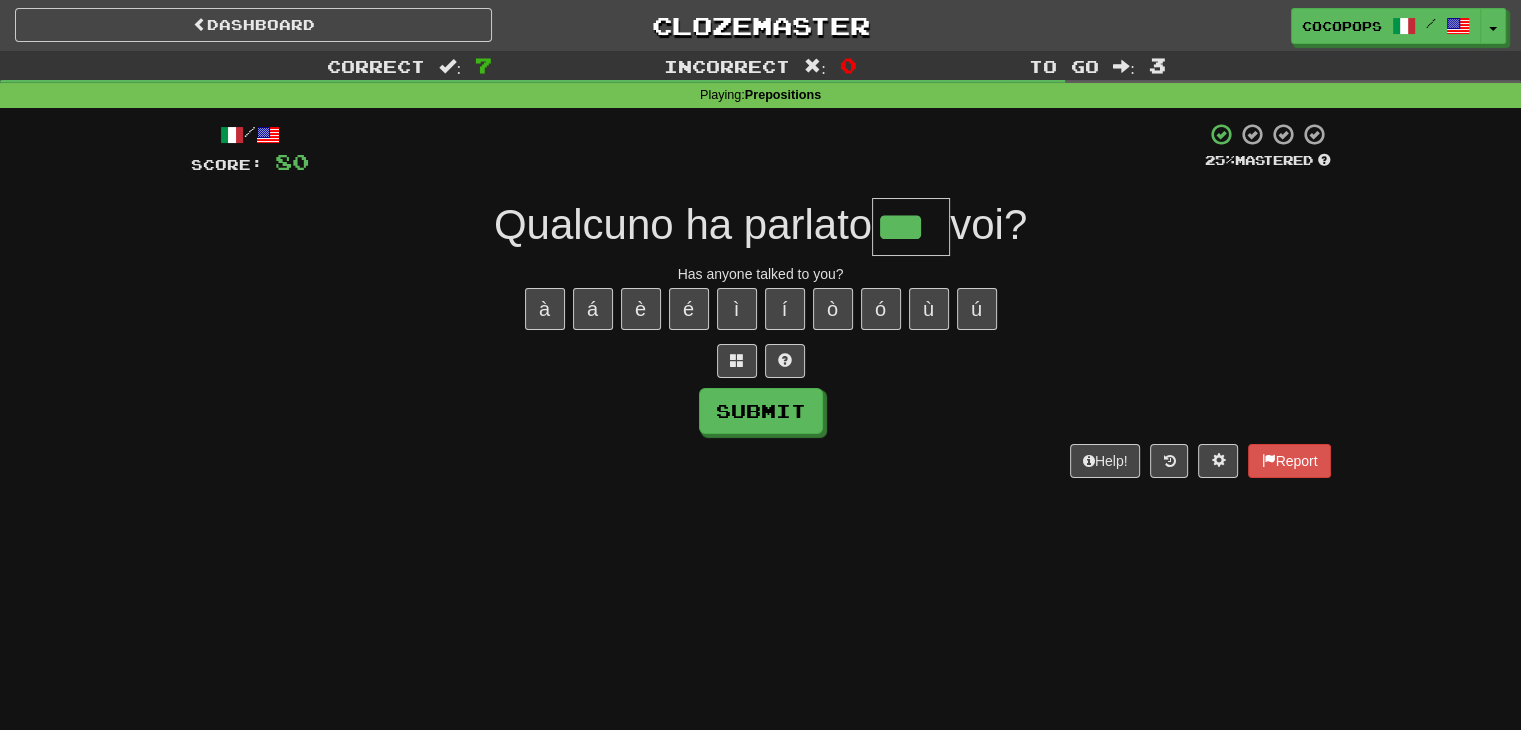 type on "***" 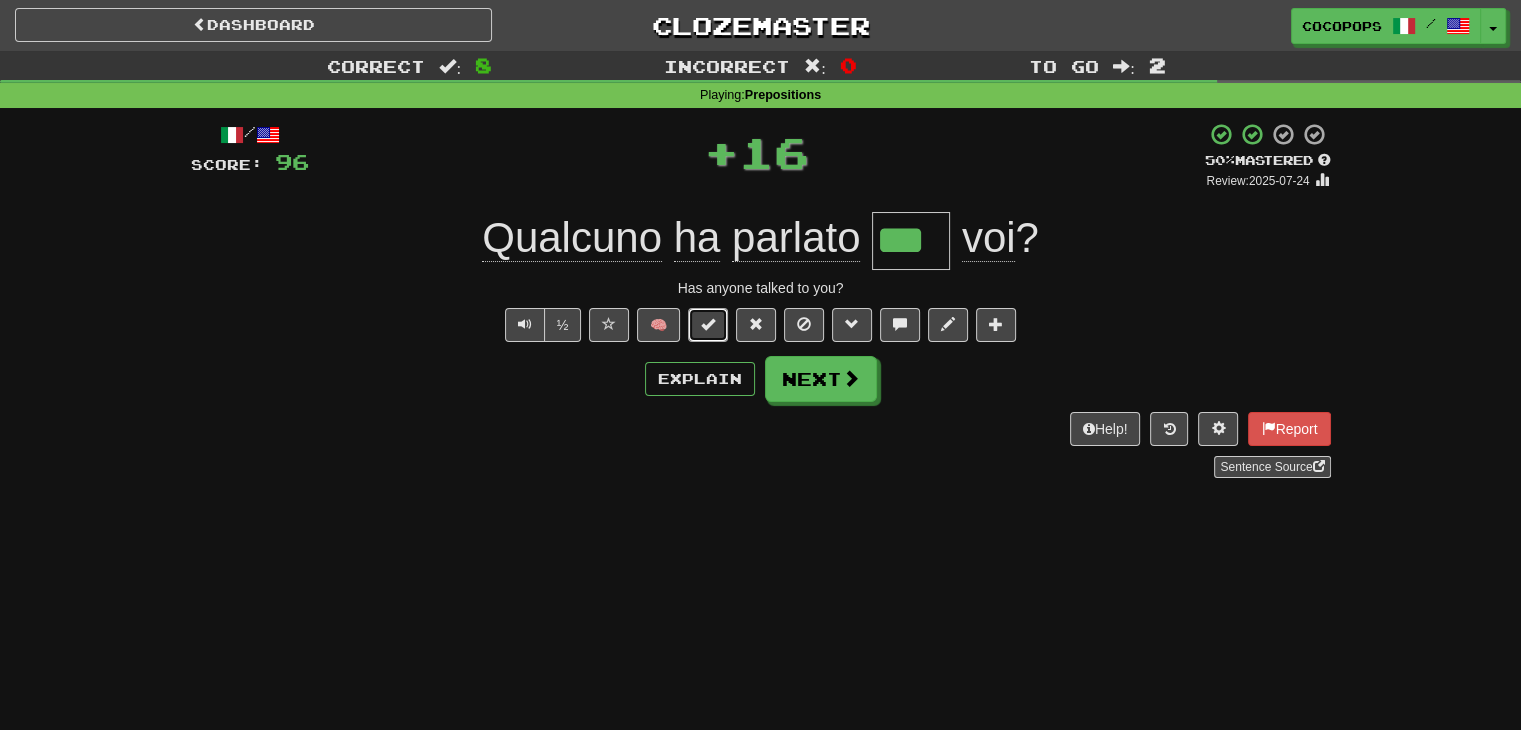 click at bounding box center (708, 325) 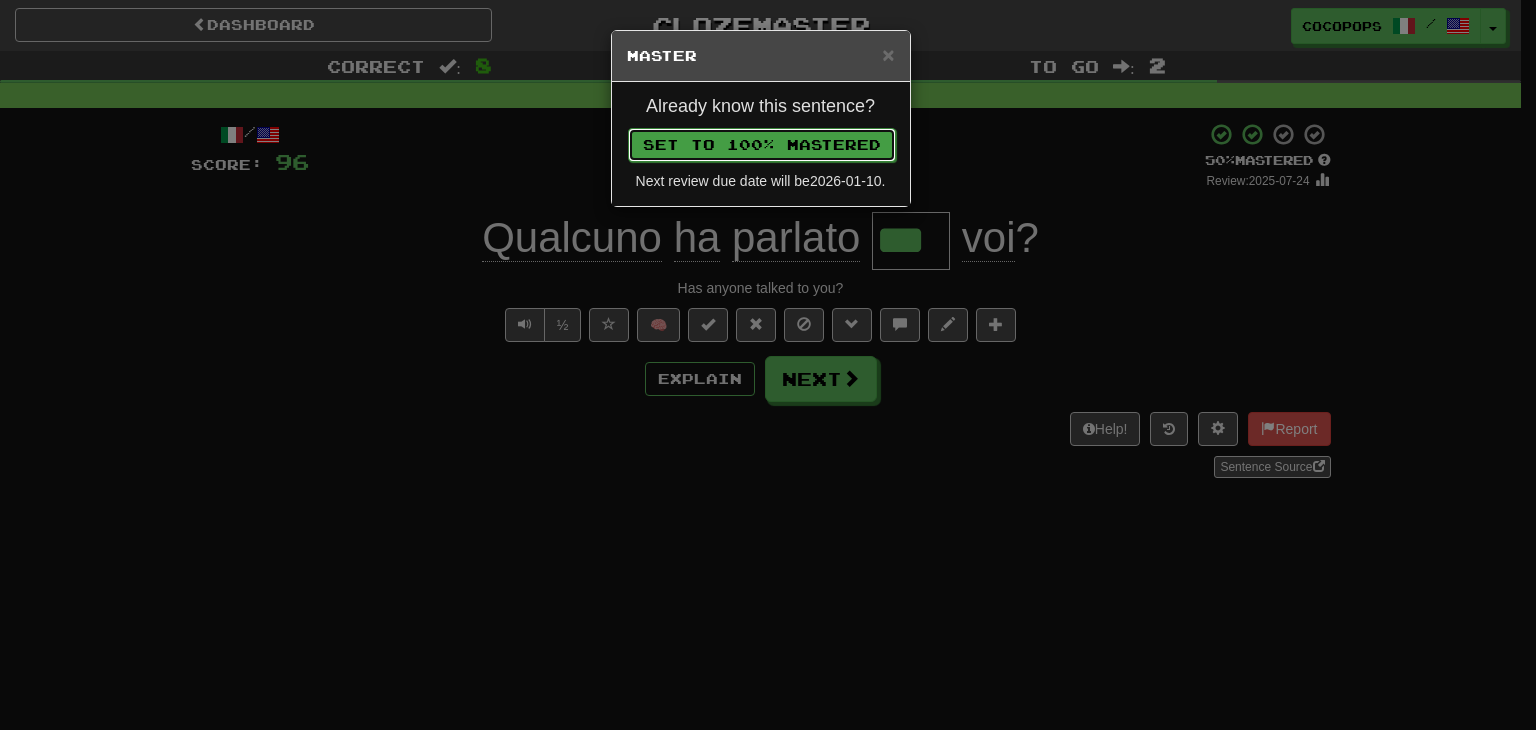 click on "Set to 100% Mastered" at bounding box center (762, 145) 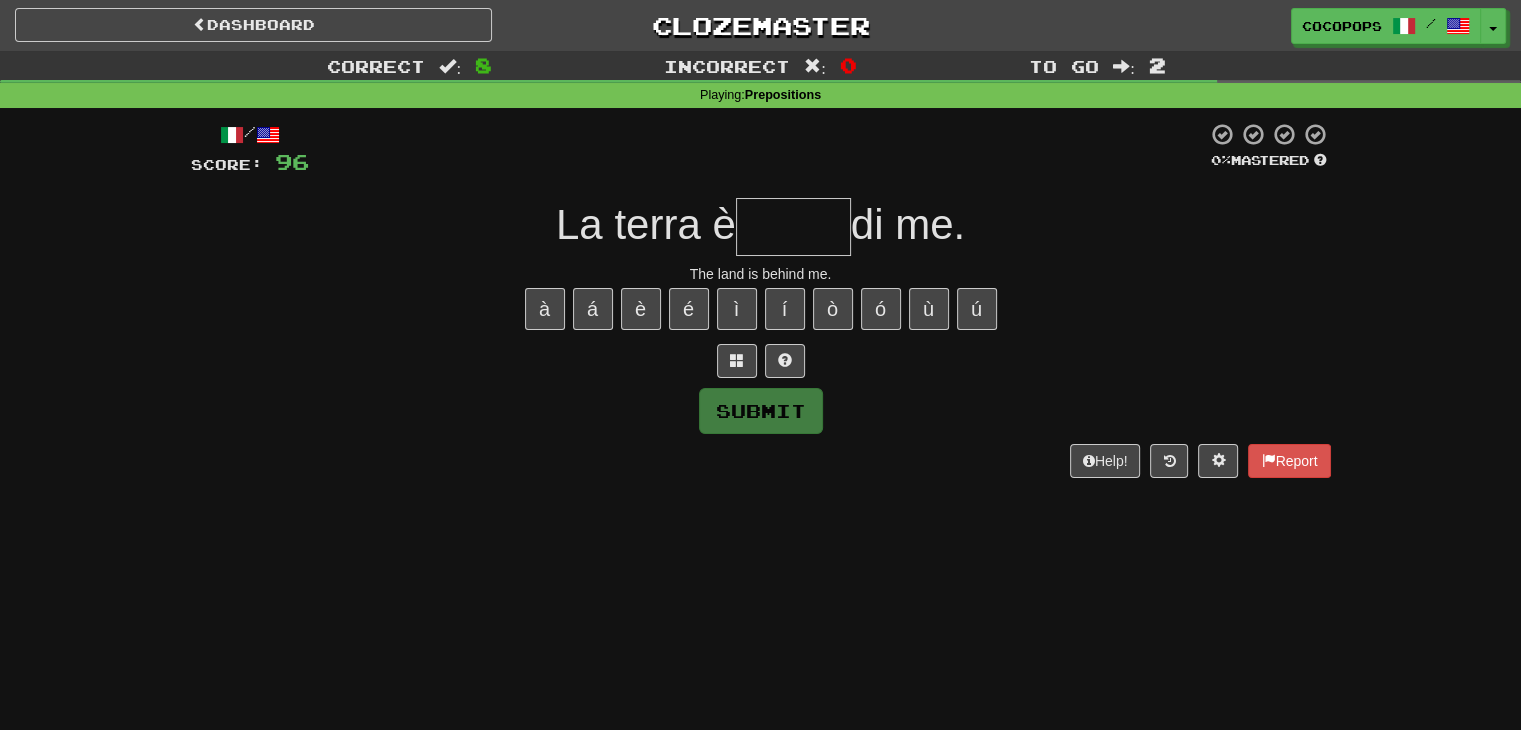 type on "*" 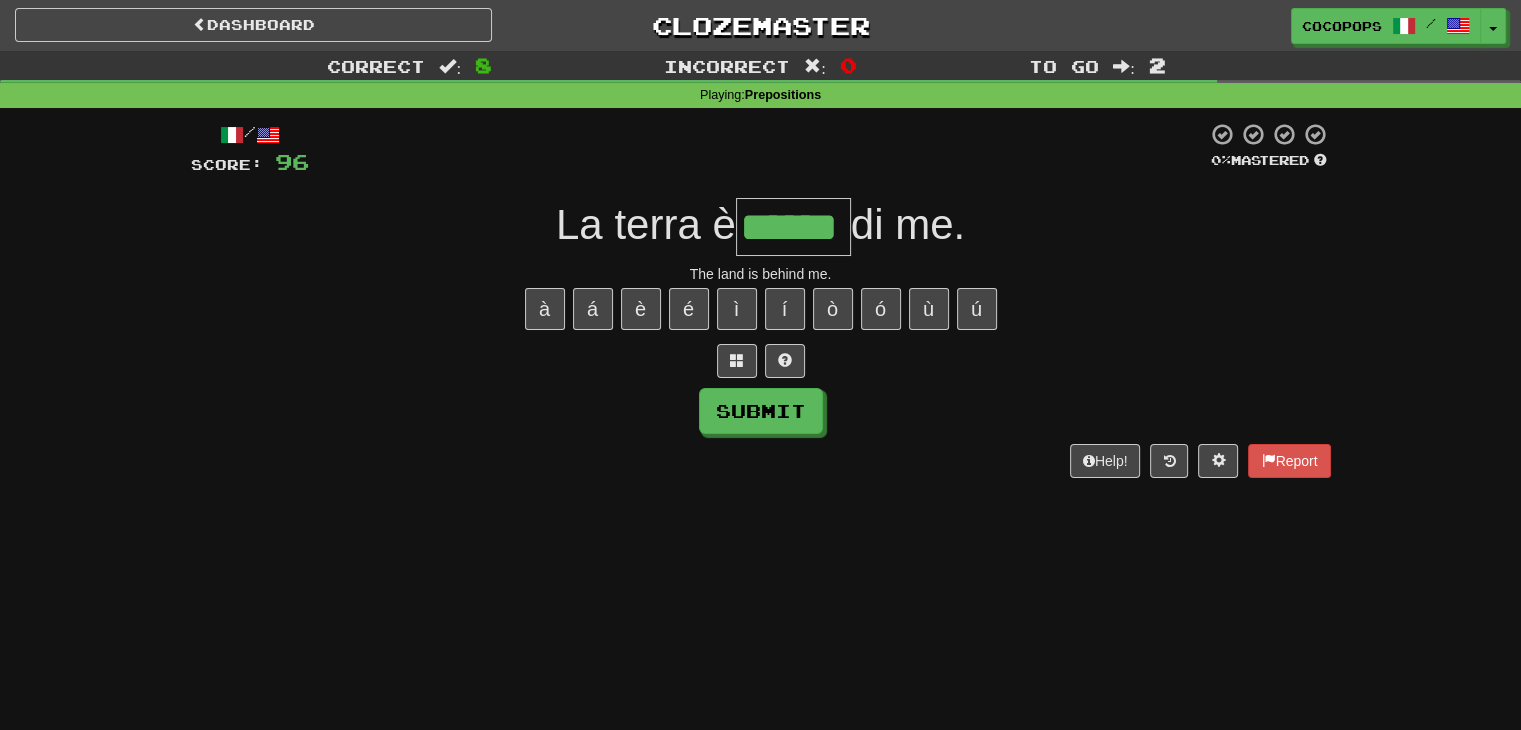 type on "******" 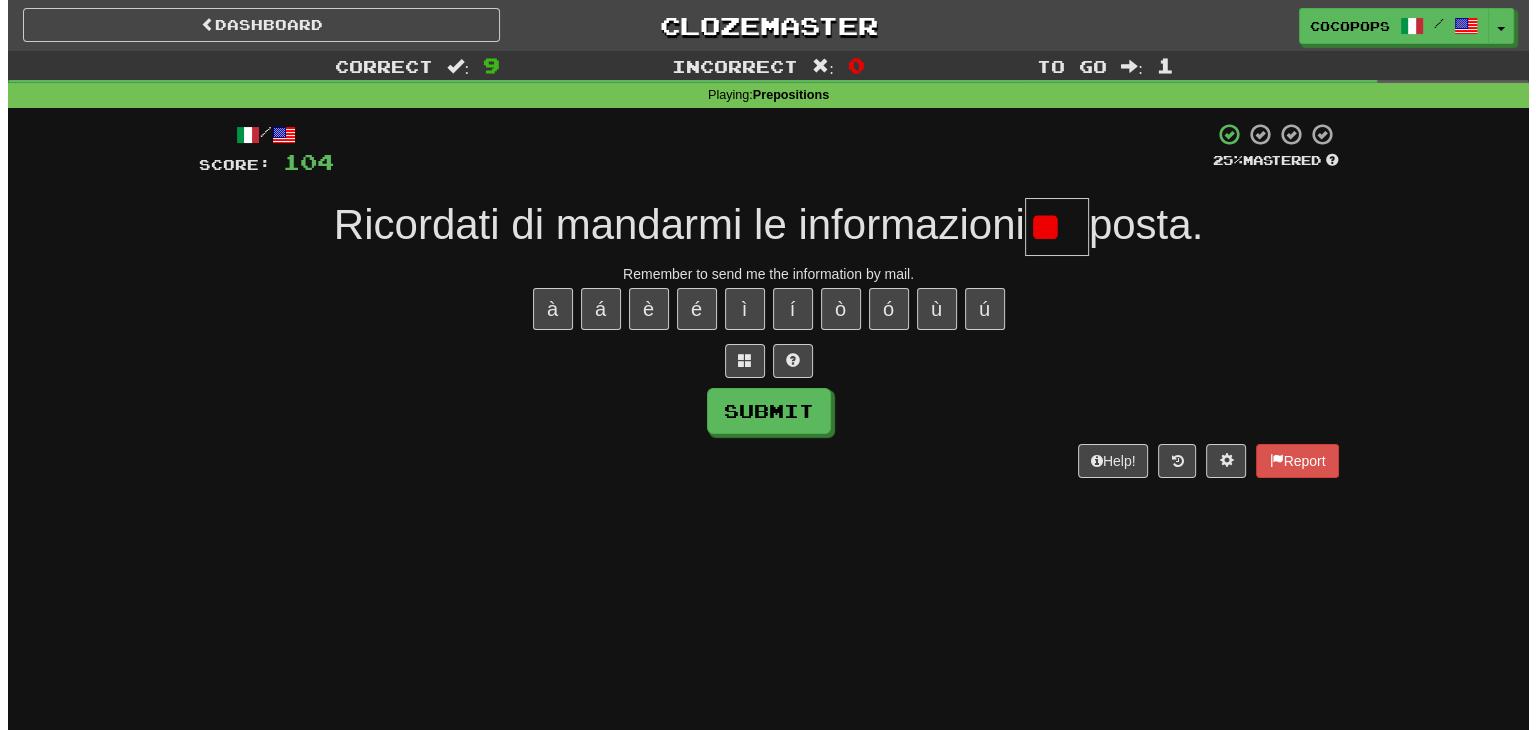 scroll, scrollTop: 0, scrollLeft: 0, axis: both 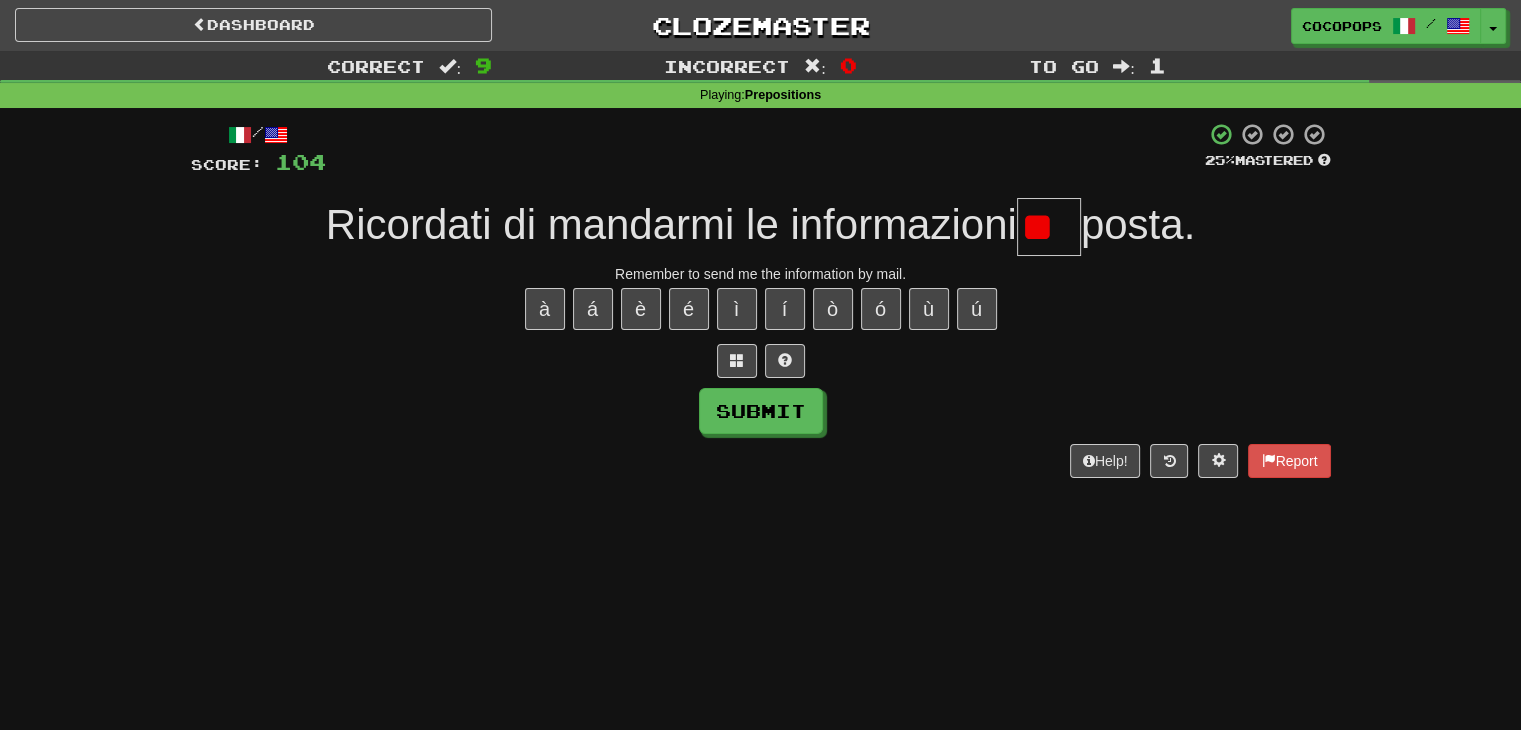 type on "*" 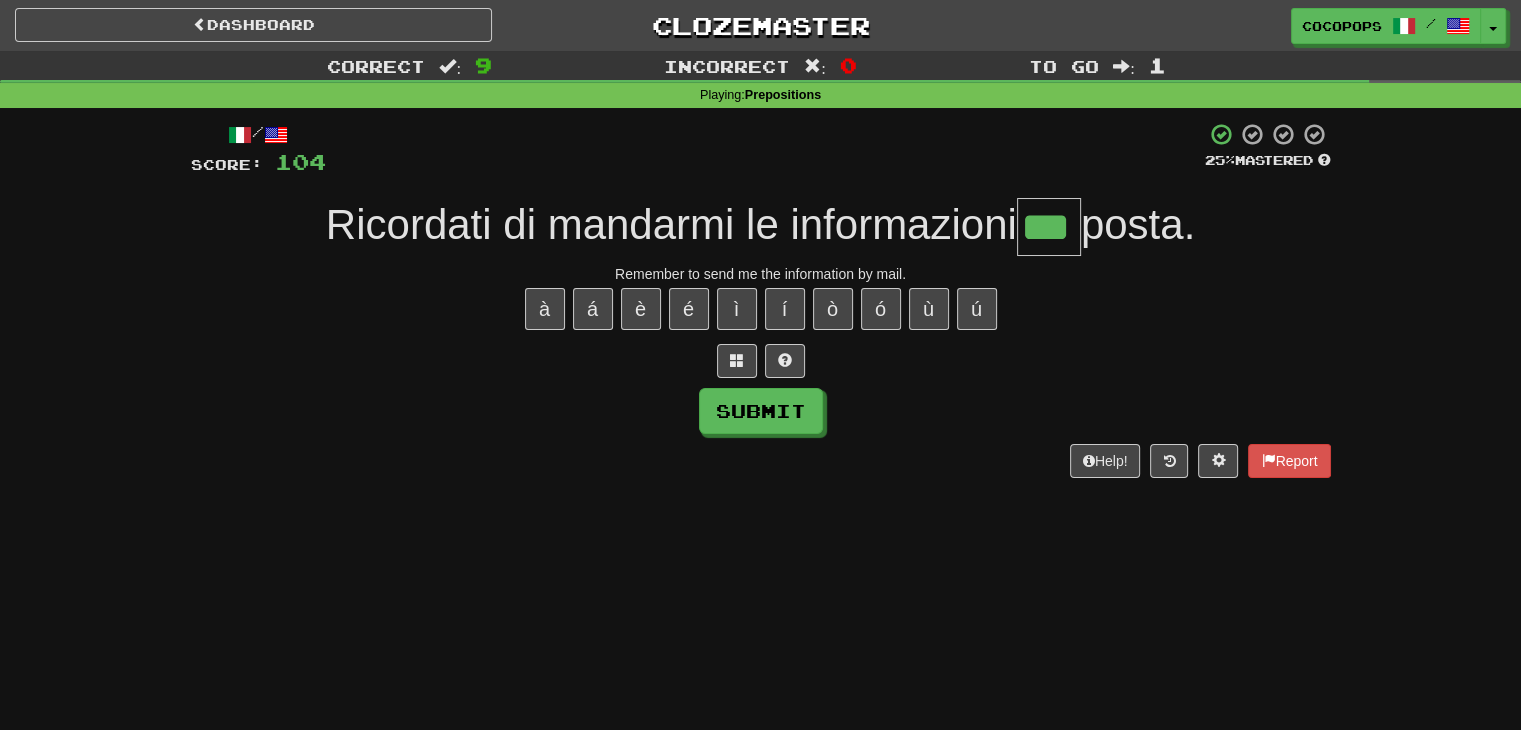 type on "***" 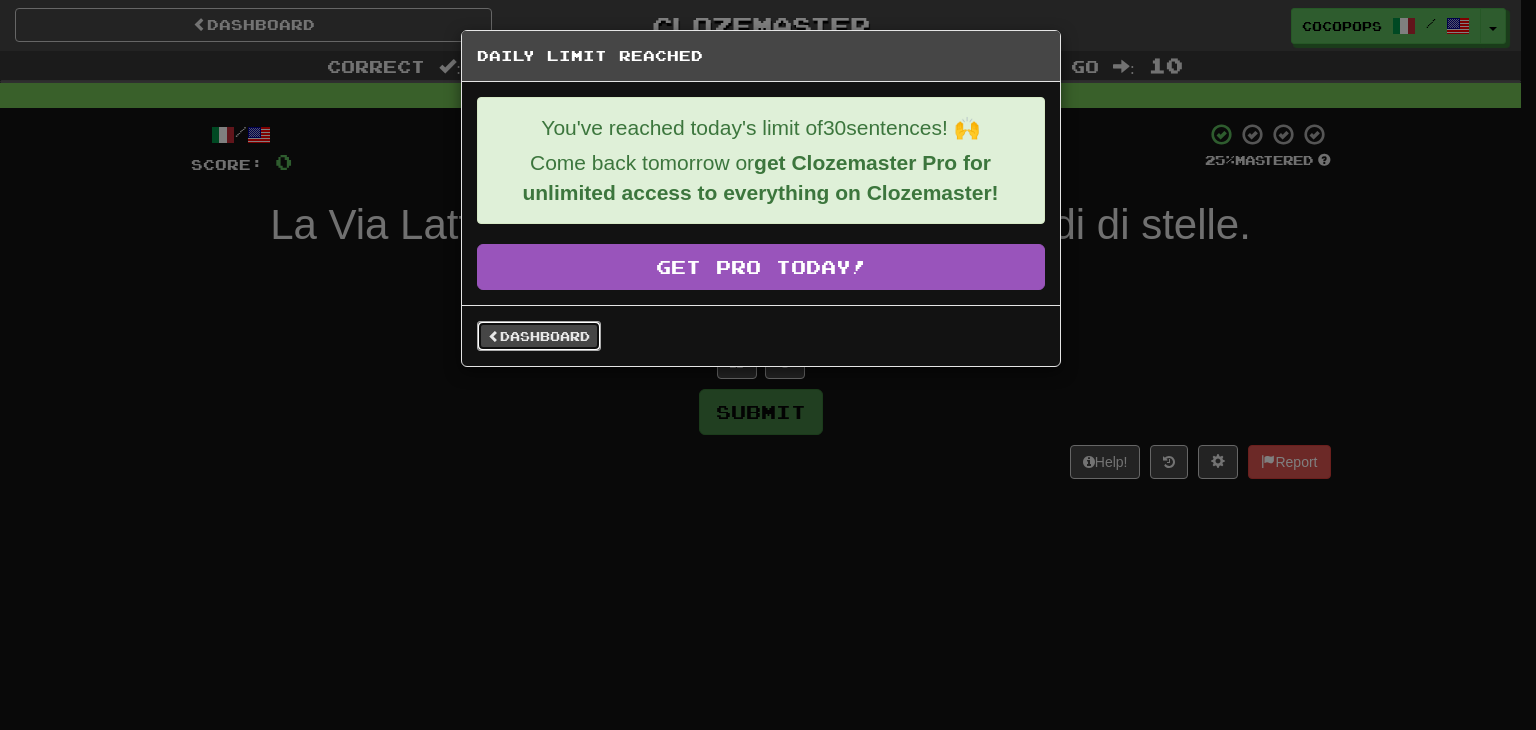 click on "Dashboard" at bounding box center [539, 336] 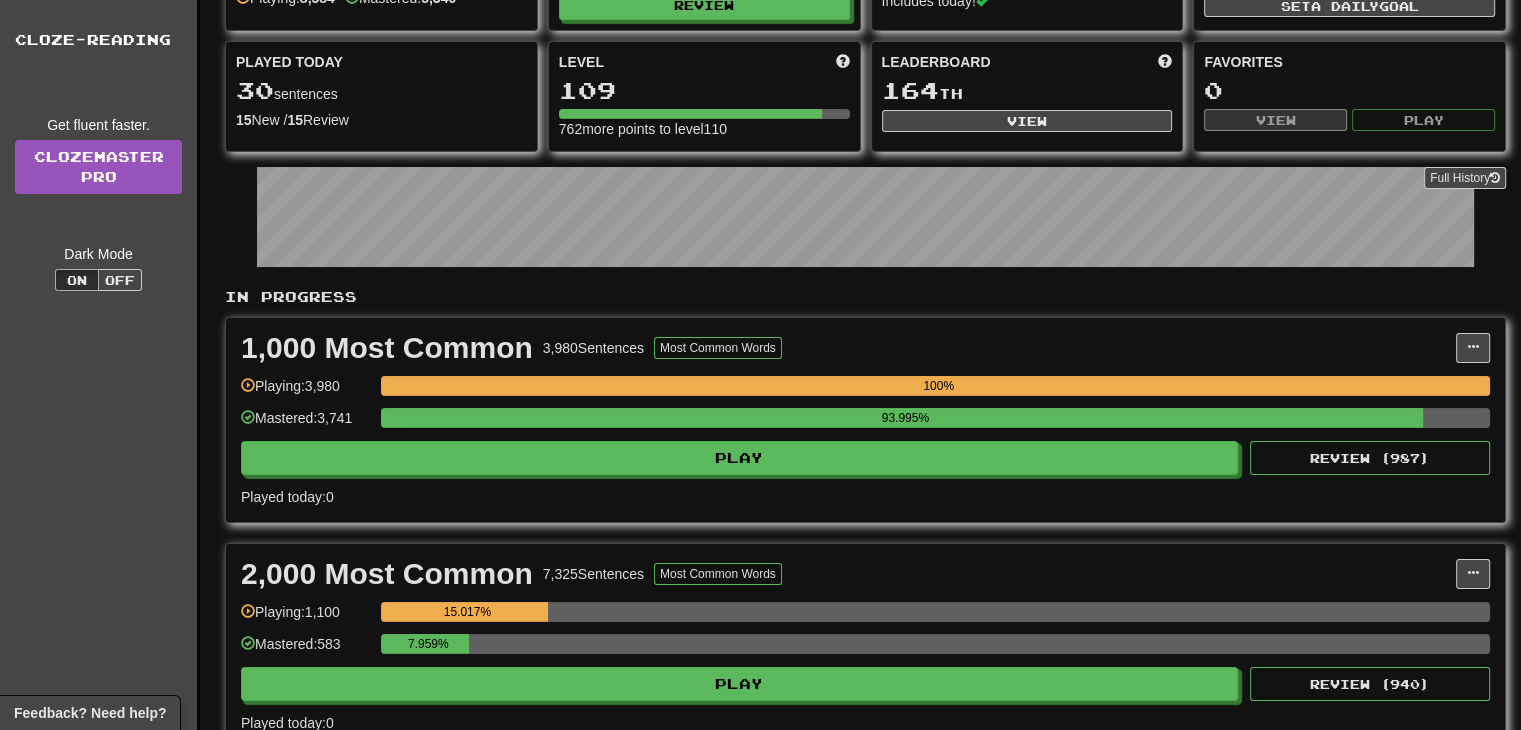 scroll, scrollTop: 638, scrollLeft: 0, axis: vertical 